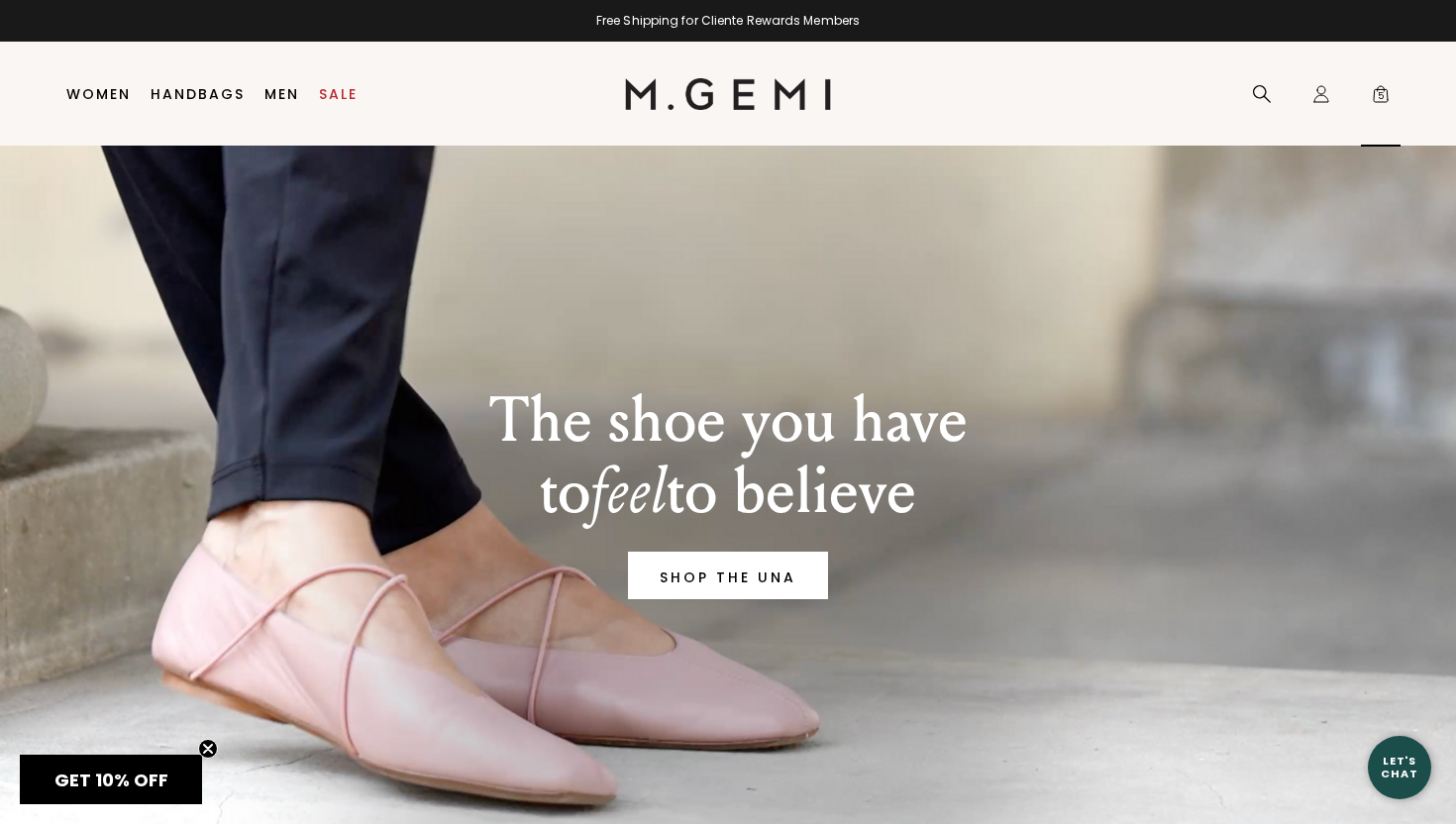 scroll, scrollTop: 0, scrollLeft: 0, axis: both 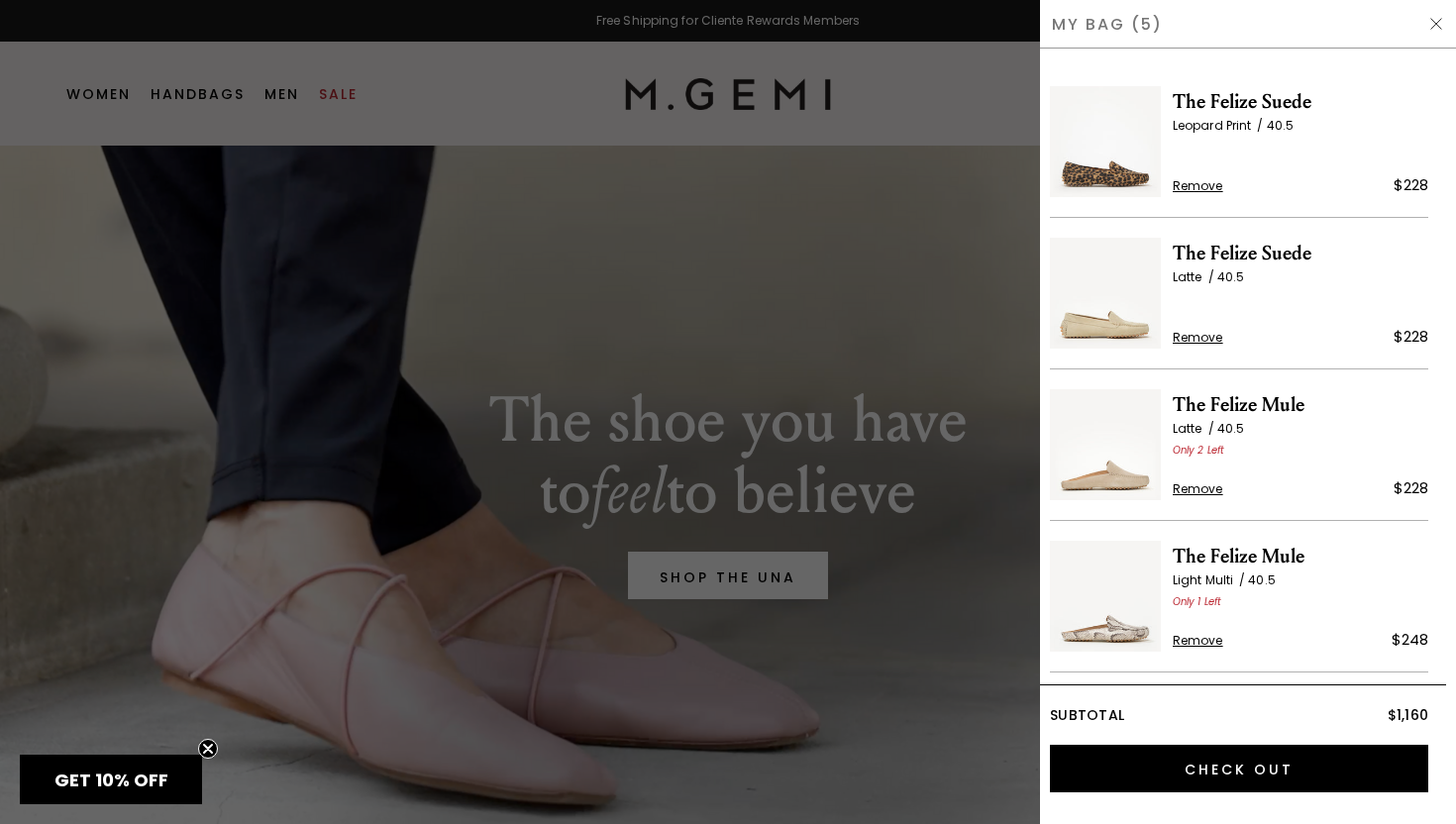 click at bounding box center [728, 412] 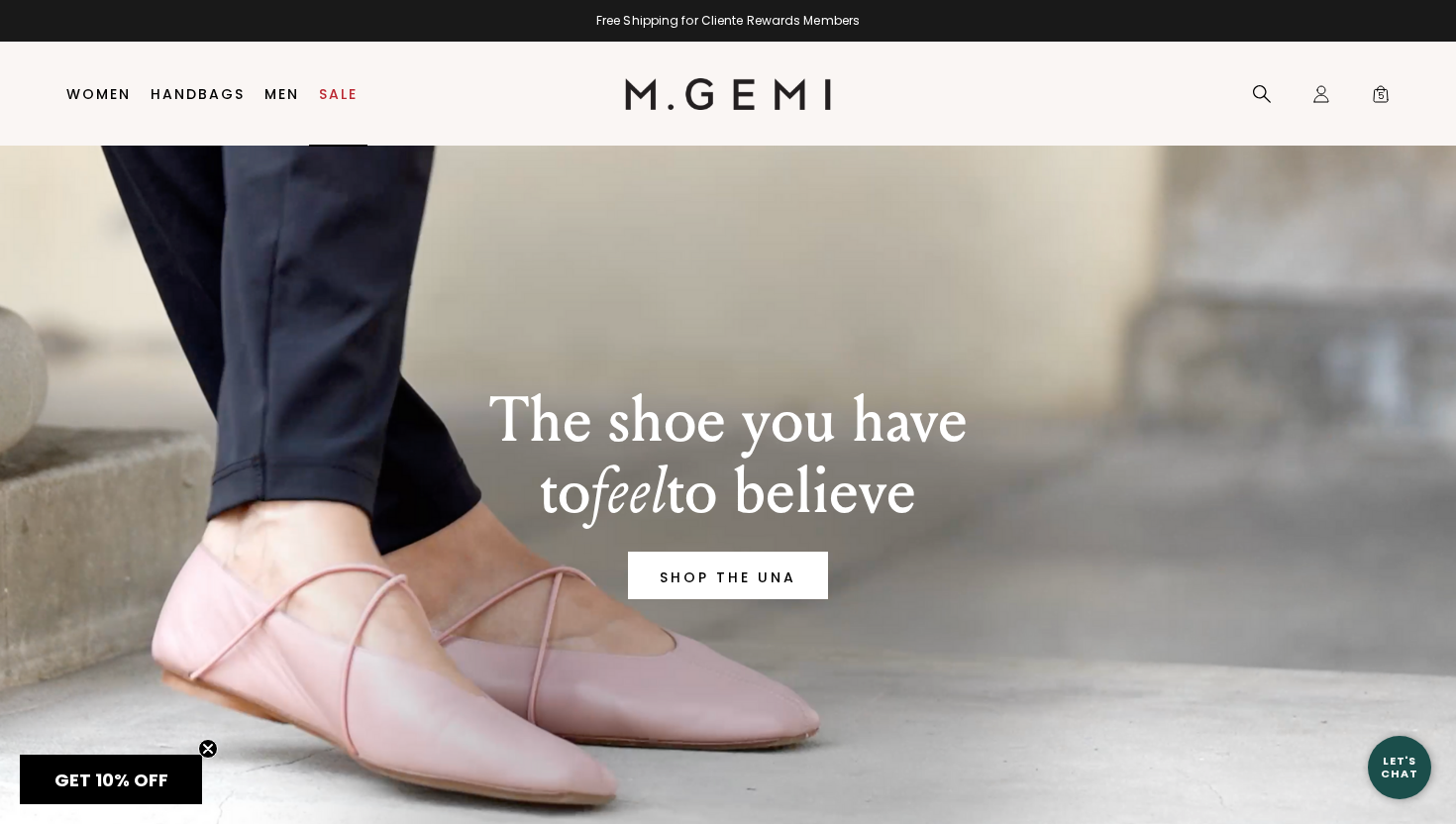click on "Sale" at bounding box center [338, 94] 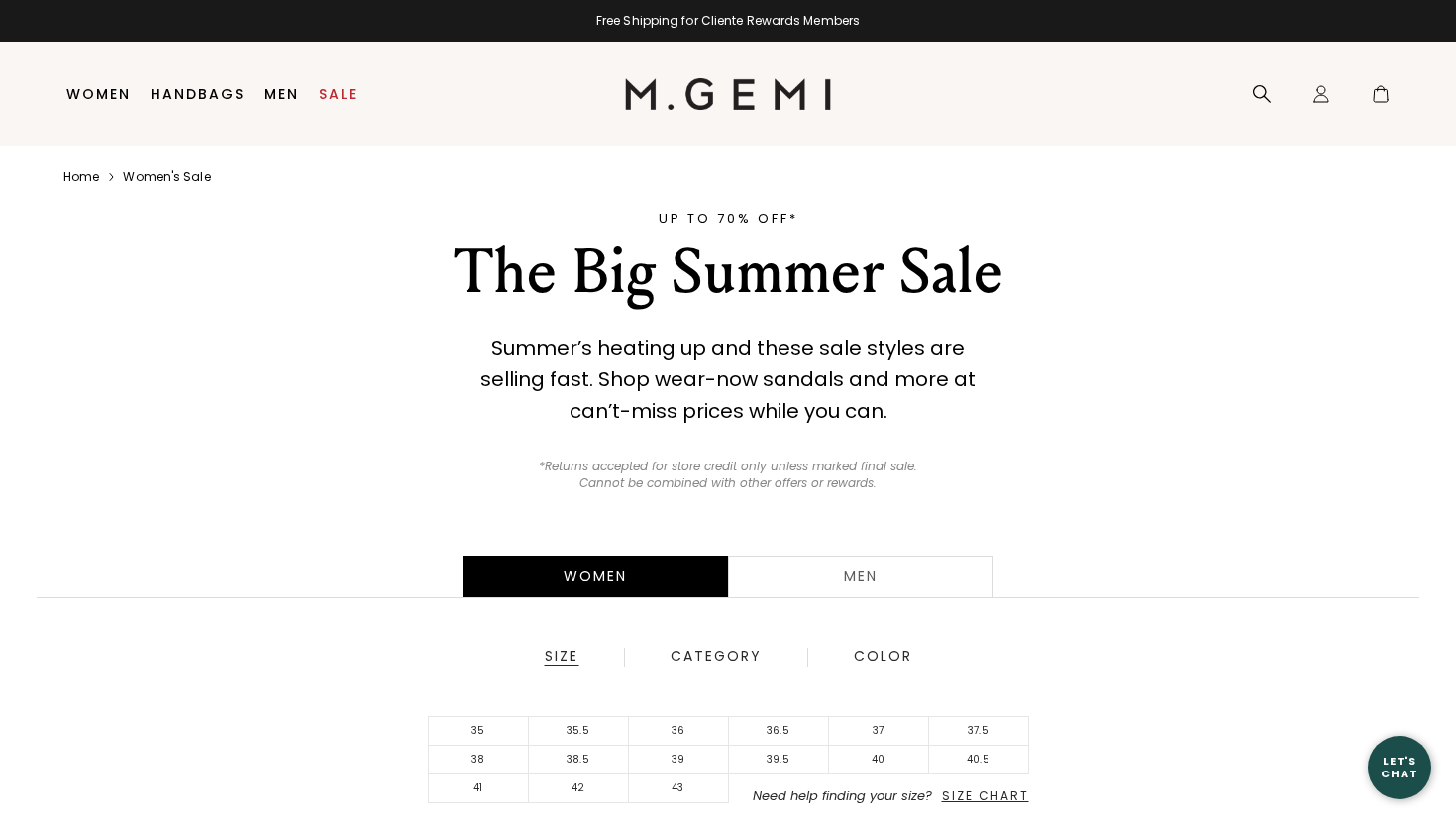scroll, scrollTop: 0, scrollLeft: 0, axis: both 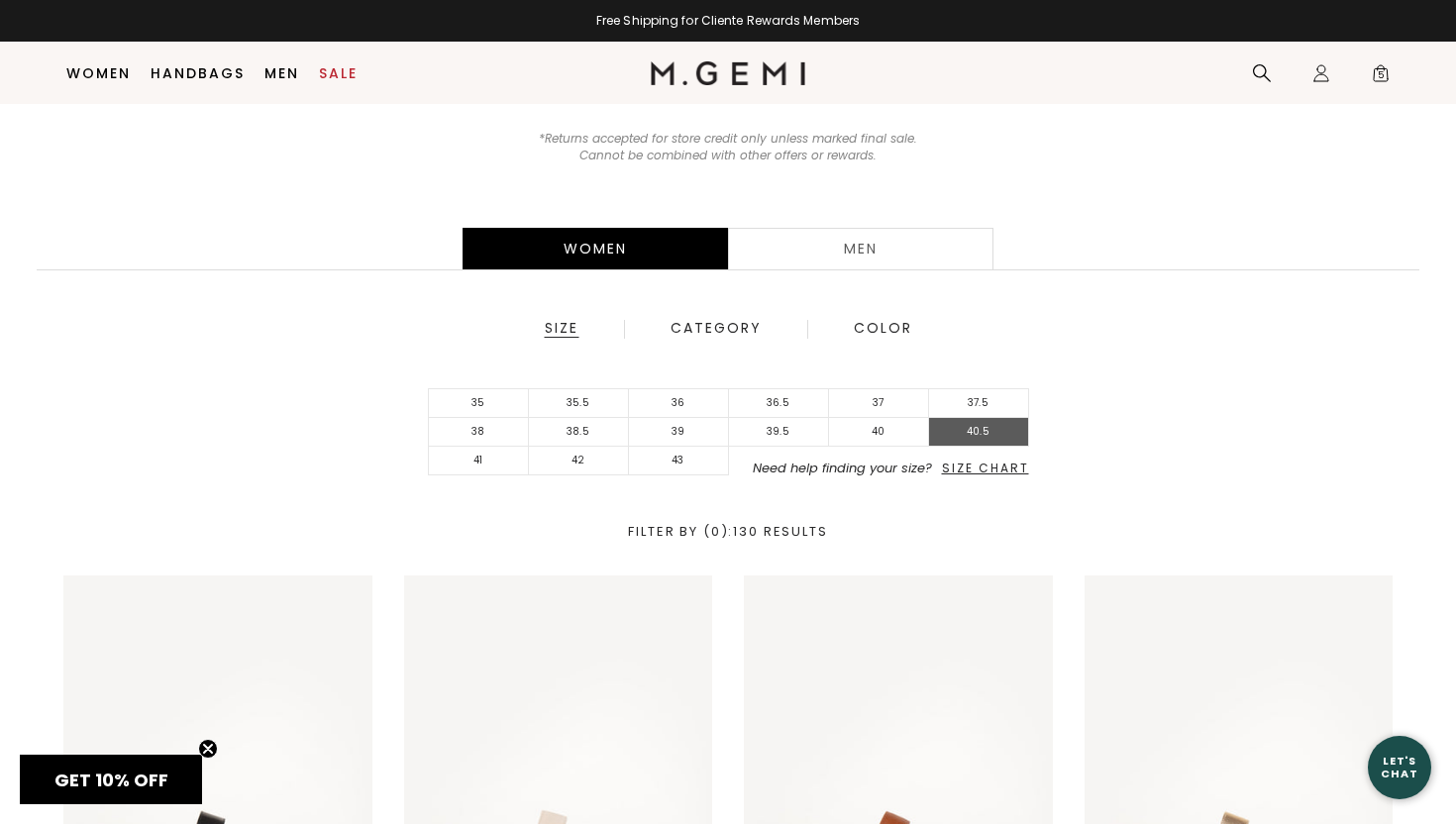 click on "40.5" at bounding box center [979, 432] 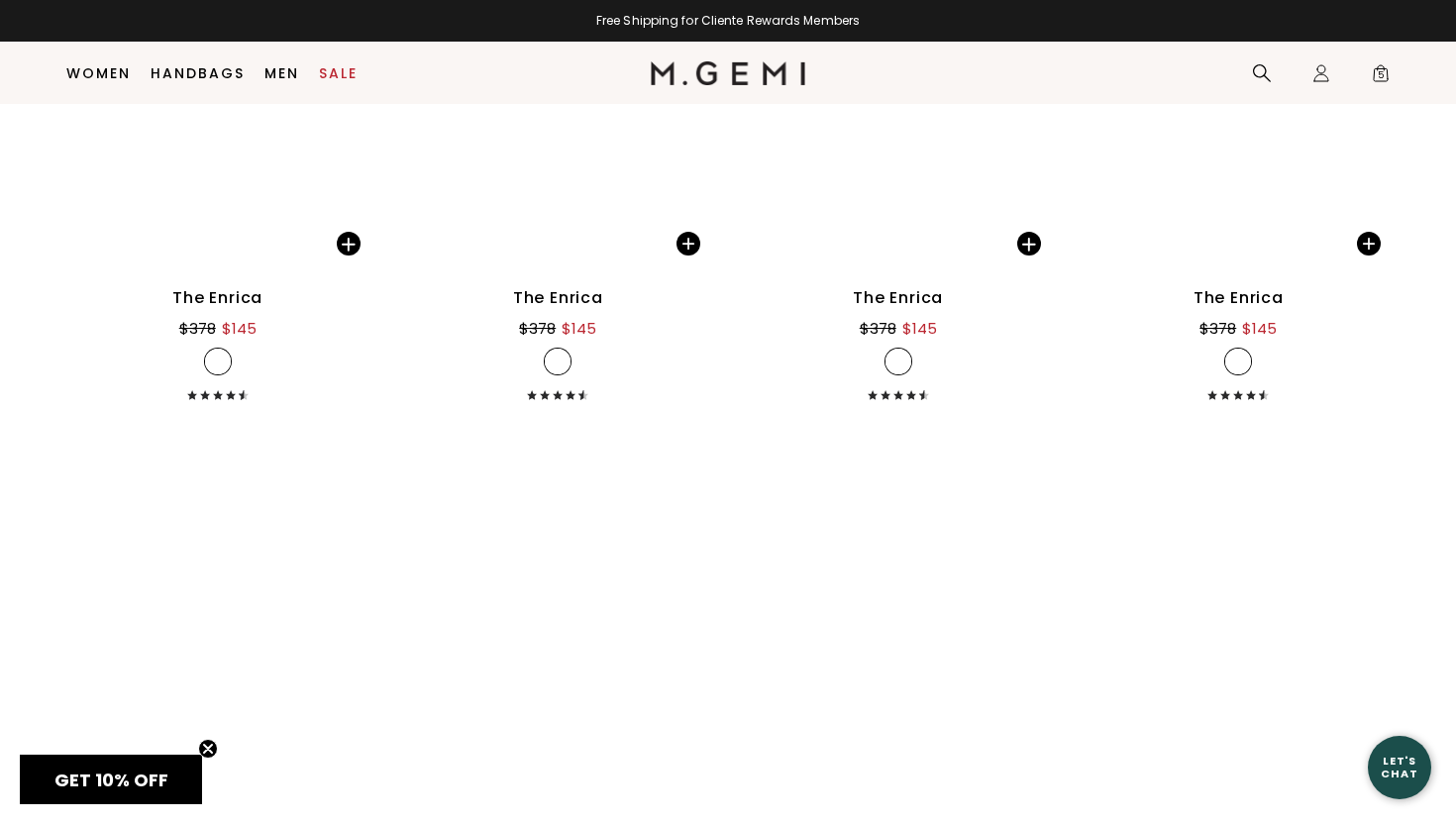 scroll, scrollTop: 7345, scrollLeft: 0, axis: vertical 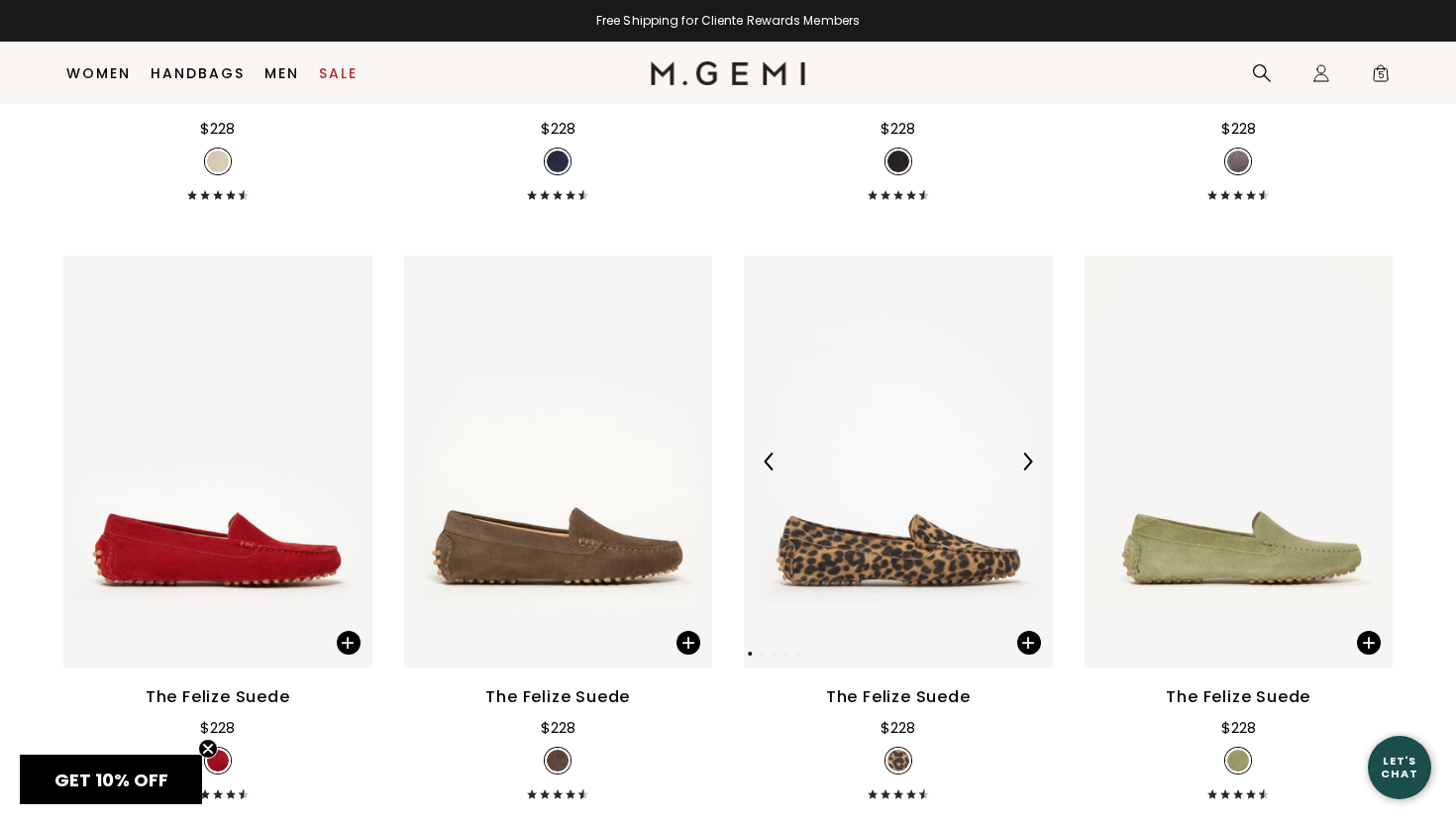 click at bounding box center (1027, 462) 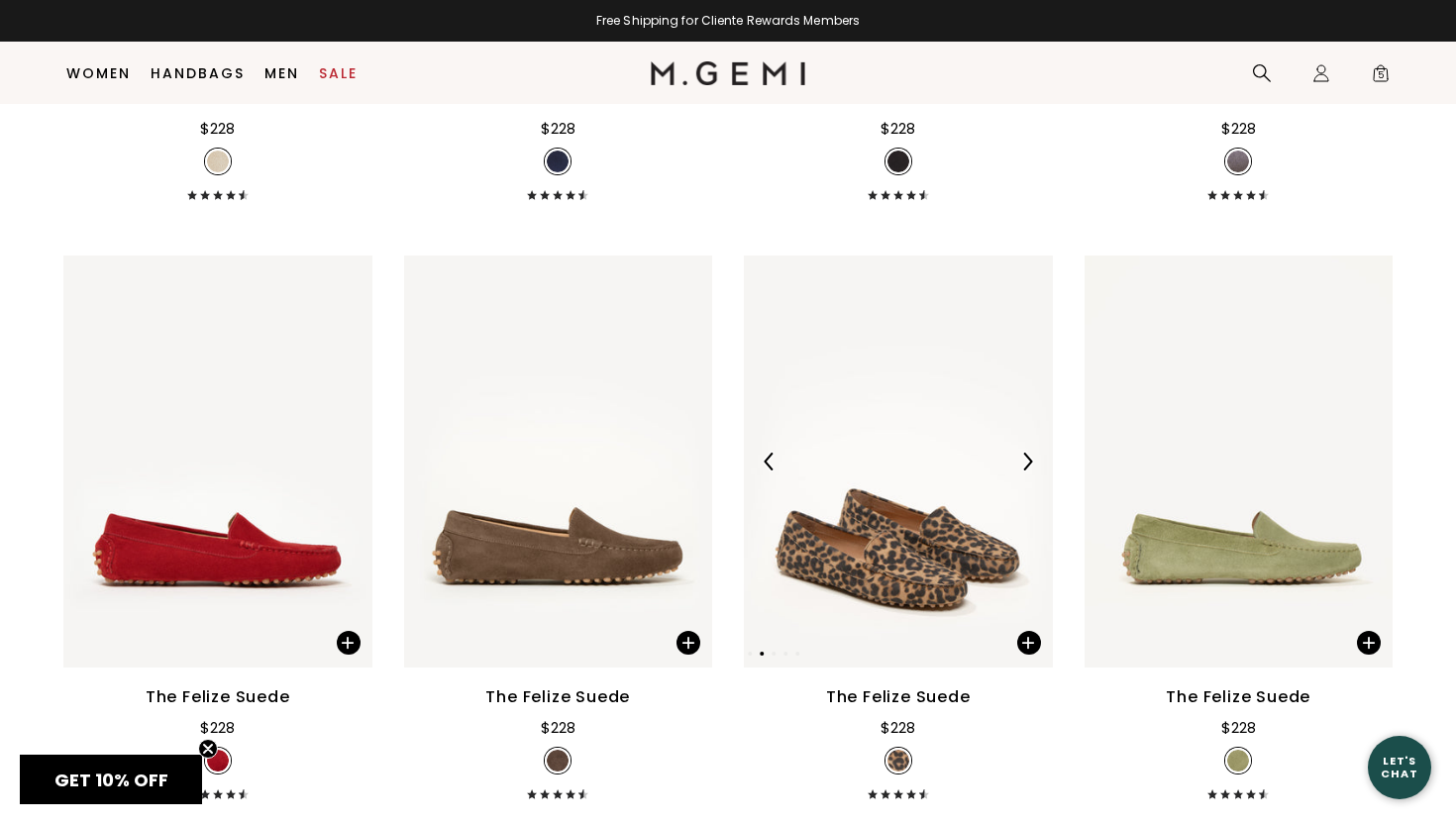 click at bounding box center (1027, 462) 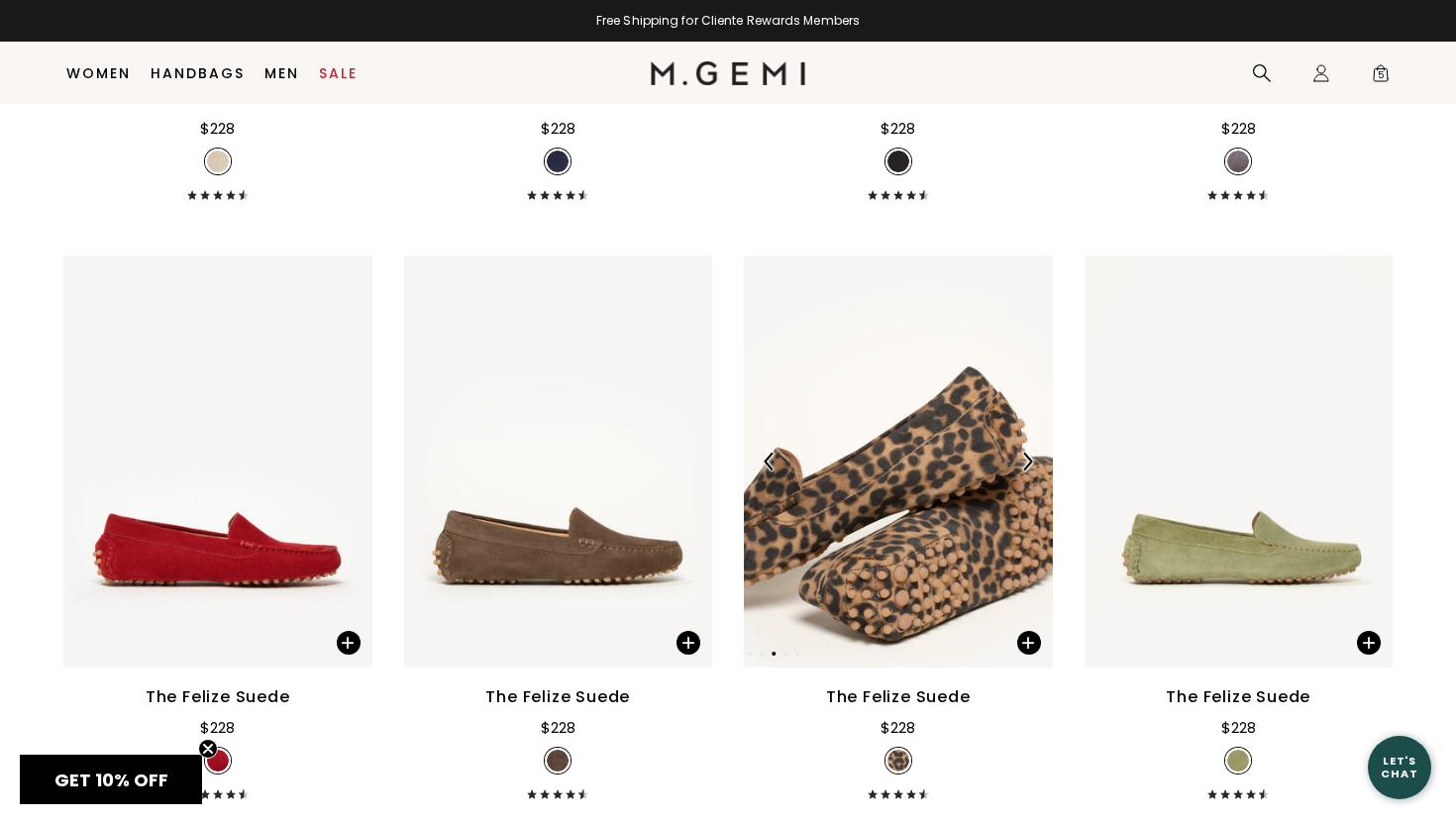 click at bounding box center (1027, 462) 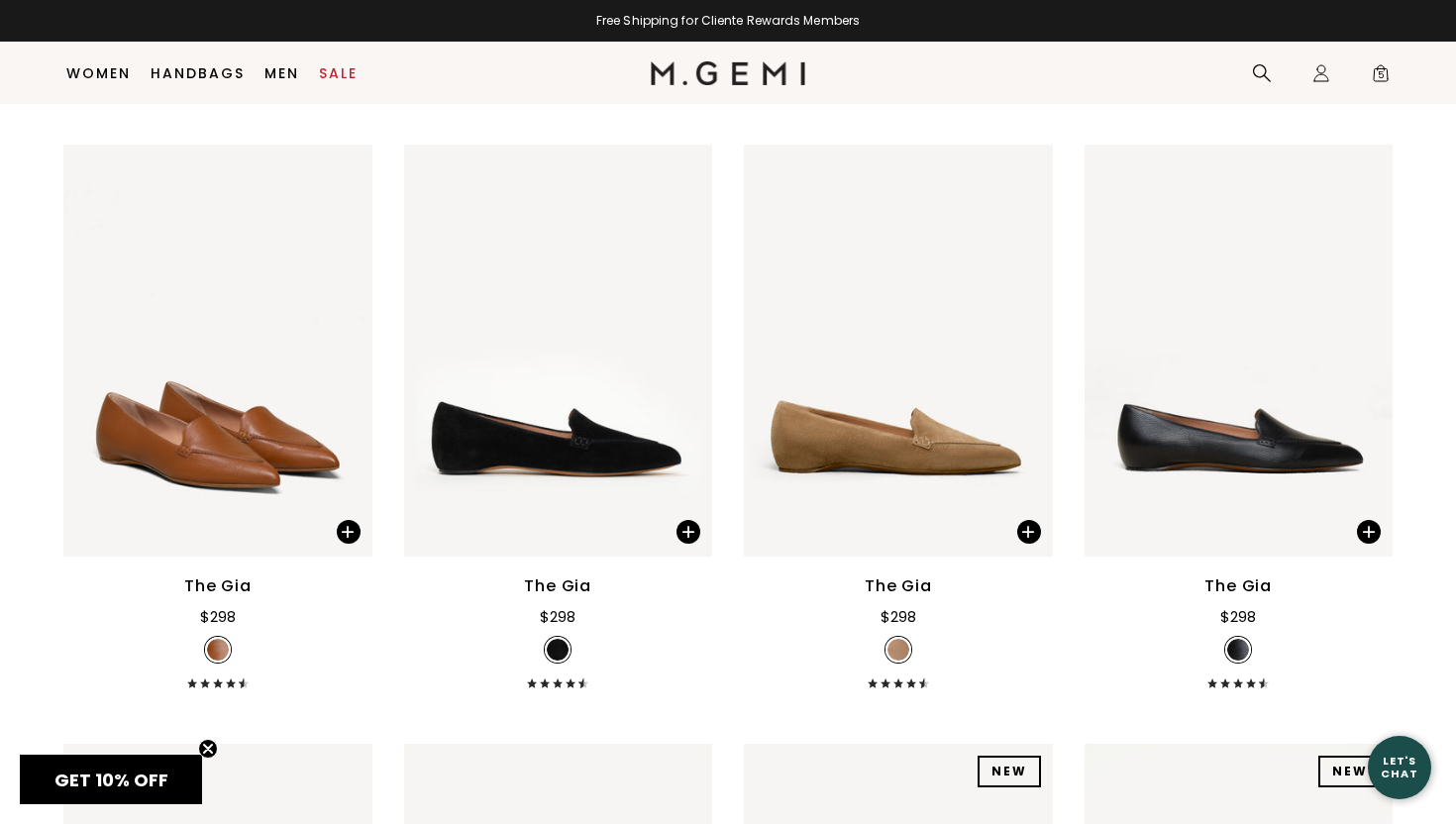 scroll, scrollTop: 3215, scrollLeft: 0, axis: vertical 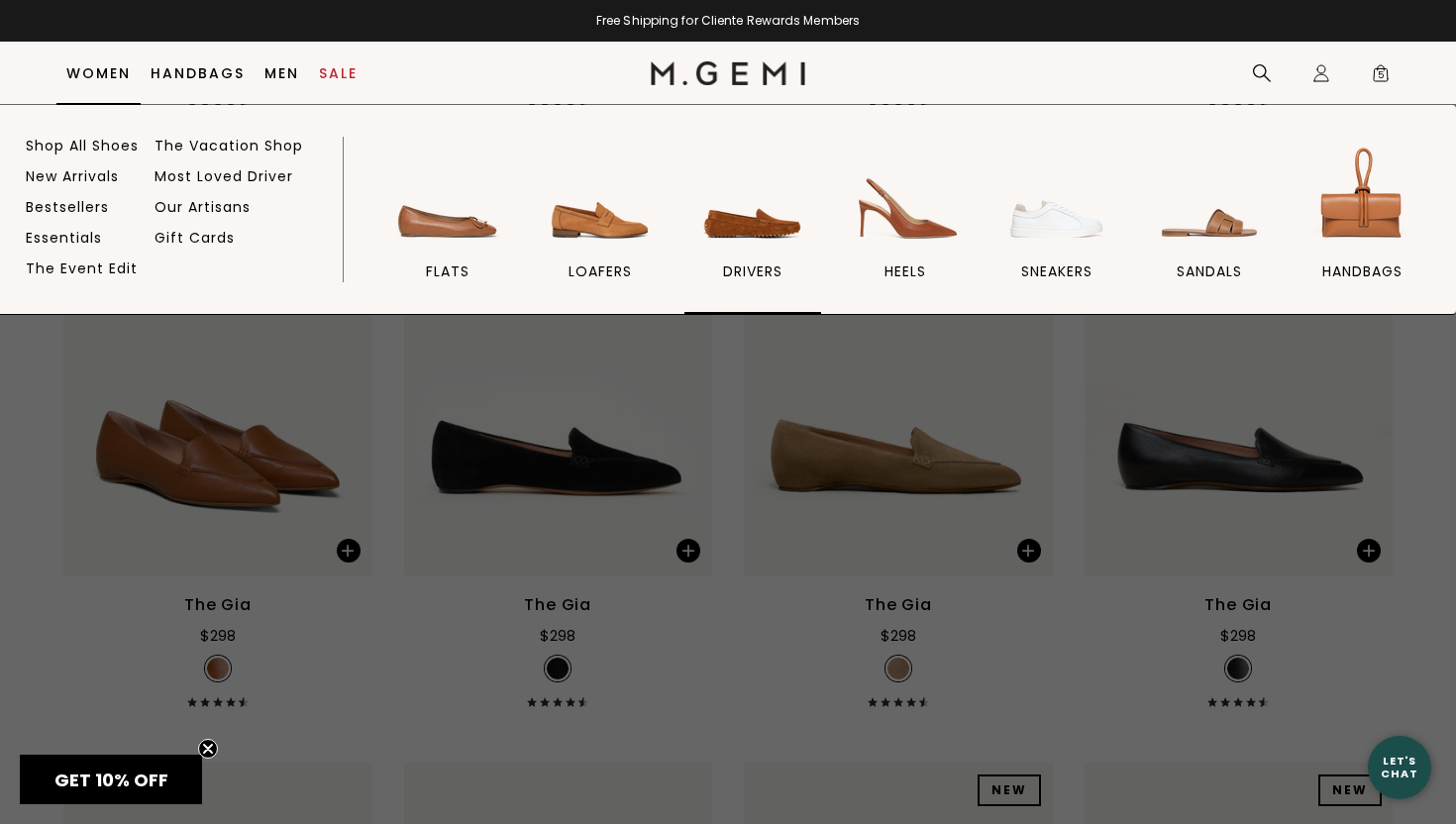 click at bounding box center [753, 197] 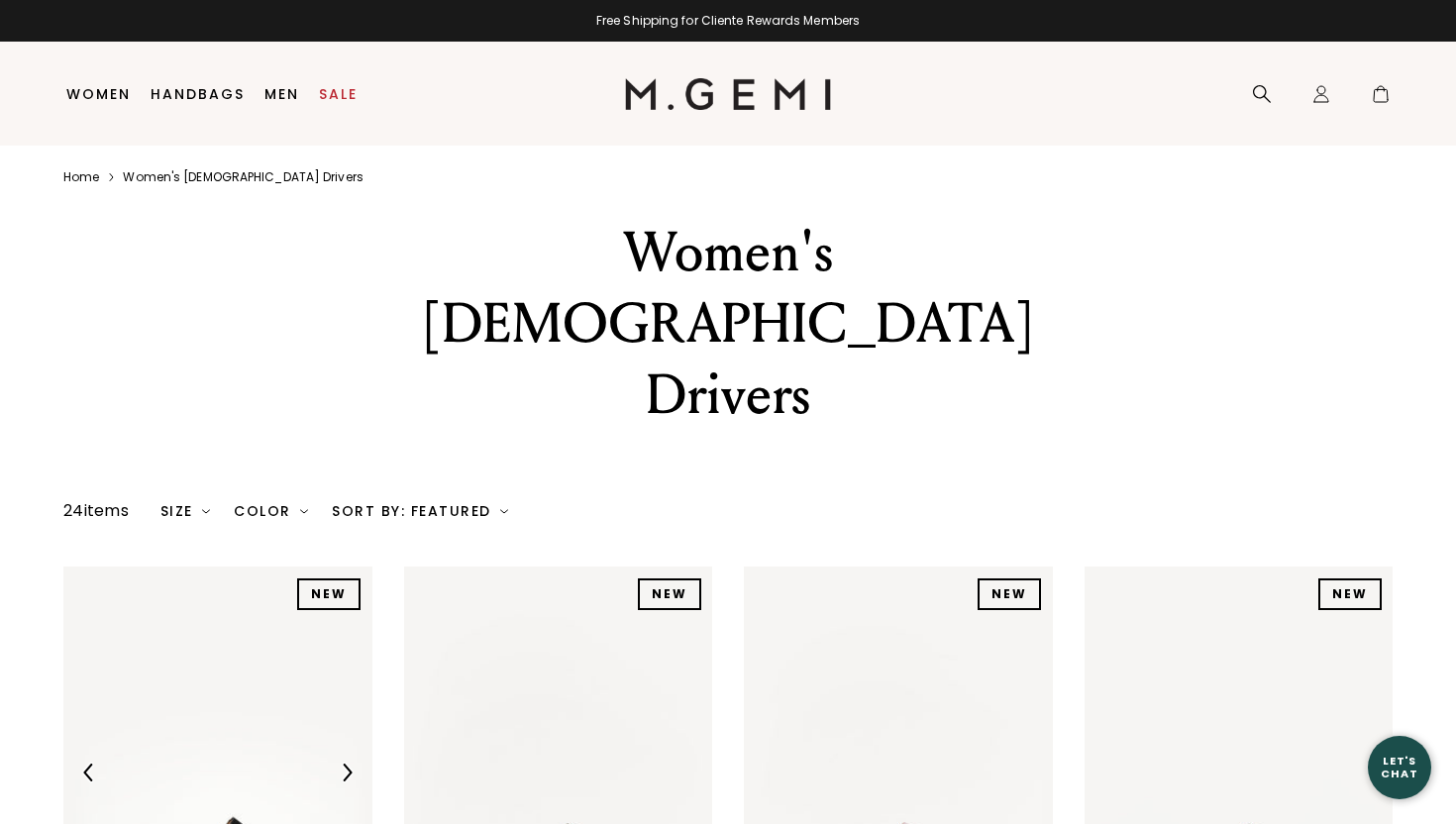 scroll, scrollTop: 0, scrollLeft: 0, axis: both 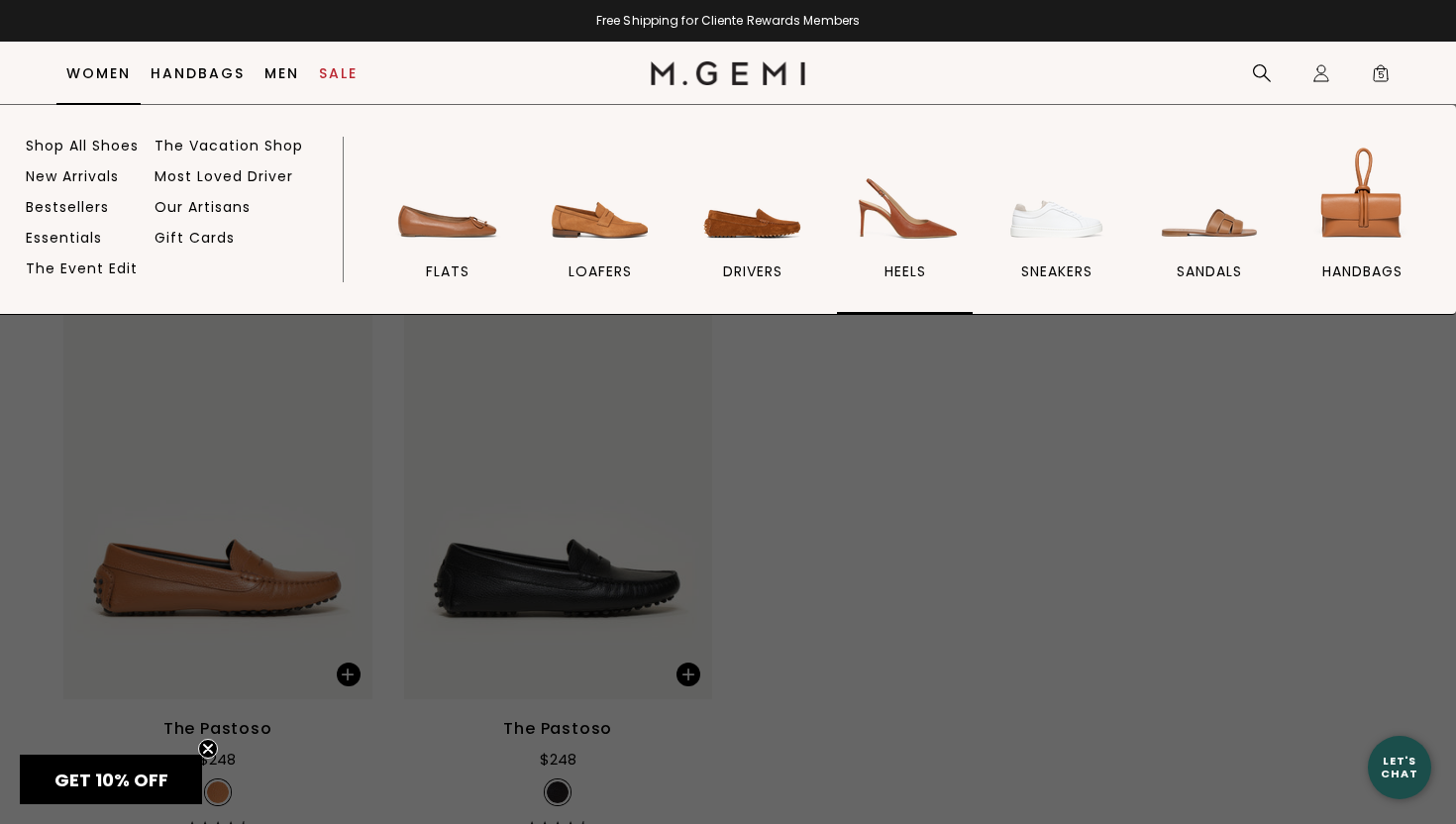 click at bounding box center [905, 197] 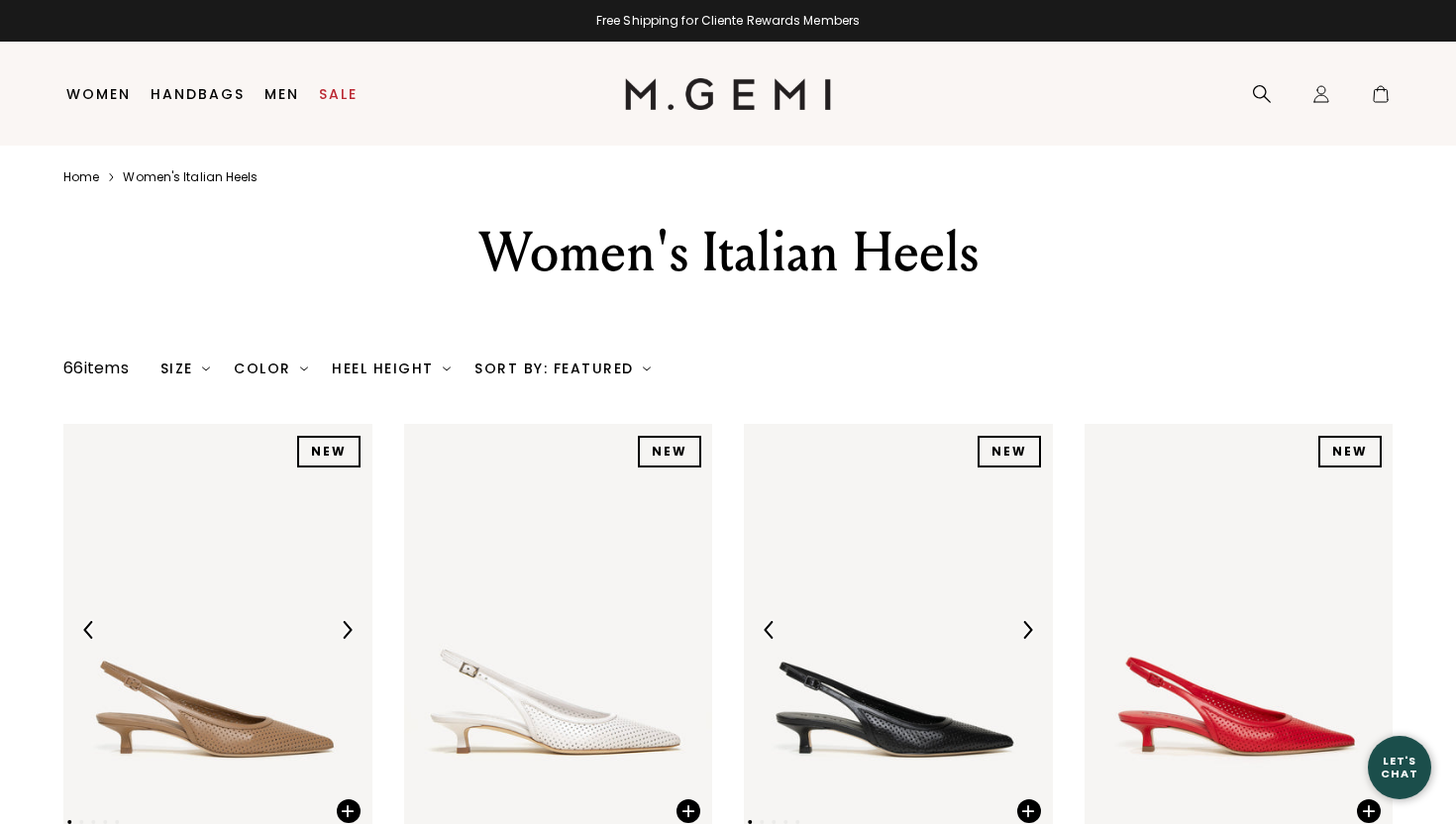 scroll, scrollTop: 0, scrollLeft: 0, axis: both 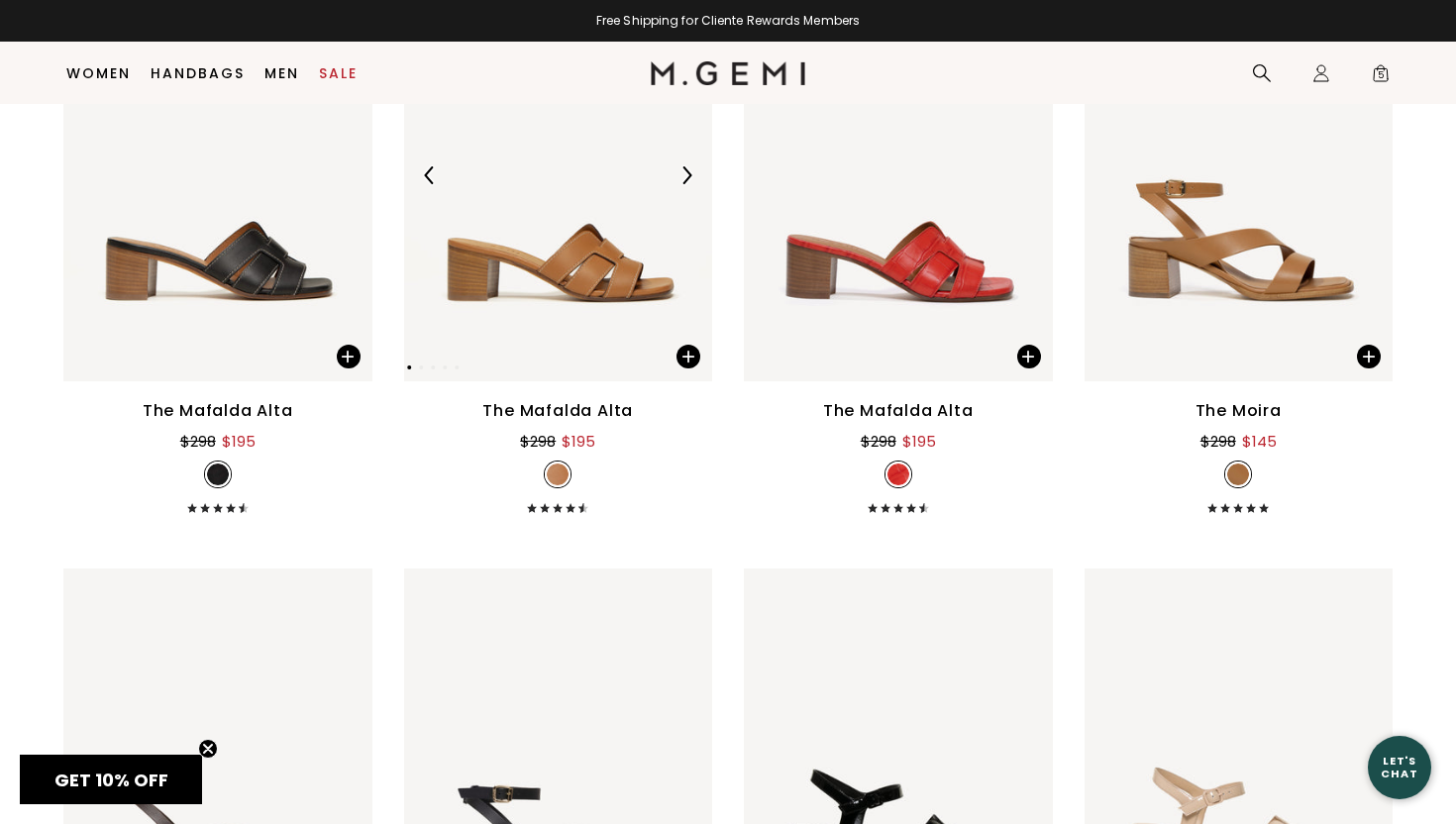 click at bounding box center (559, 175) 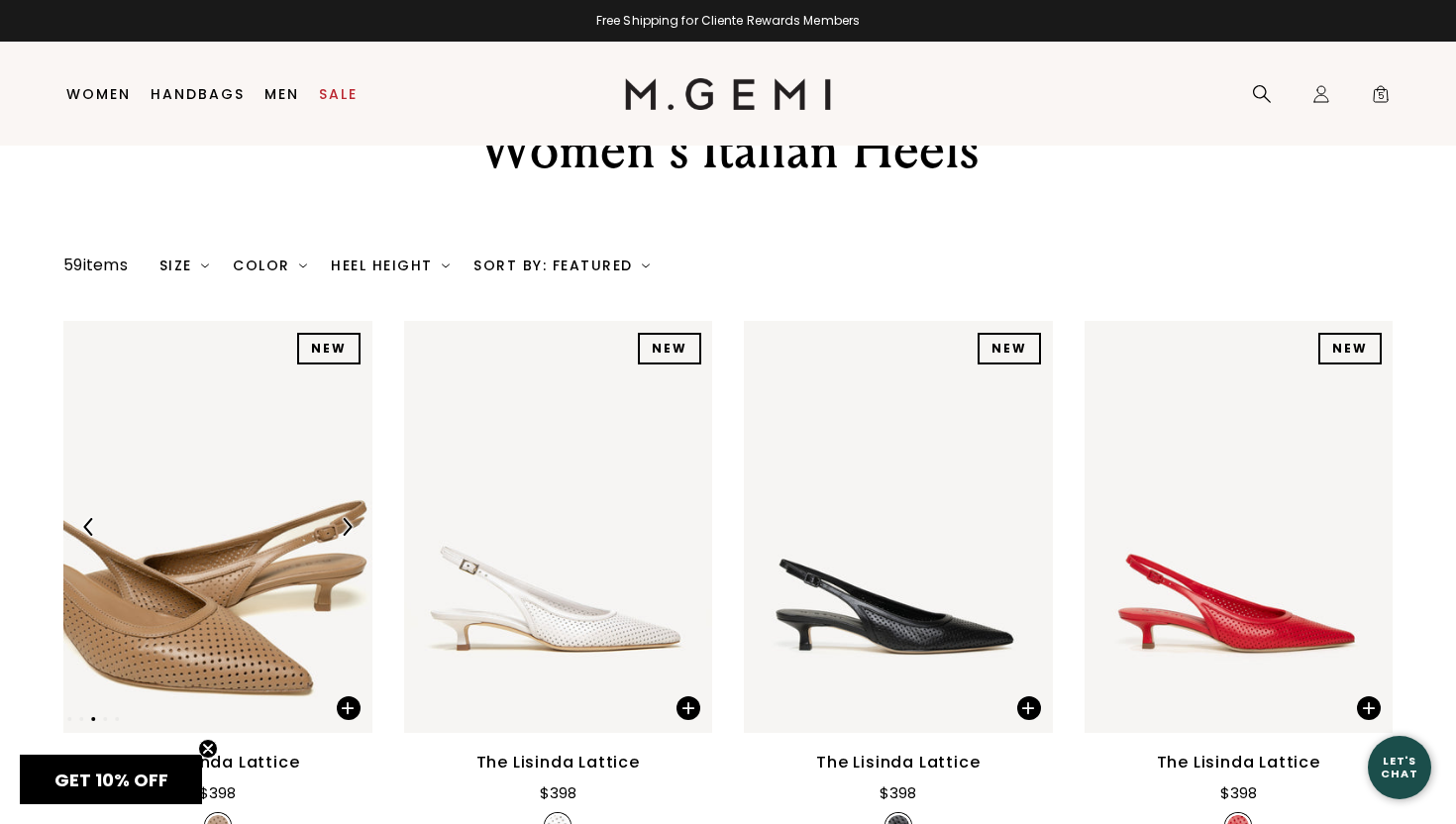 scroll, scrollTop: 0, scrollLeft: 0, axis: both 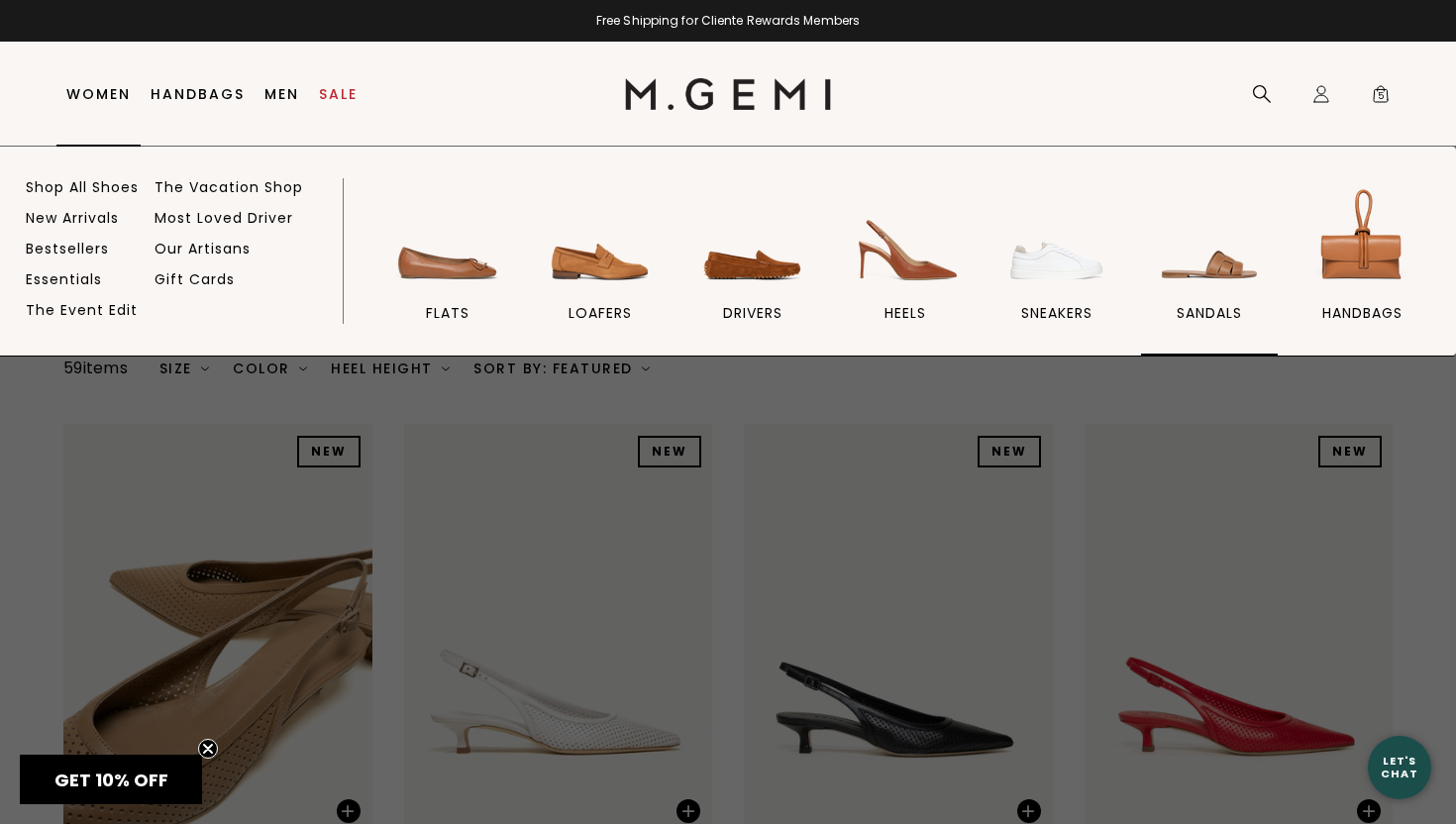 click at bounding box center [1209, 239] 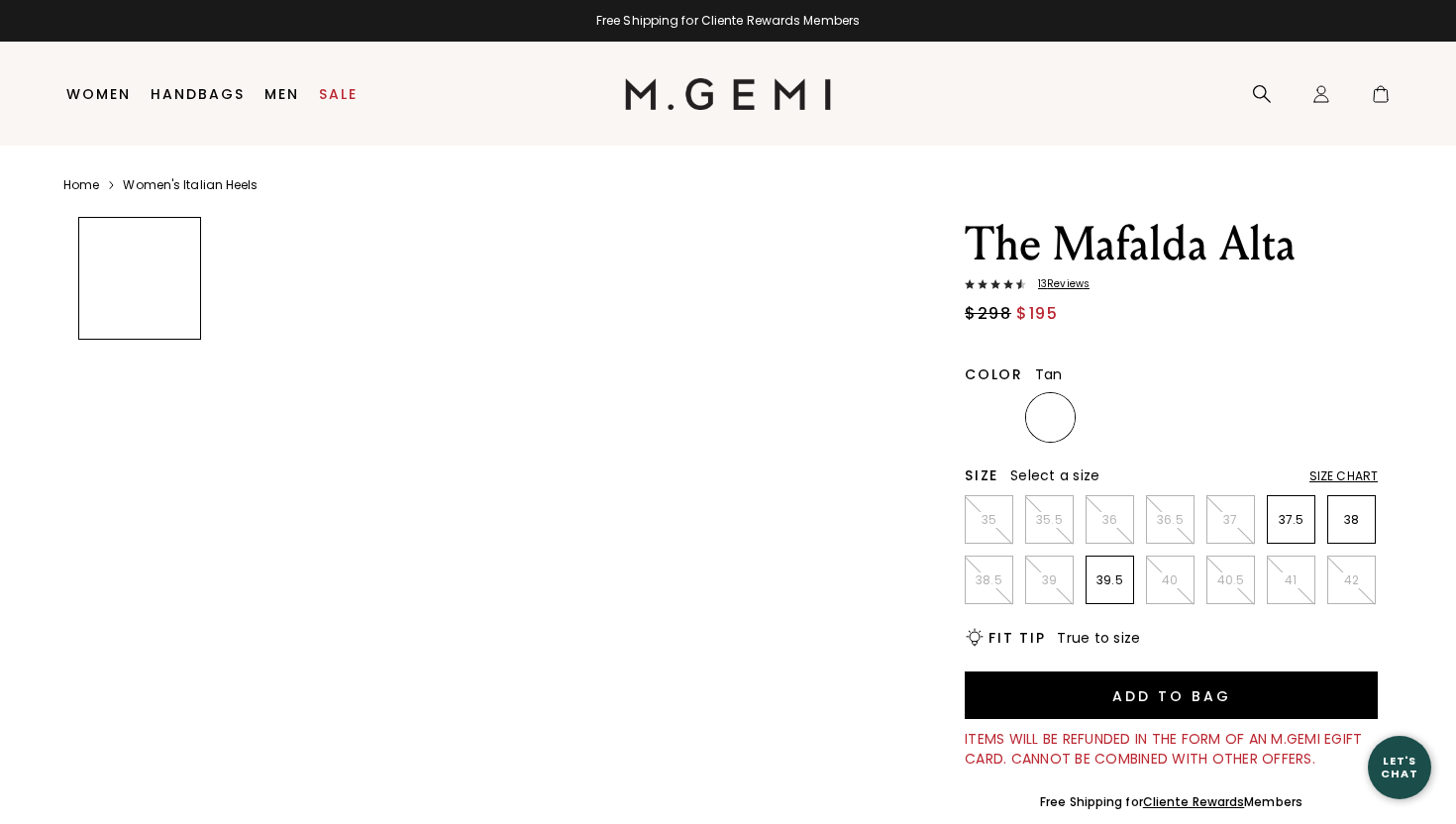 scroll, scrollTop: 0, scrollLeft: 0, axis: both 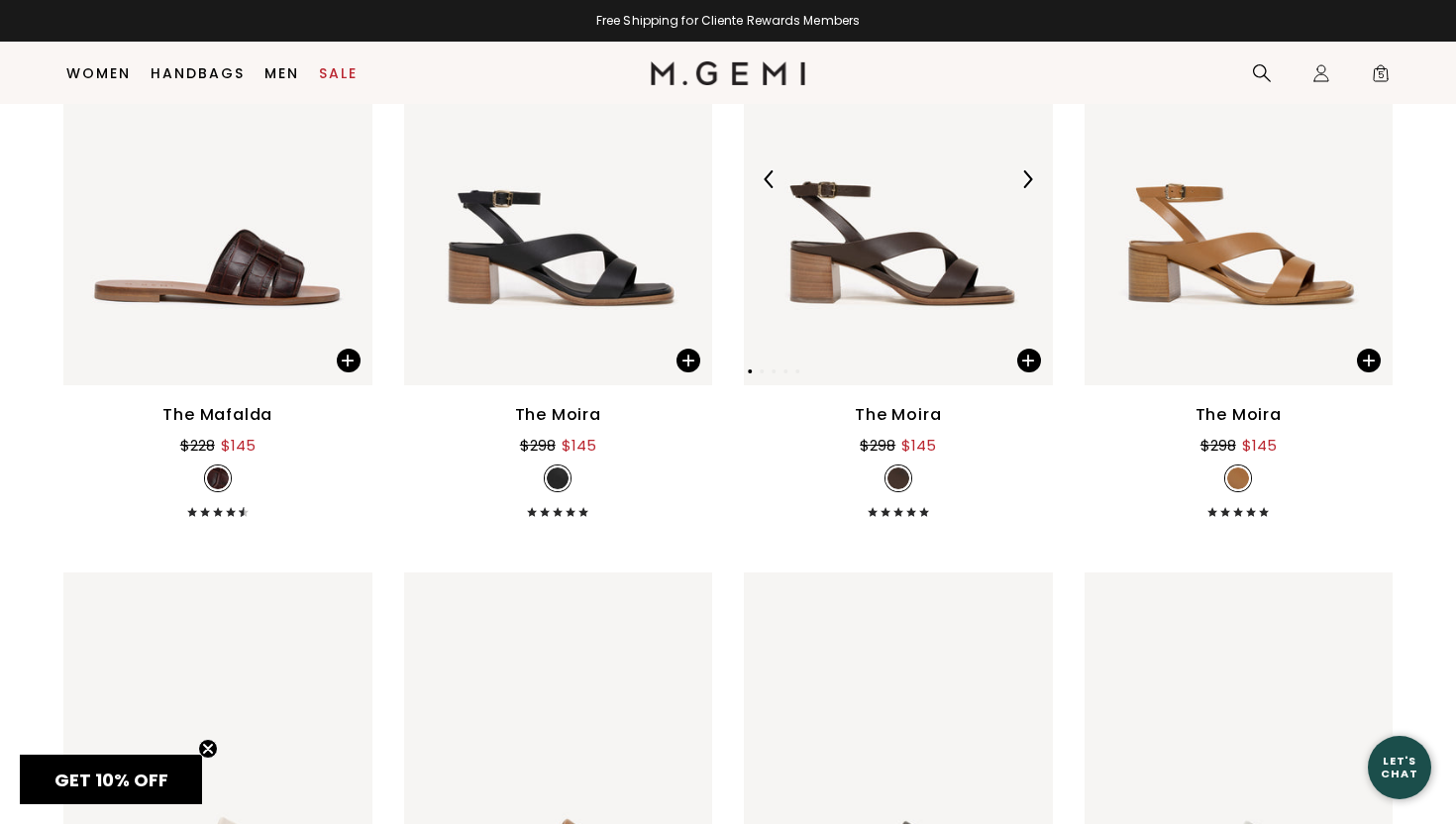 click at bounding box center [898, 179] 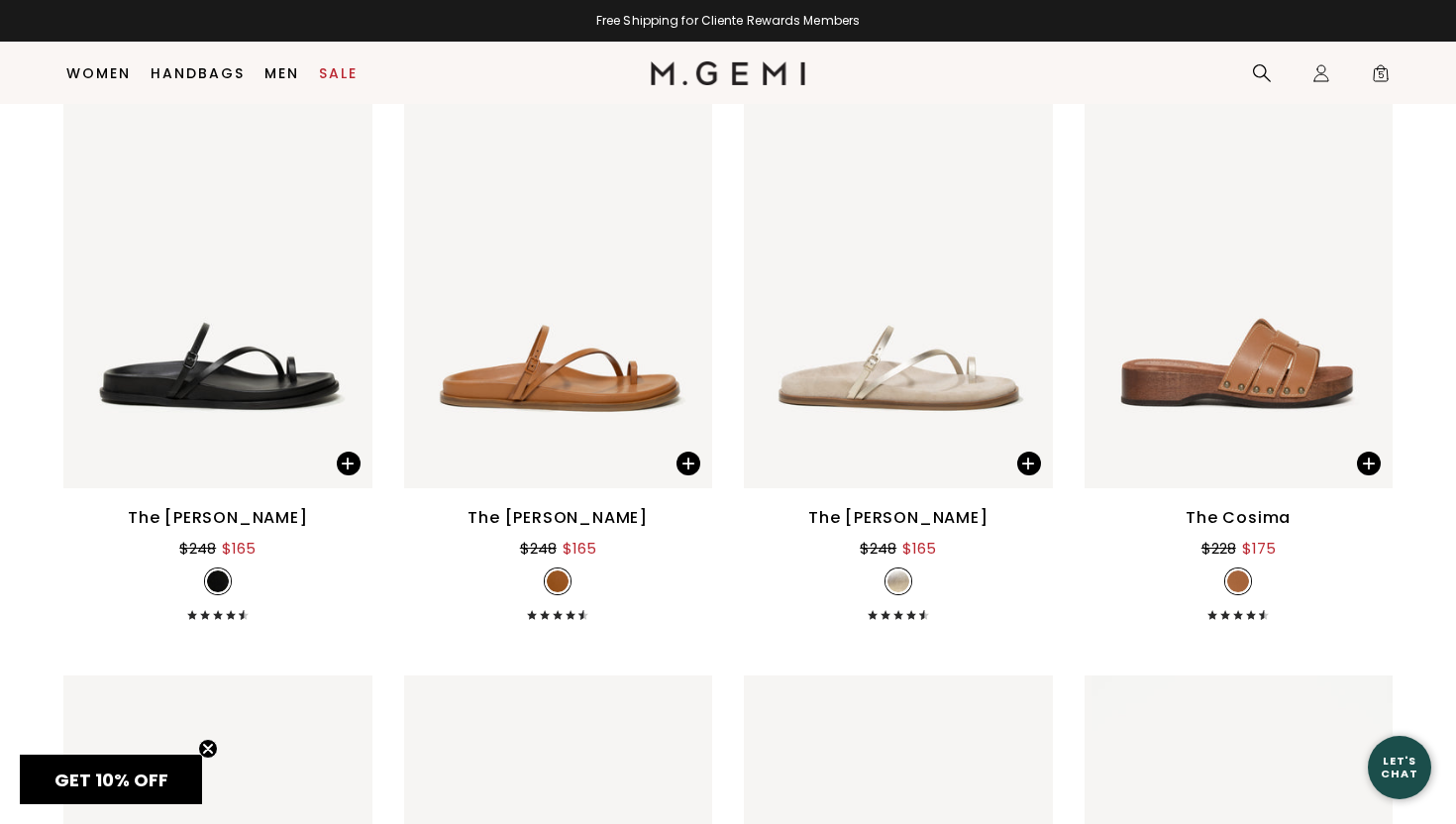 scroll, scrollTop: 5766, scrollLeft: 0, axis: vertical 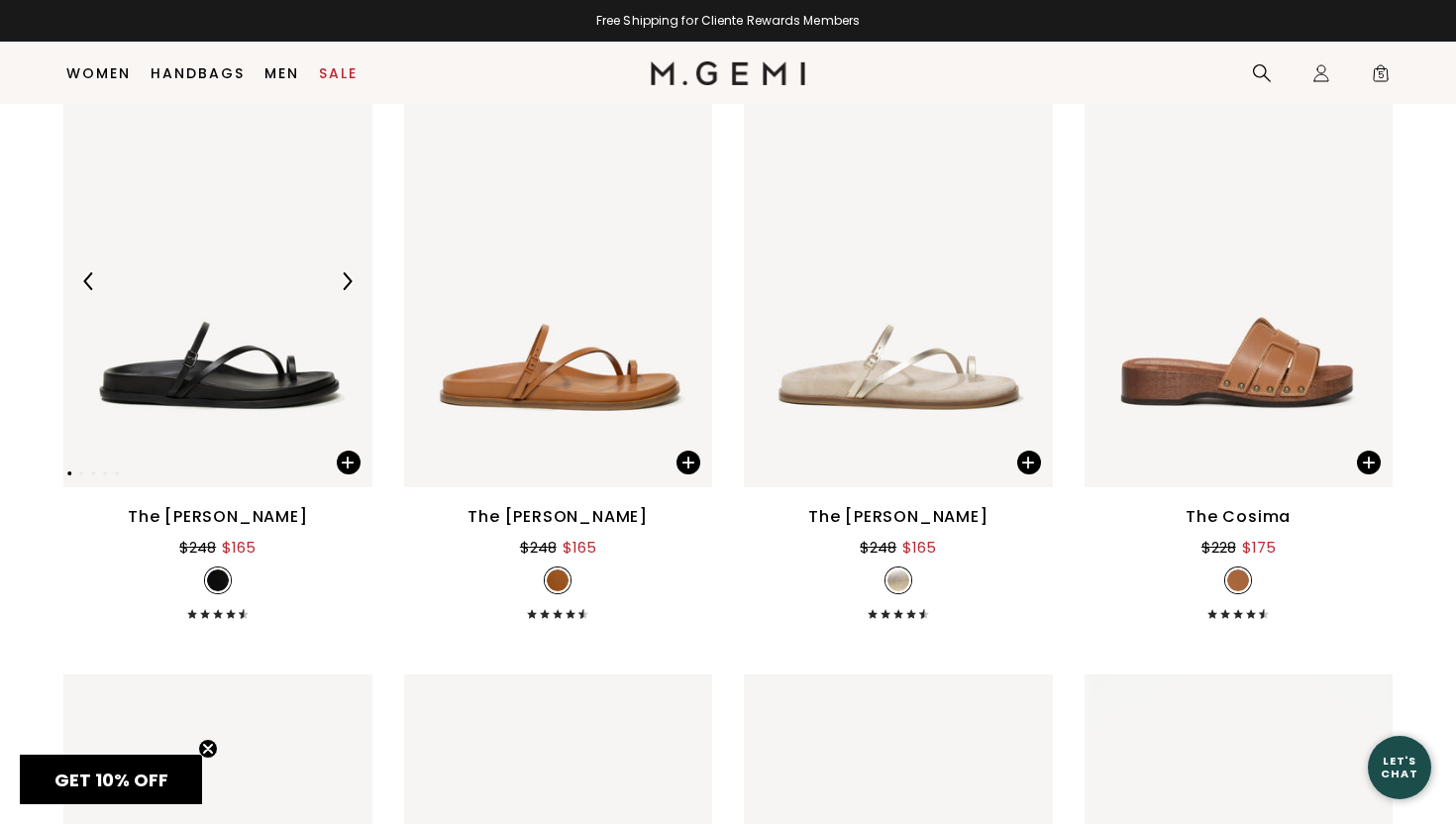 click at bounding box center (347, 281) 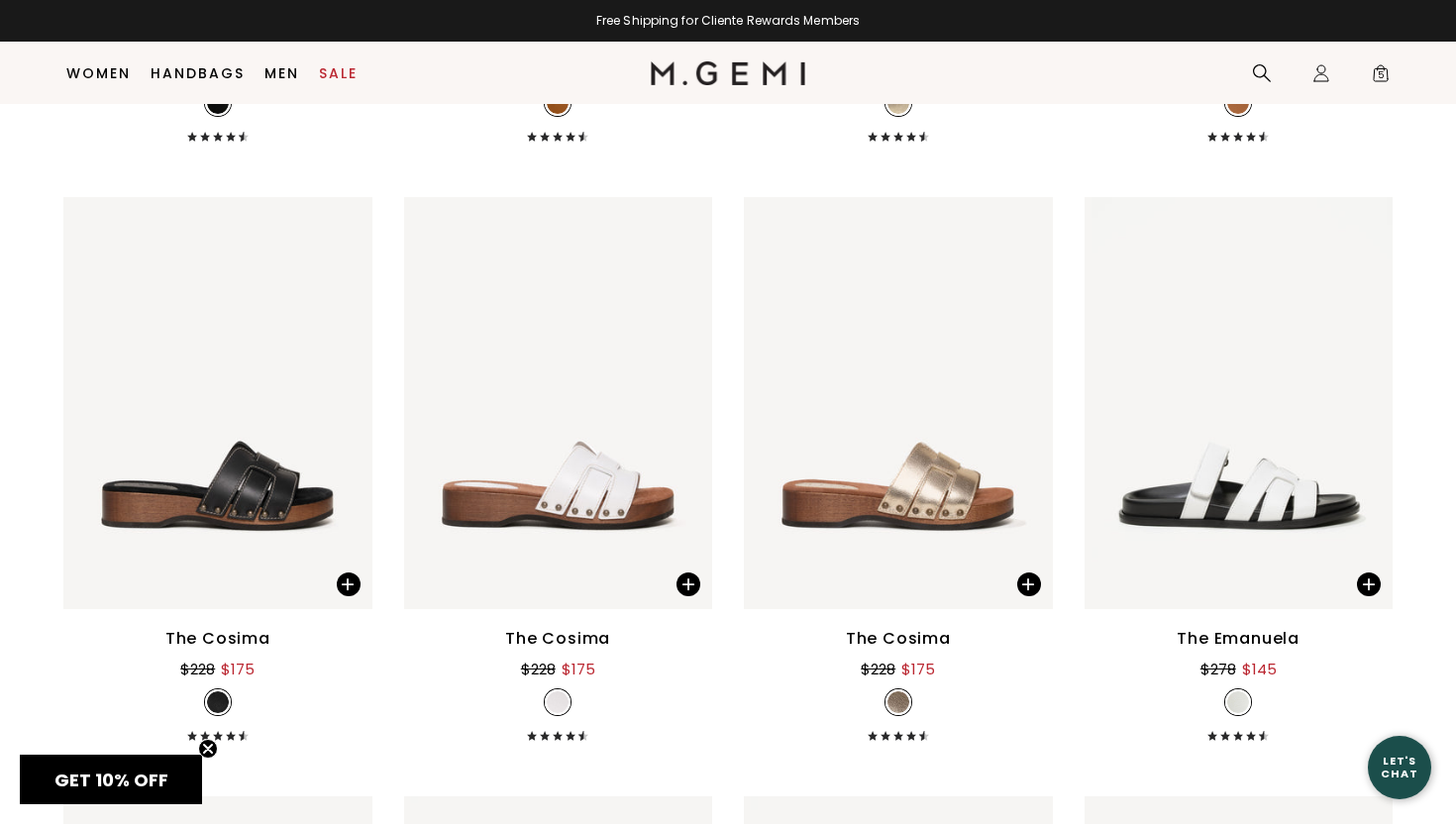 scroll, scrollTop: 6123, scrollLeft: 0, axis: vertical 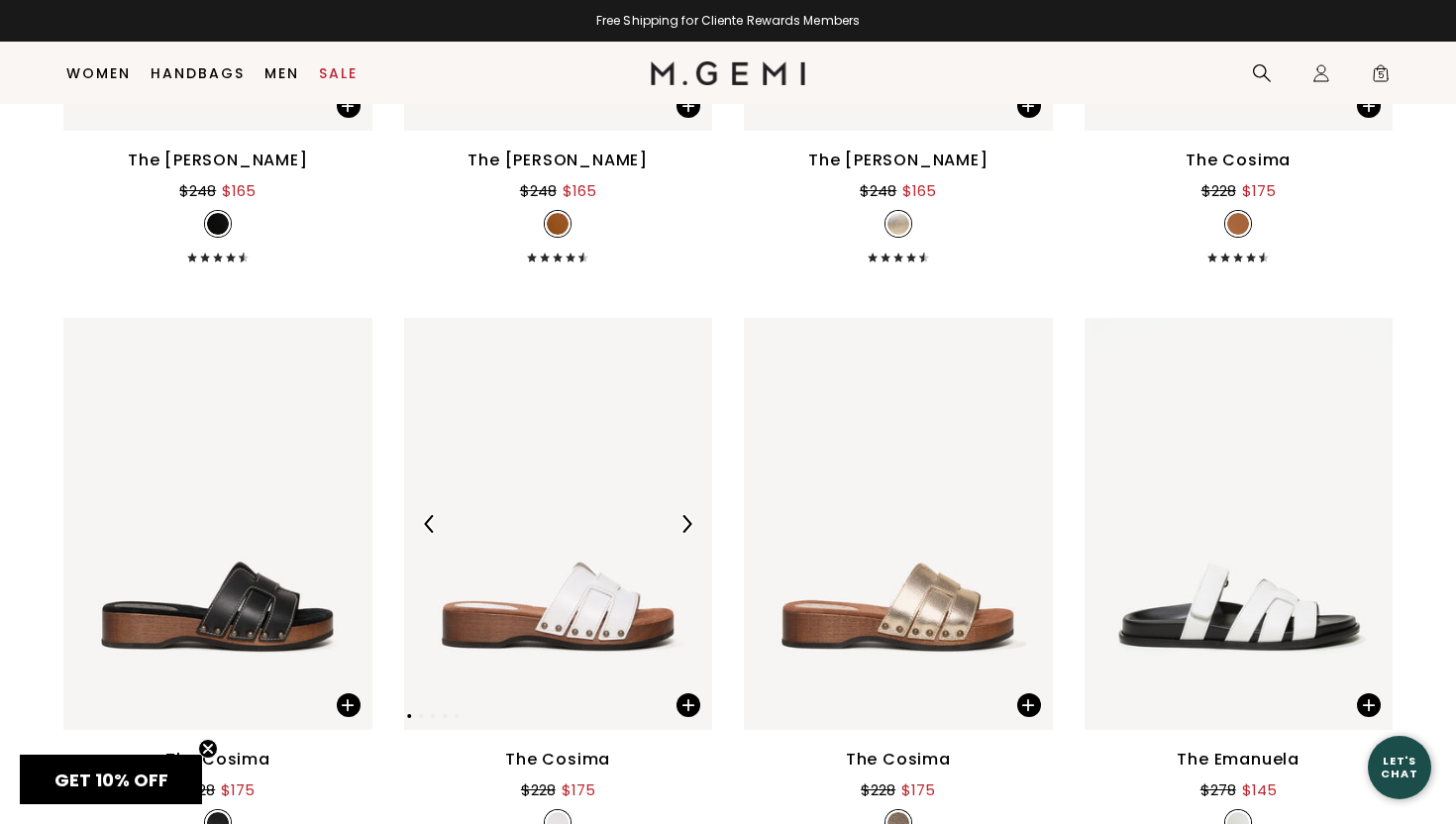 click at bounding box center (686, 524) 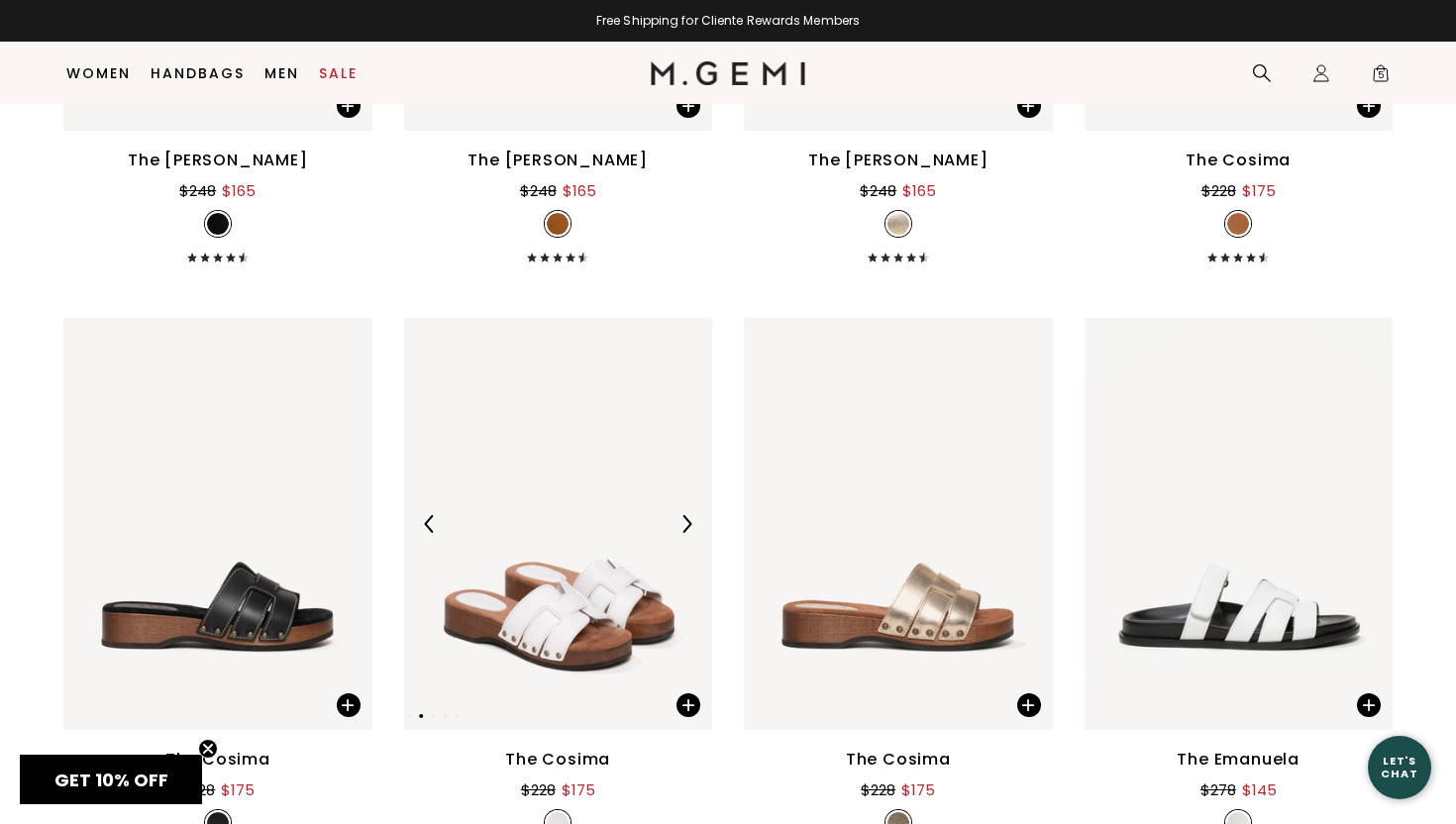 click at bounding box center (686, 524) 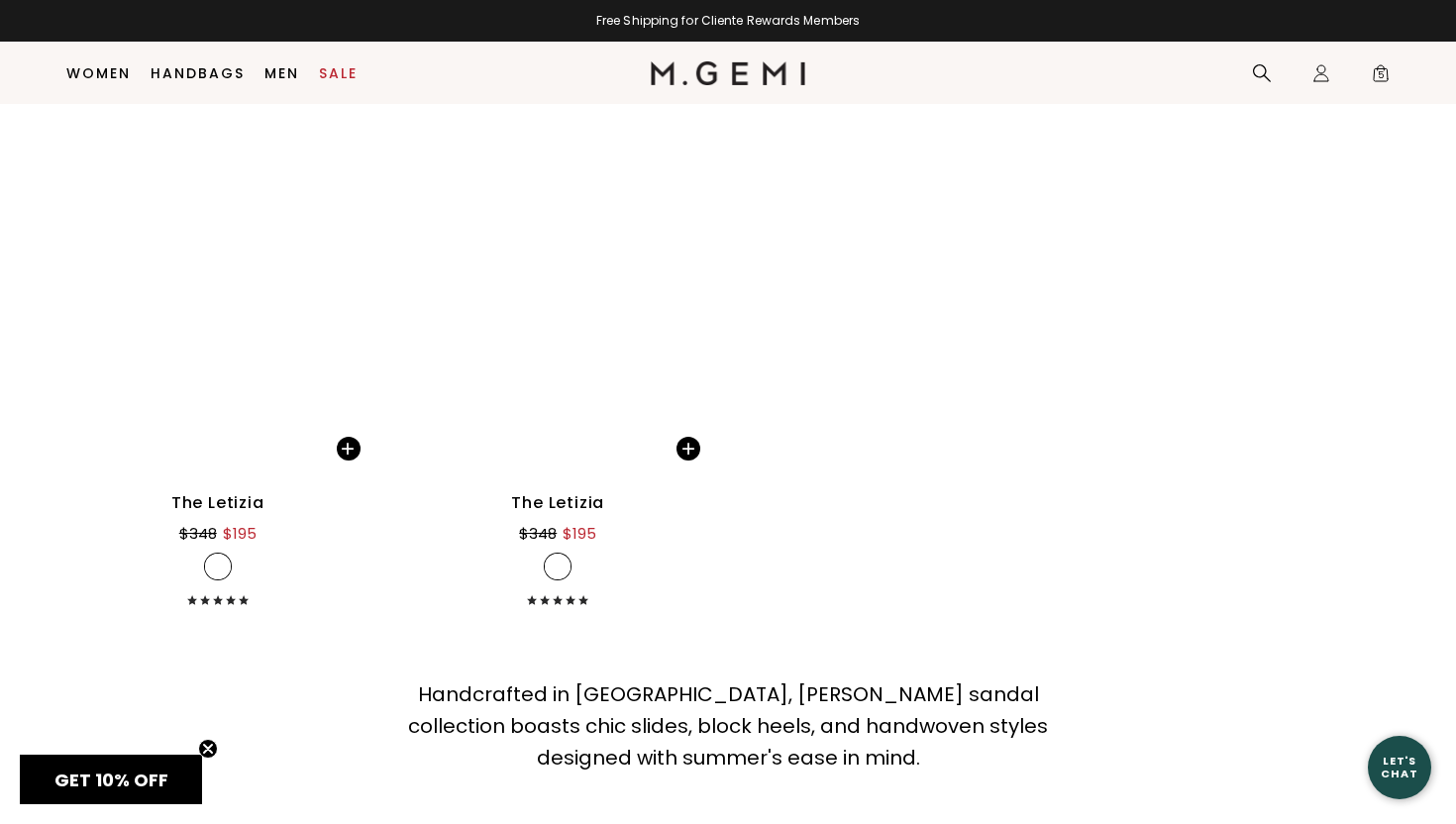 scroll, scrollTop: 10574, scrollLeft: 0, axis: vertical 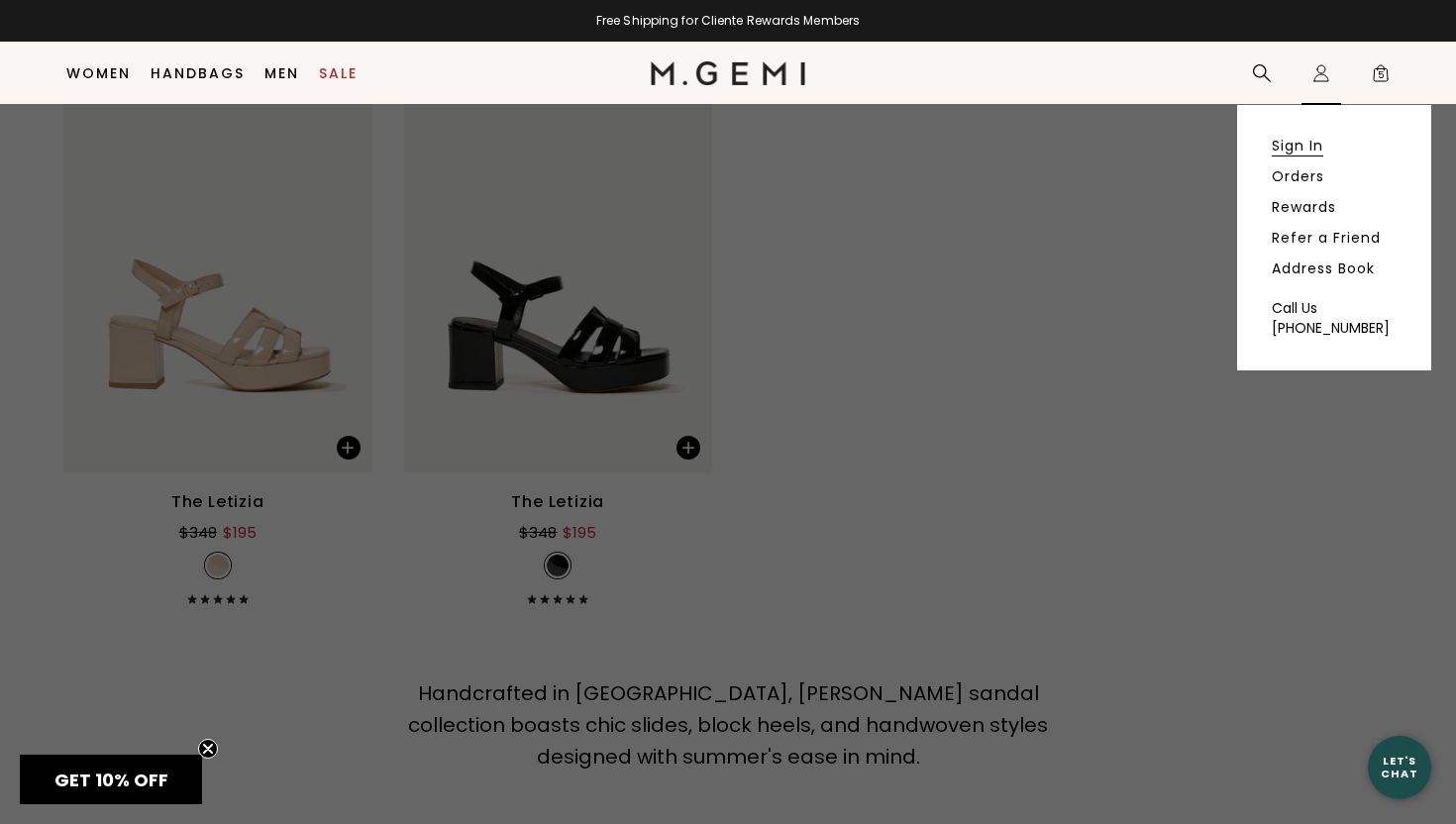 click on "Sign In" at bounding box center (1298, 146) 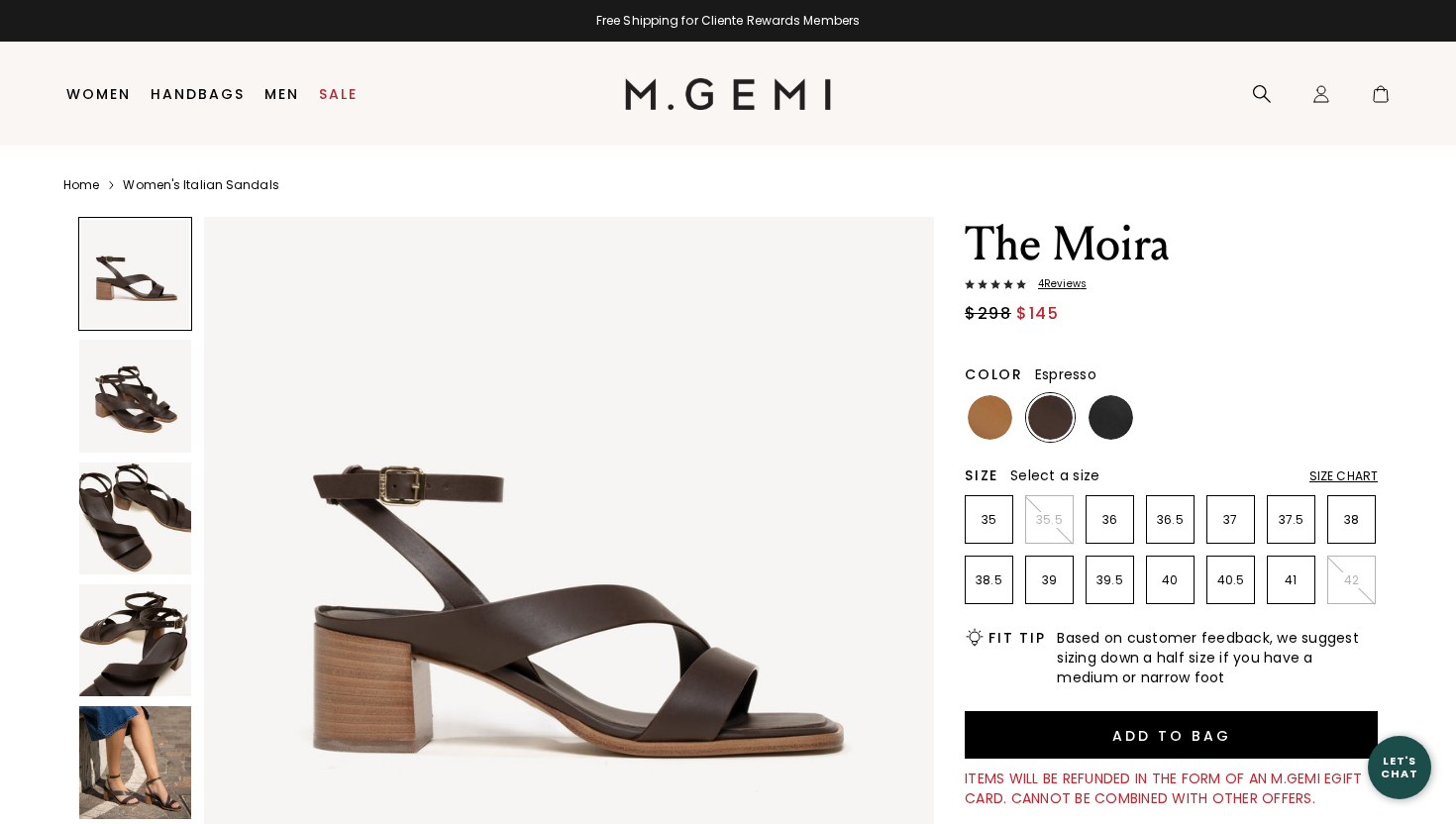 scroll, scrollTop: 0, scrollLeft: 0, axis: both 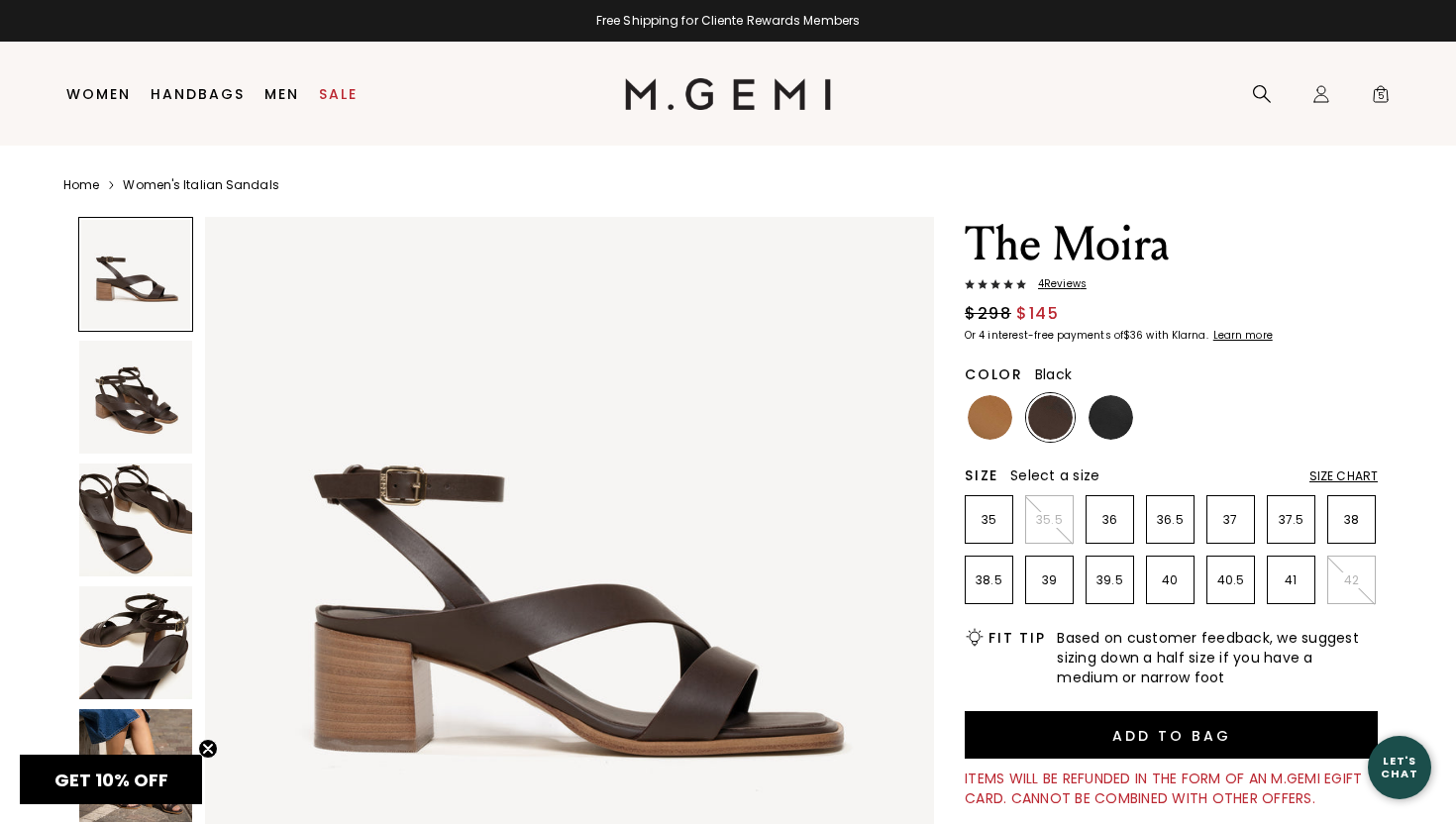 click at bounding box center (1110, 417) 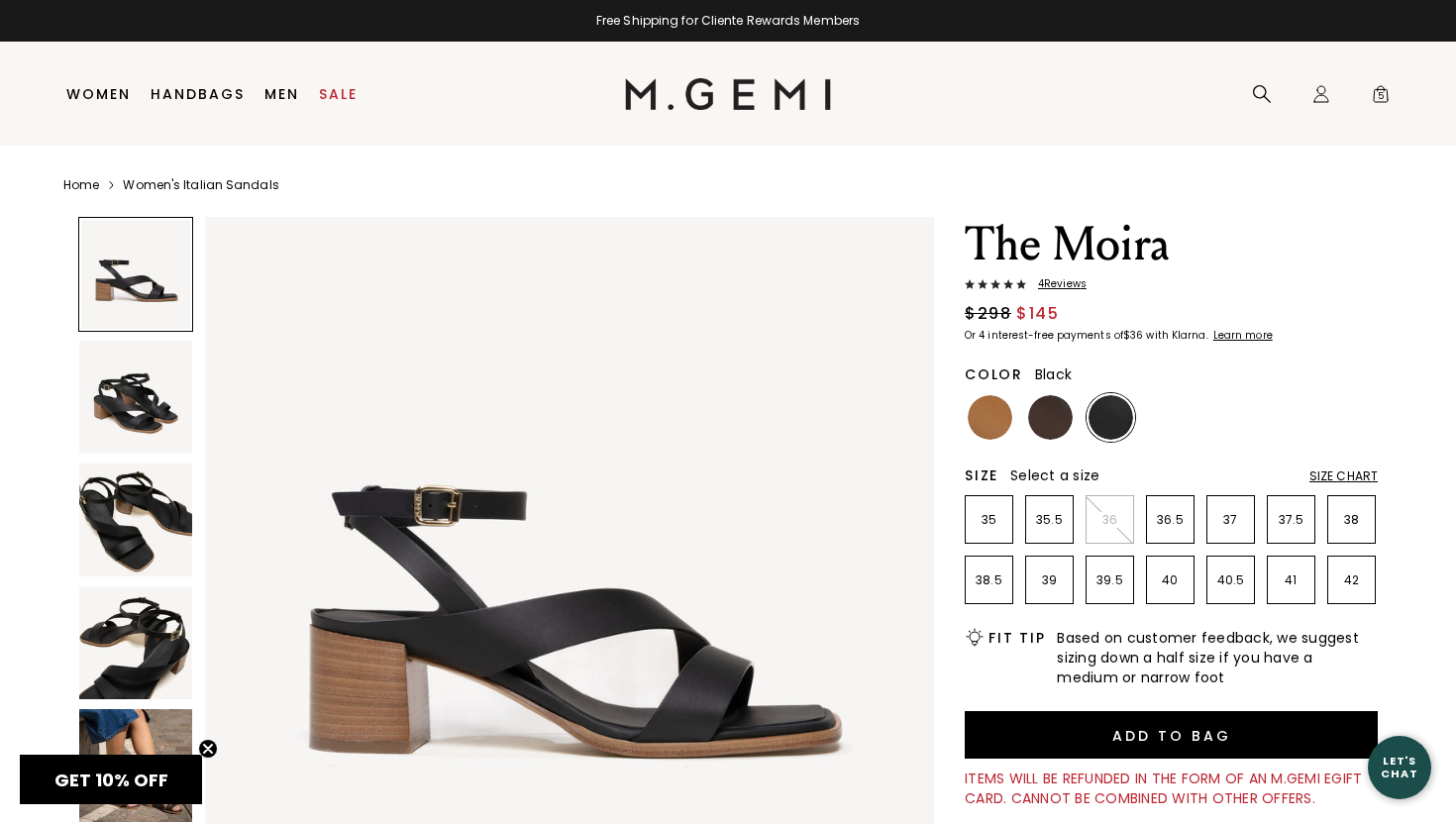 scroll, scrollTop: 0, scrollLeft: 0, axis: both 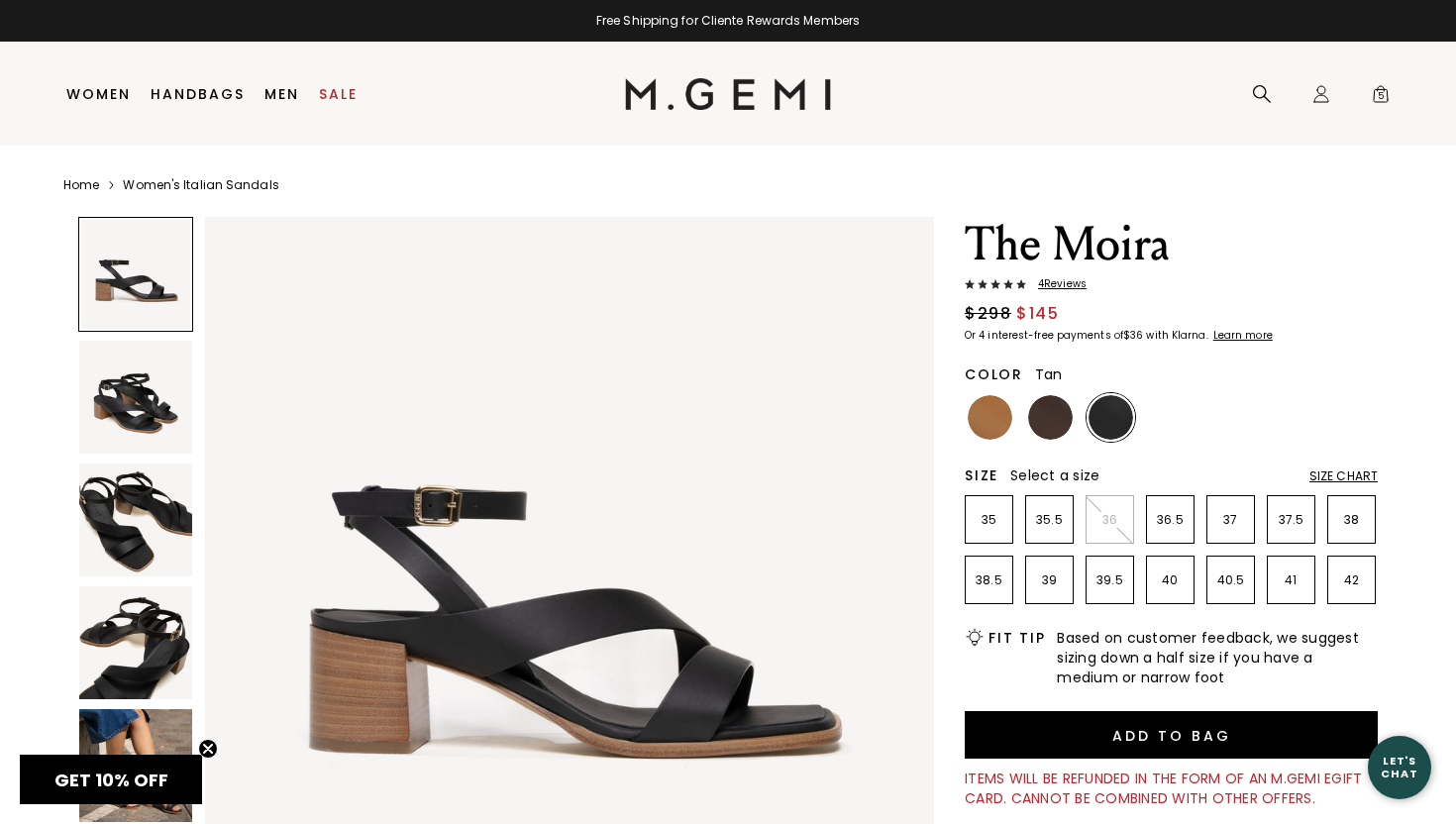 click at bounding box center [989, 417] 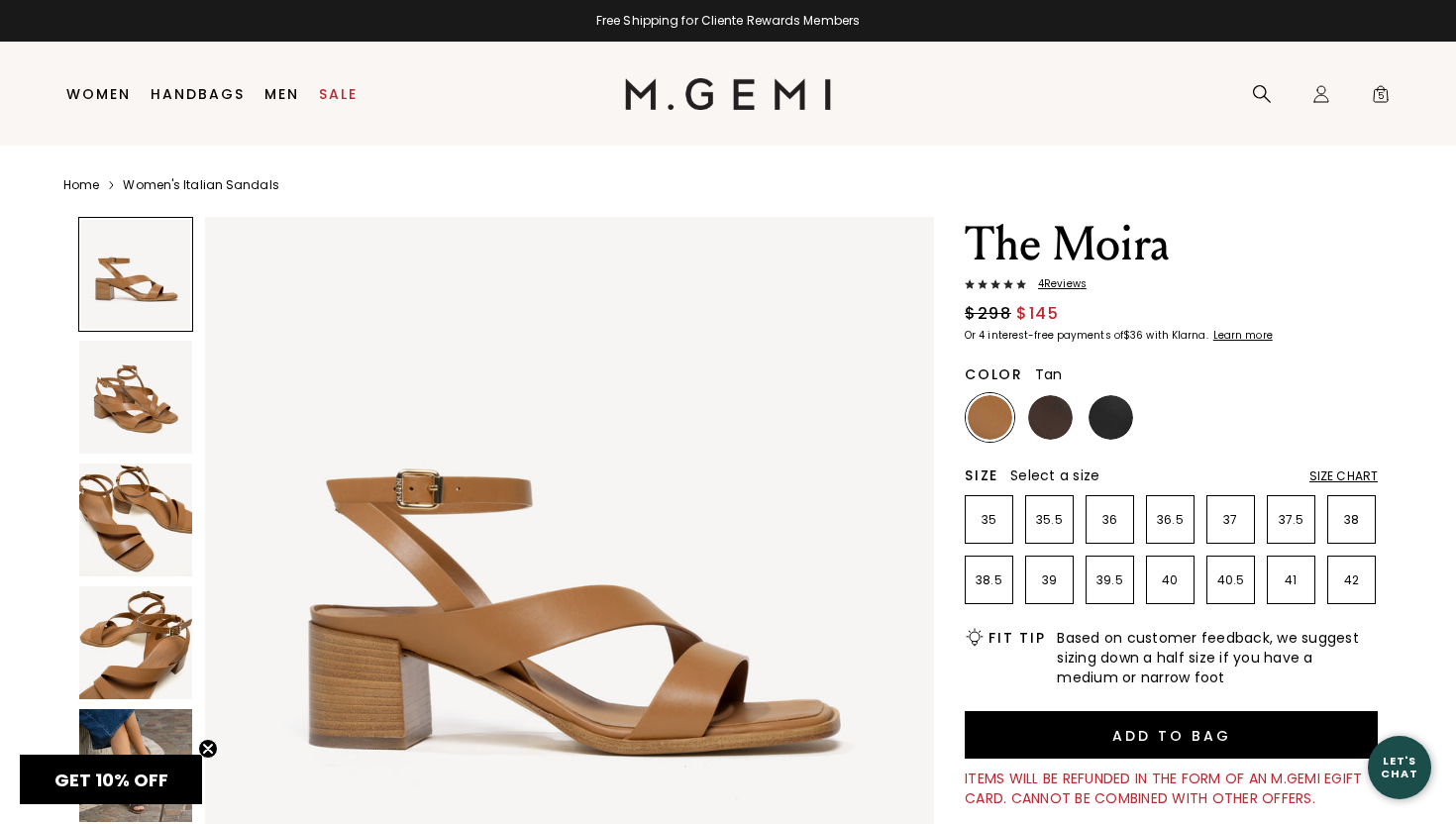 scroll, scrollTop: 0, scrollLeft: 0, axis: both 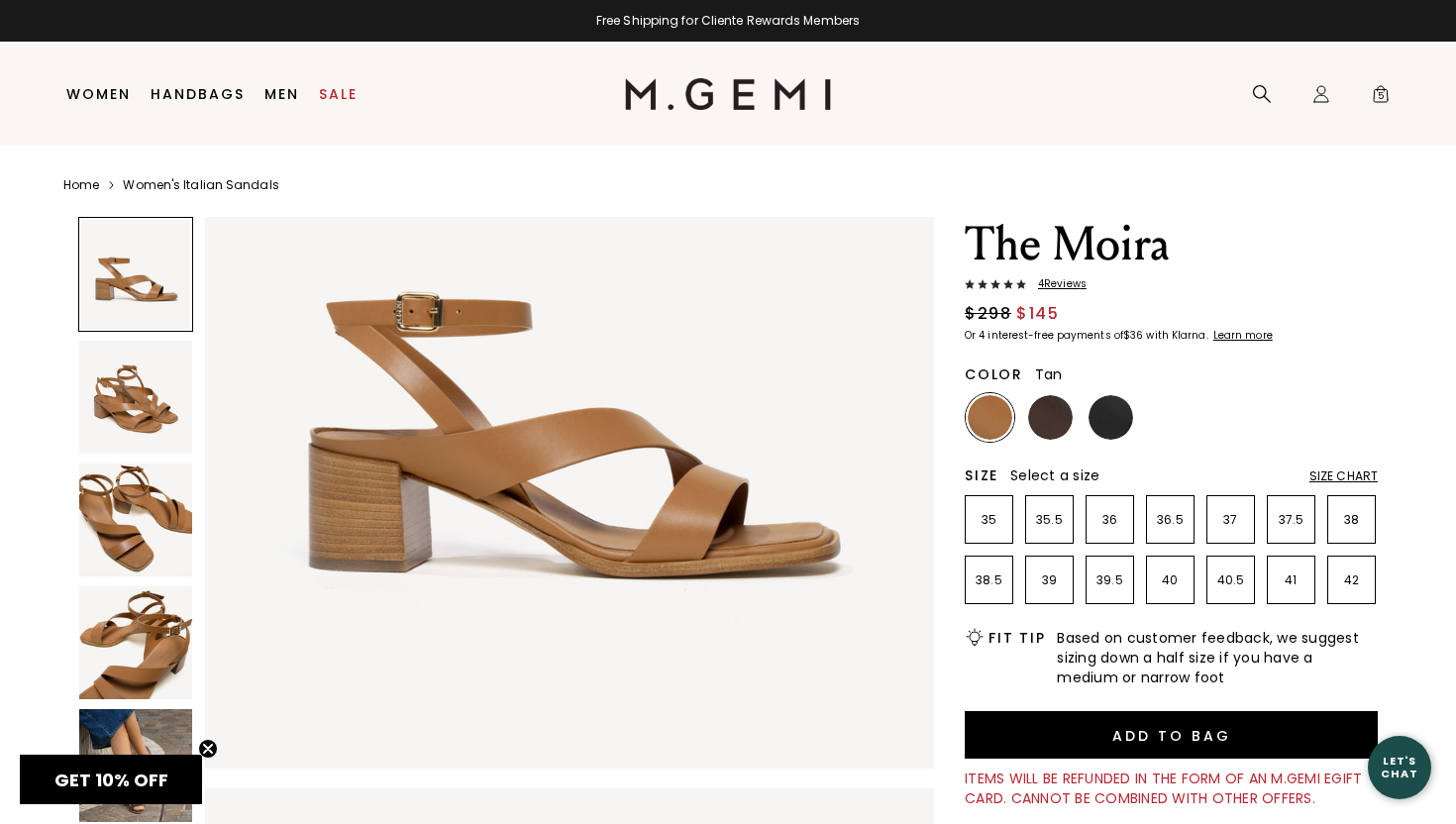 click at bounding box center (136, 766) 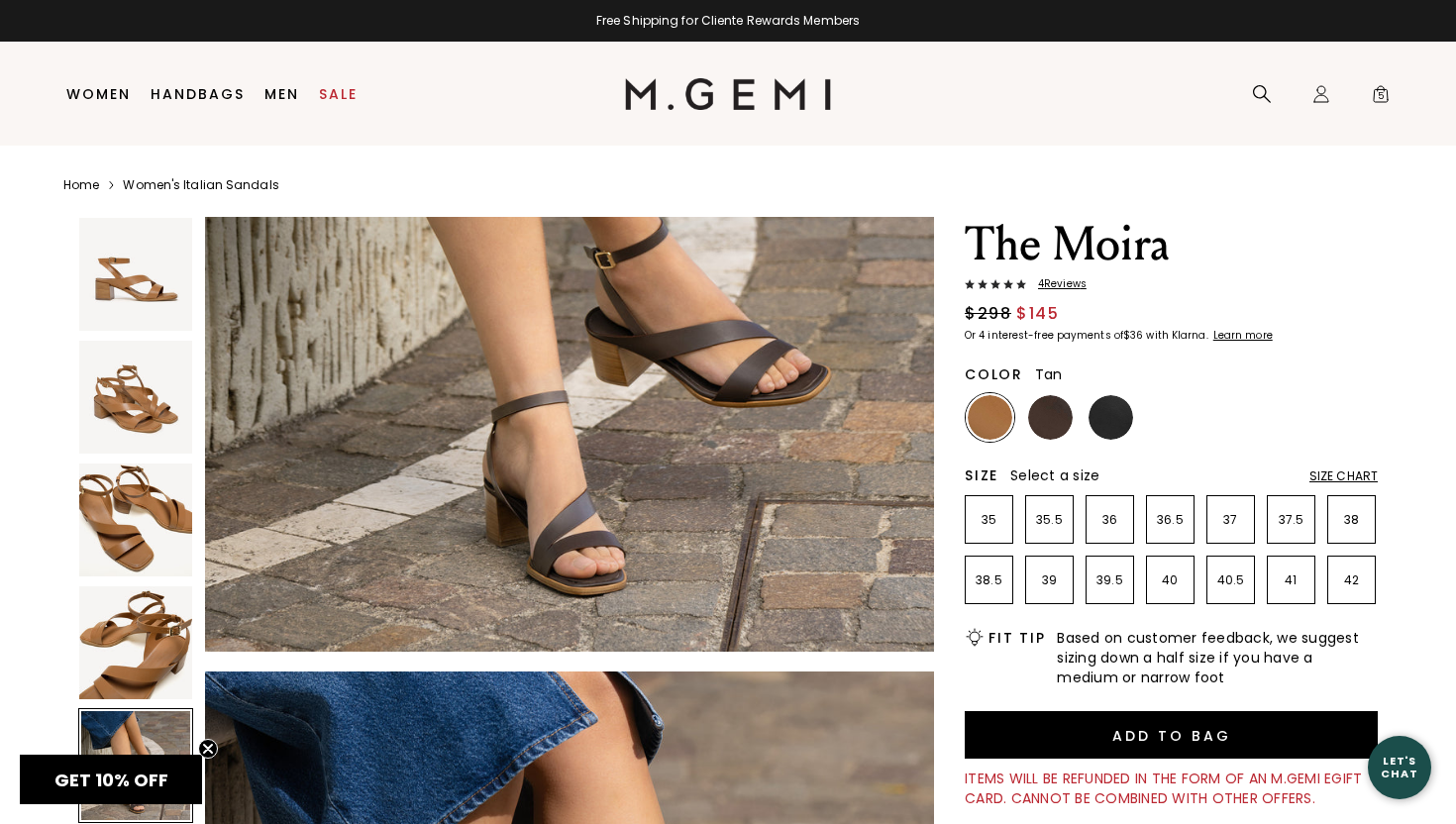 scroll, scrollTop: 3302, scrollLeft: 0, axis: vertical 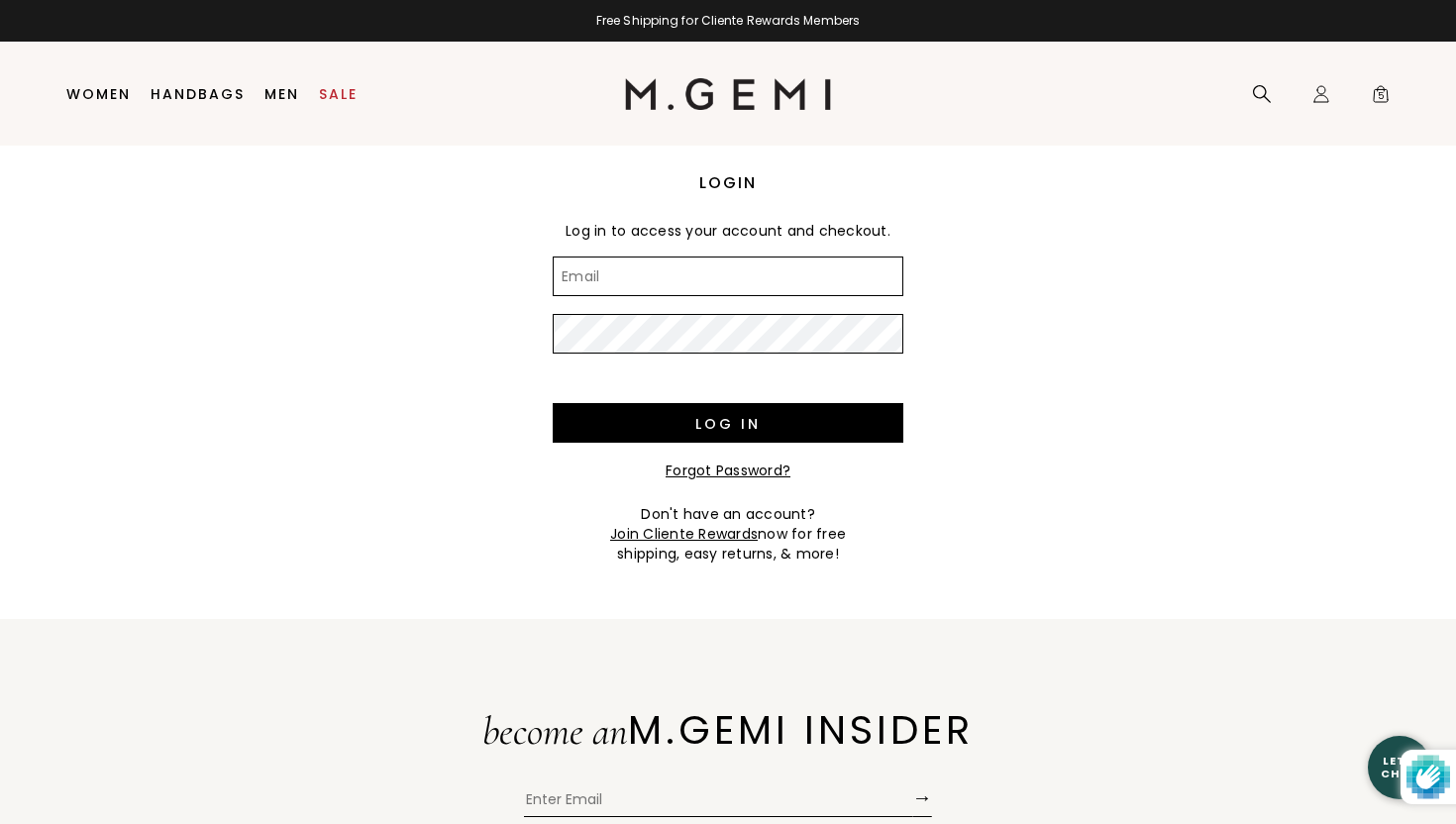 click on "Email" at bounding box center (728, 276) 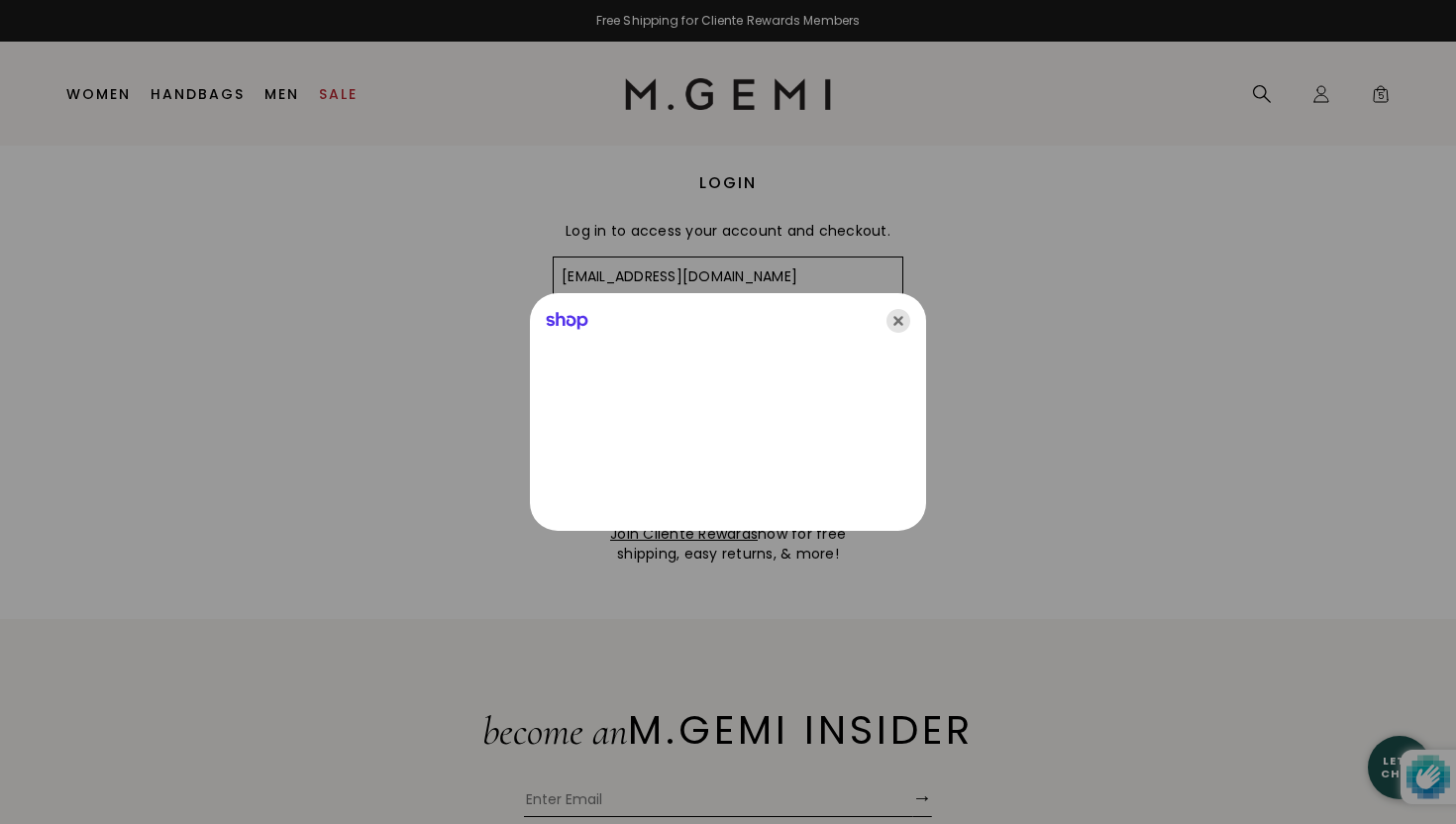 click 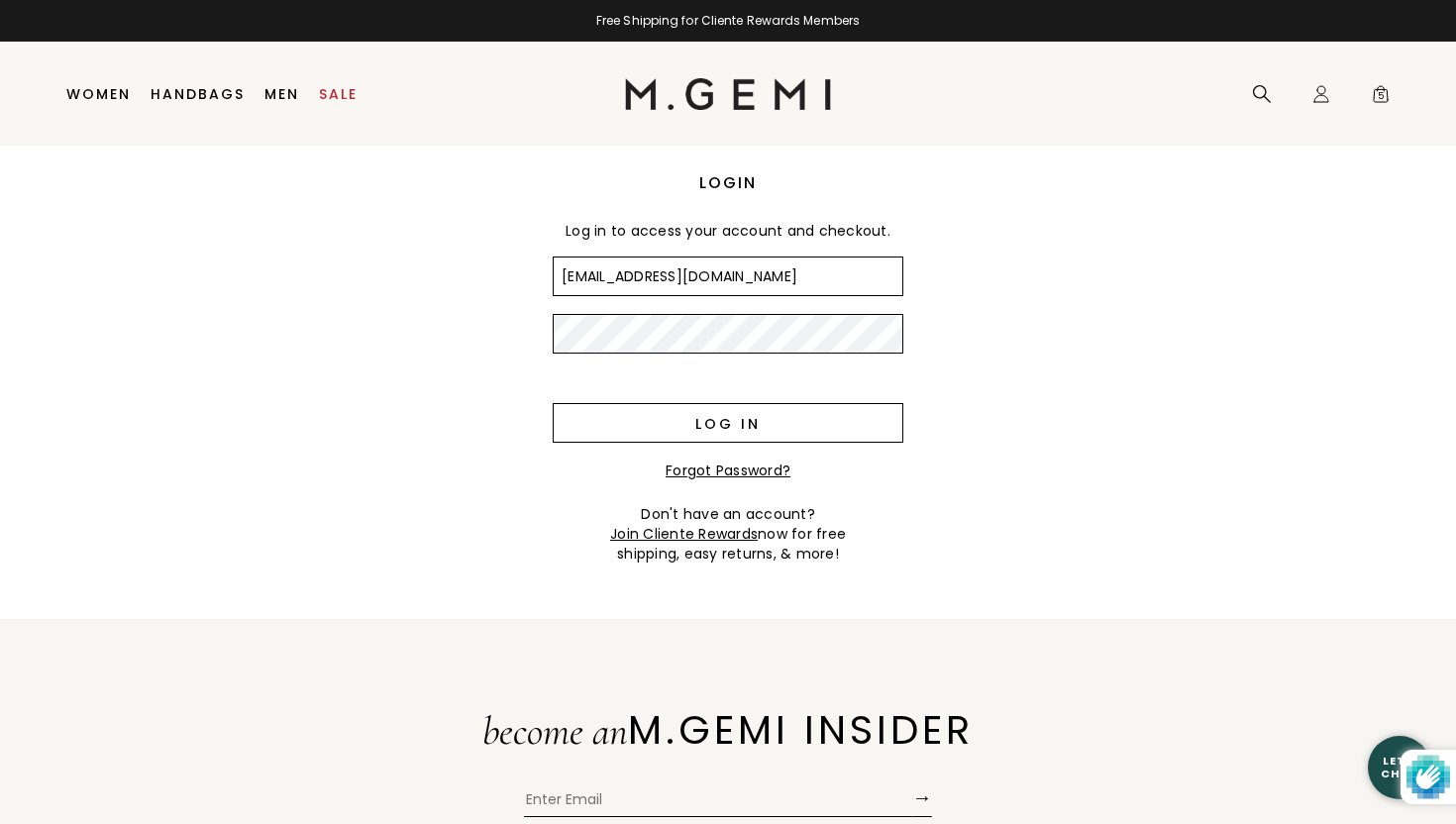 click on "Log in" at bounding box center (728, 423) 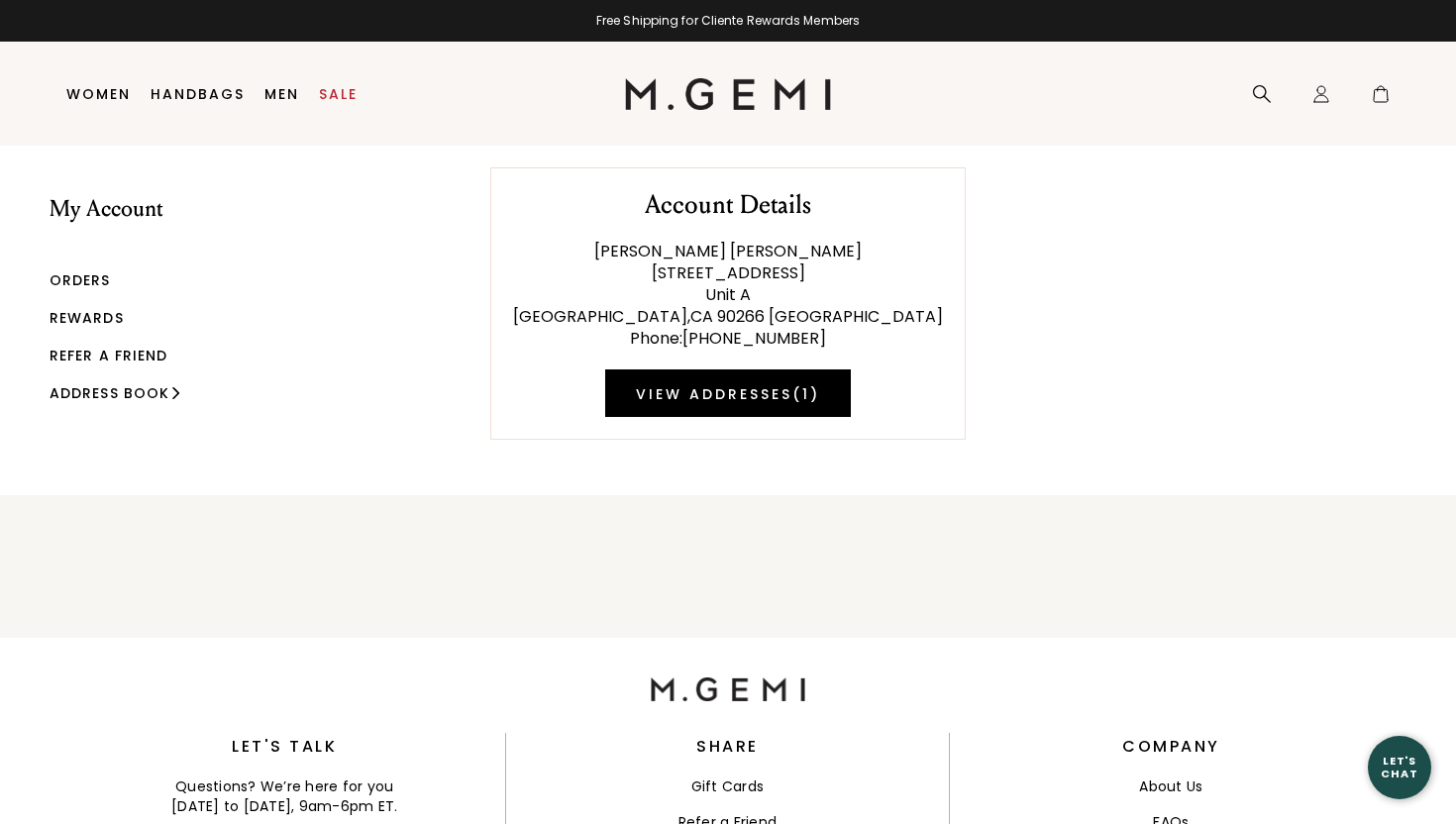scroll, scrollTop: 0, scrollLeft: 0, axis: both 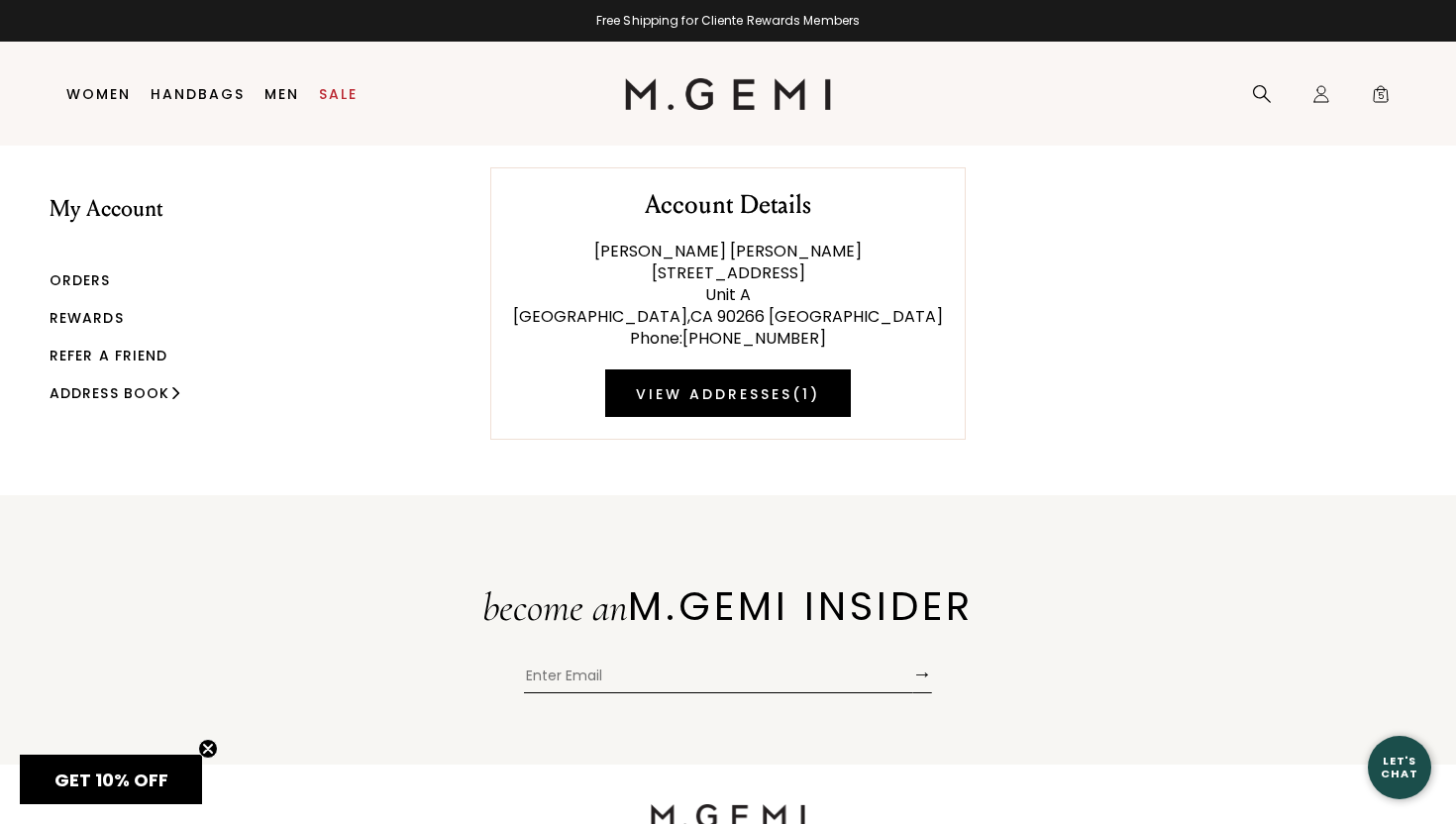 click on "Rewards" at bounding box center (86, 318) 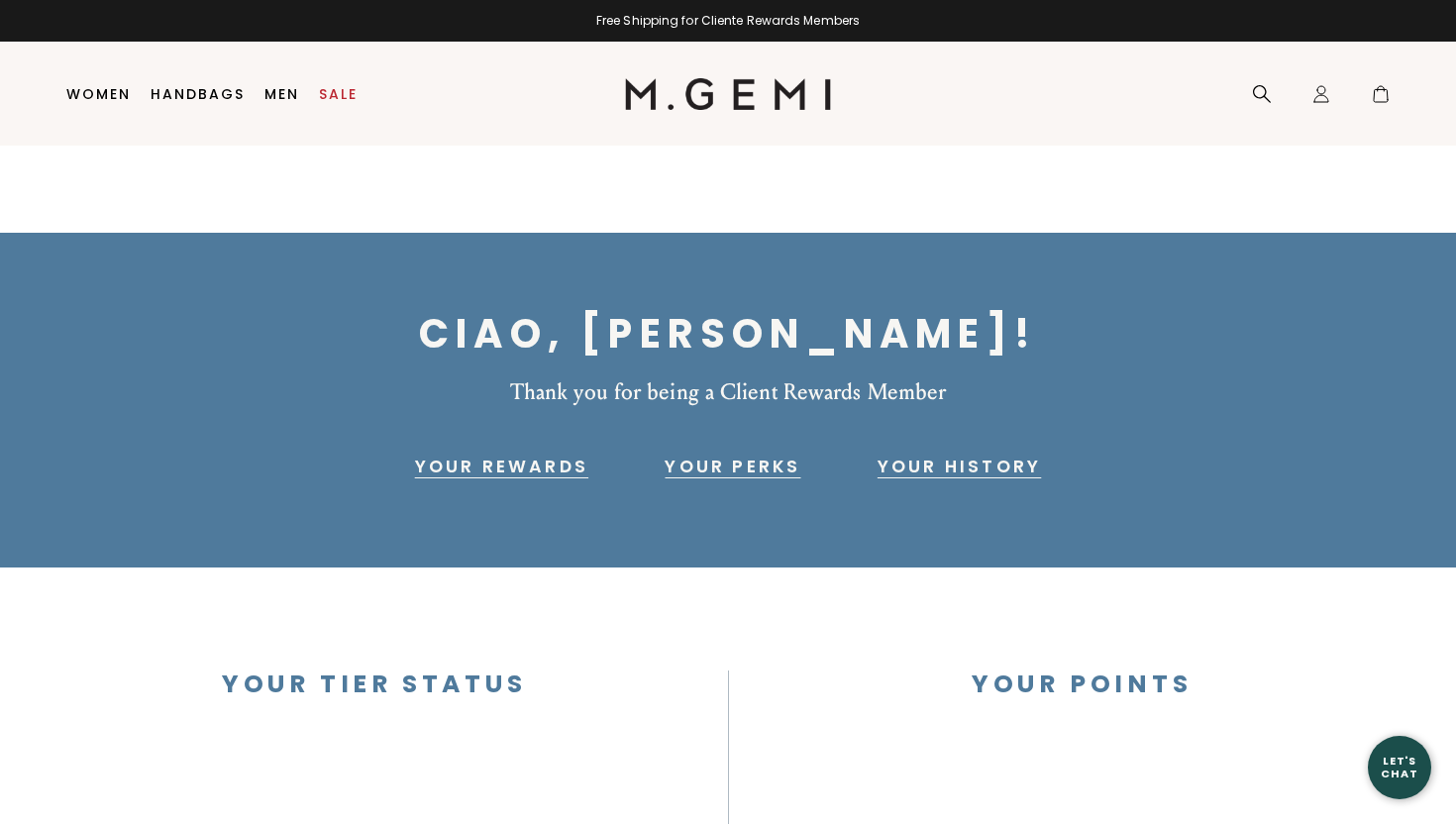scroll, scrollTop: 0, scrollLeft: 0, axis: both 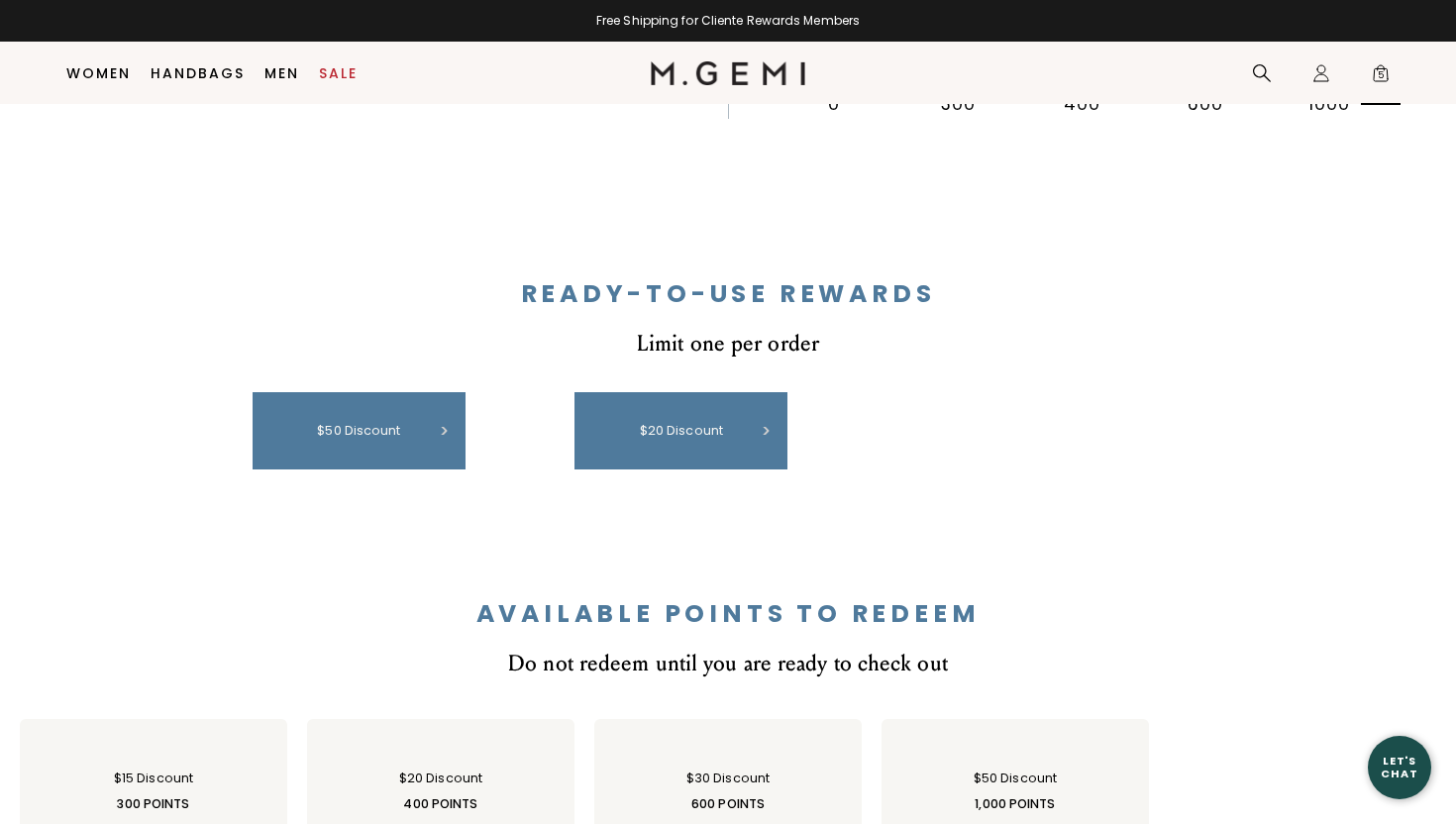 click on "5" at bounding box center (1381, 77) 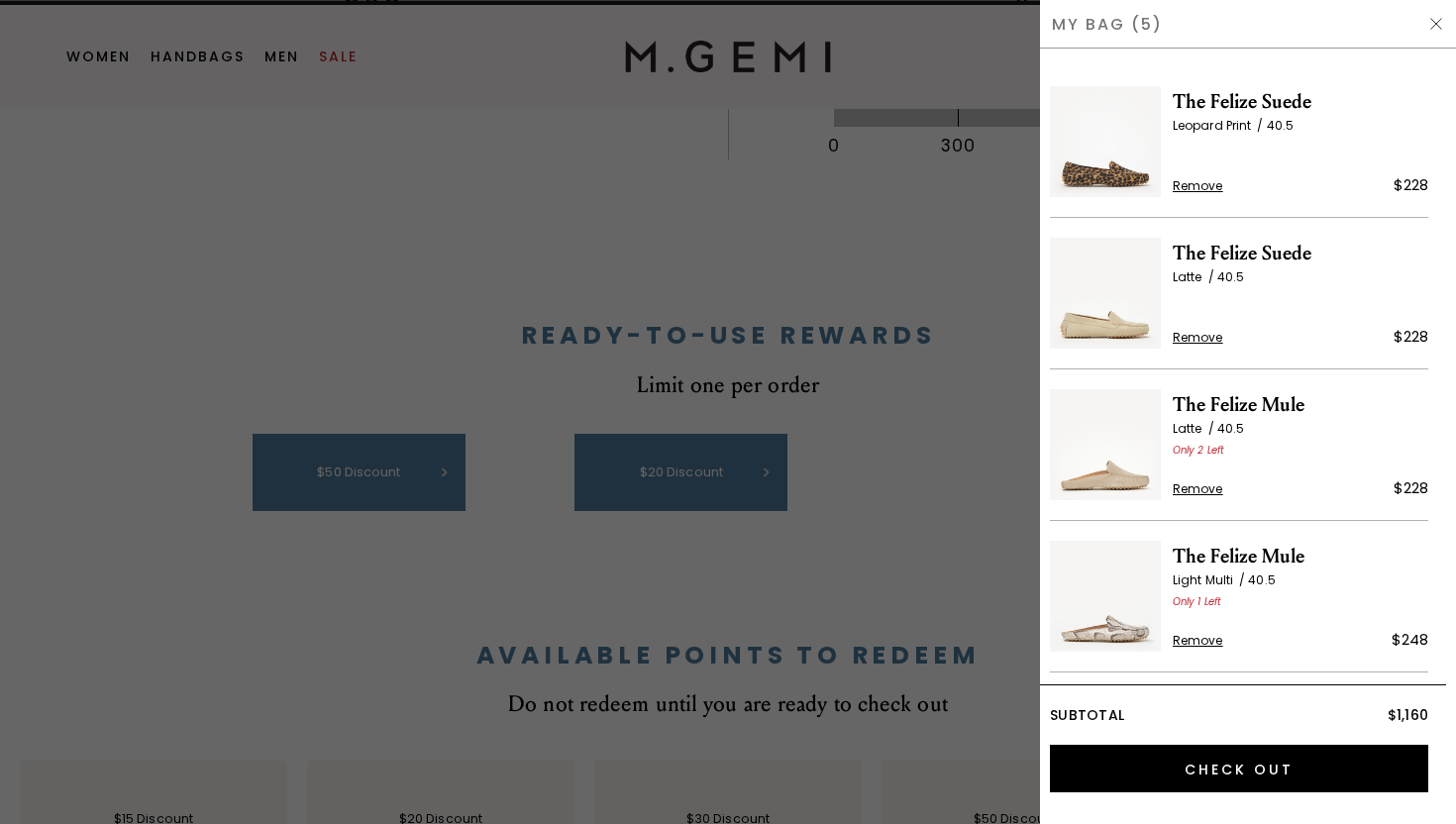 scroll, scrollTop: 0, scrollLeft: 0, axis: both 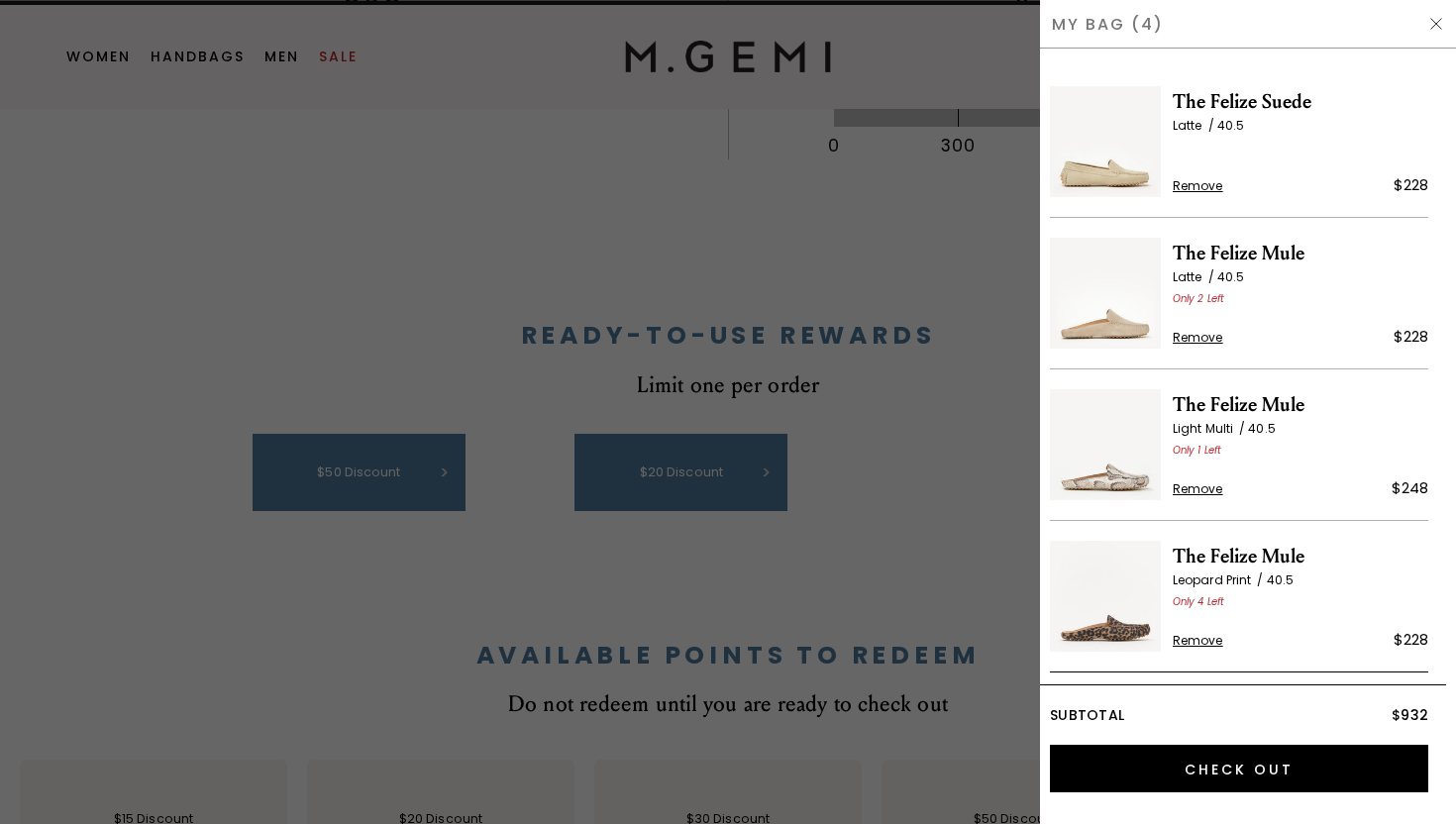 click on "Remove $228" at bounding box center [1300, 181] 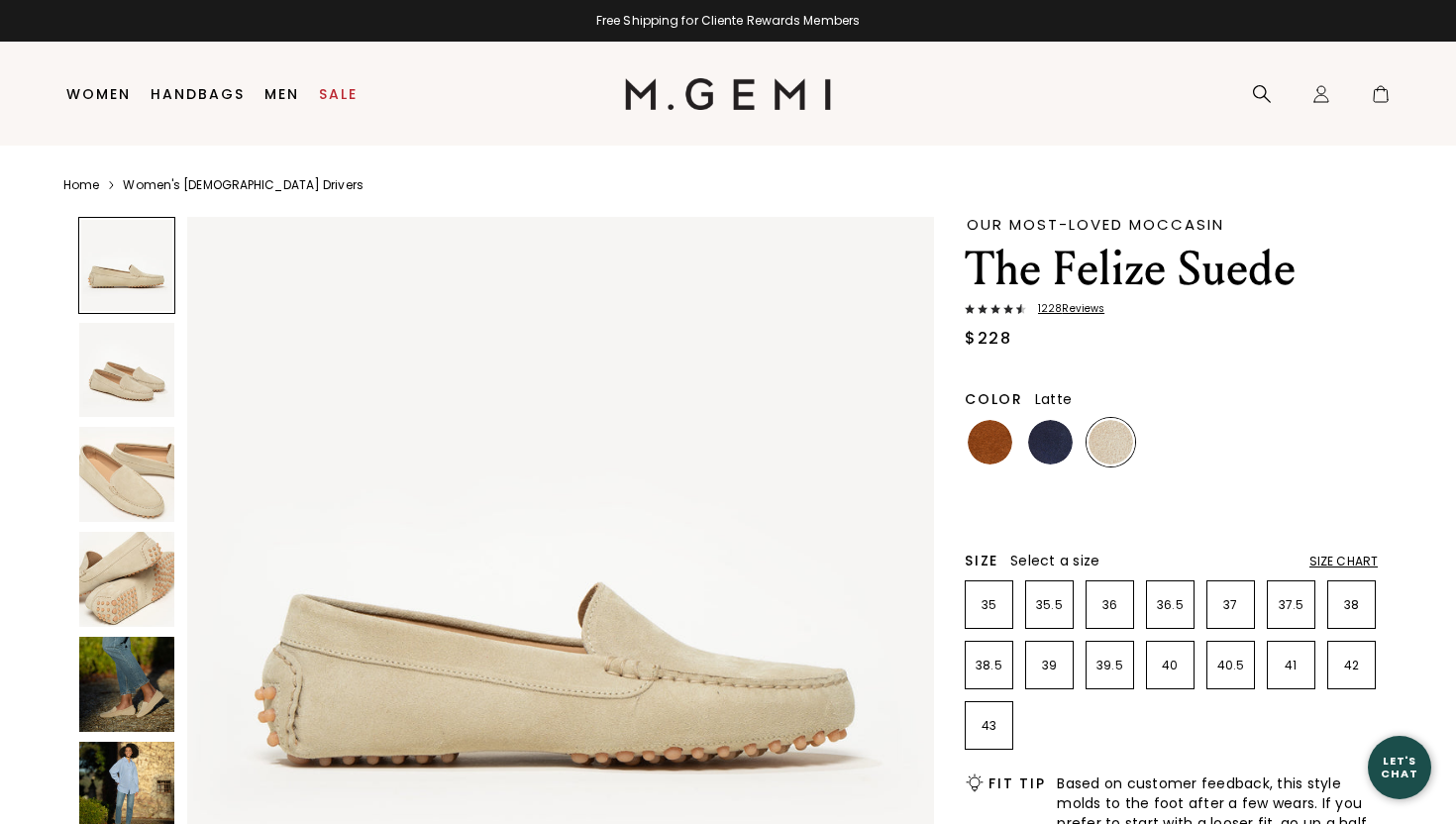 scroll, scrollTop: 0, scrollLeft: 0, axis: both 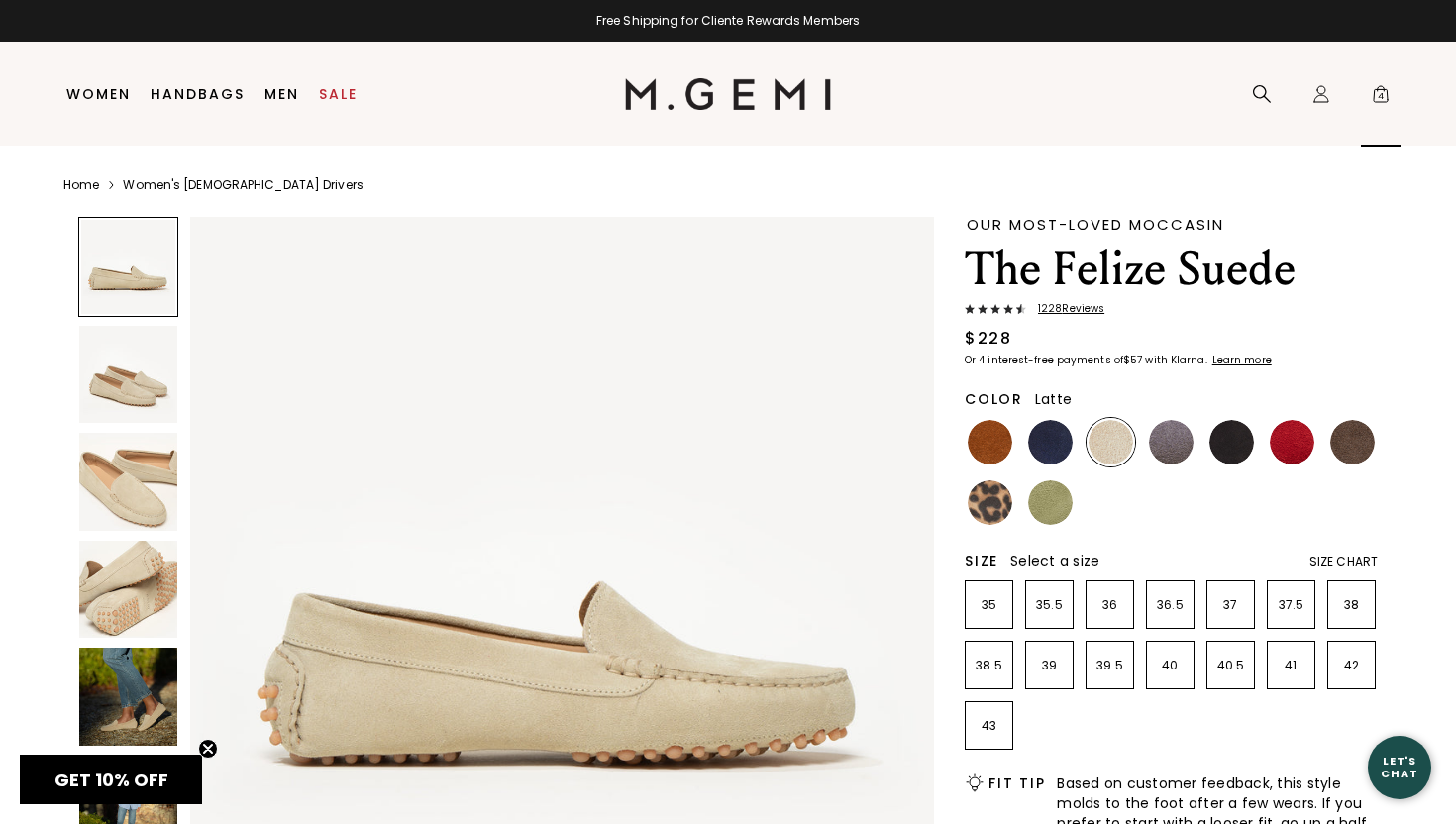 click on "4" at bounding box center (1381, 98) 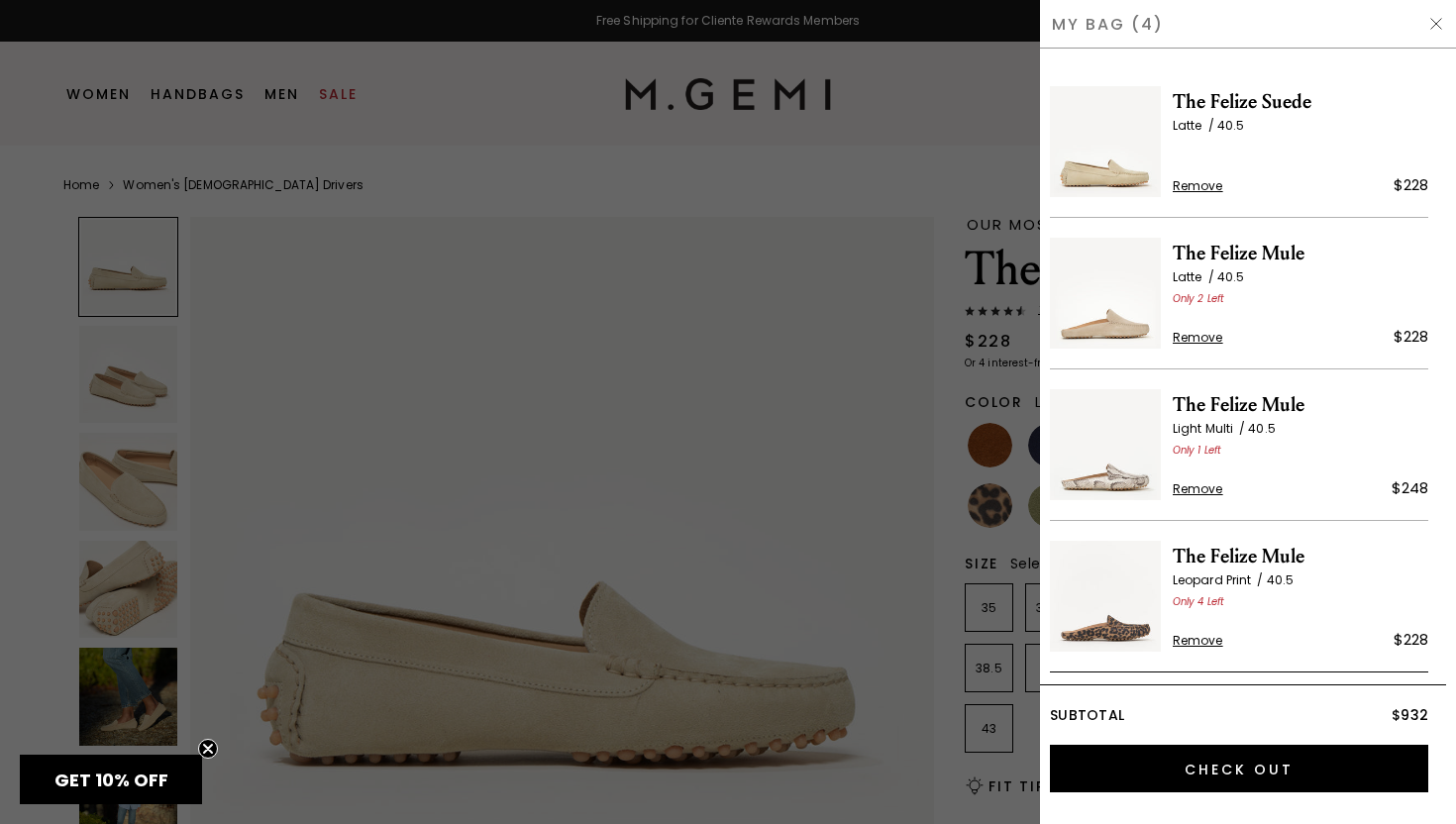 click on "Remove $228" at bounding box center (1300, 181) 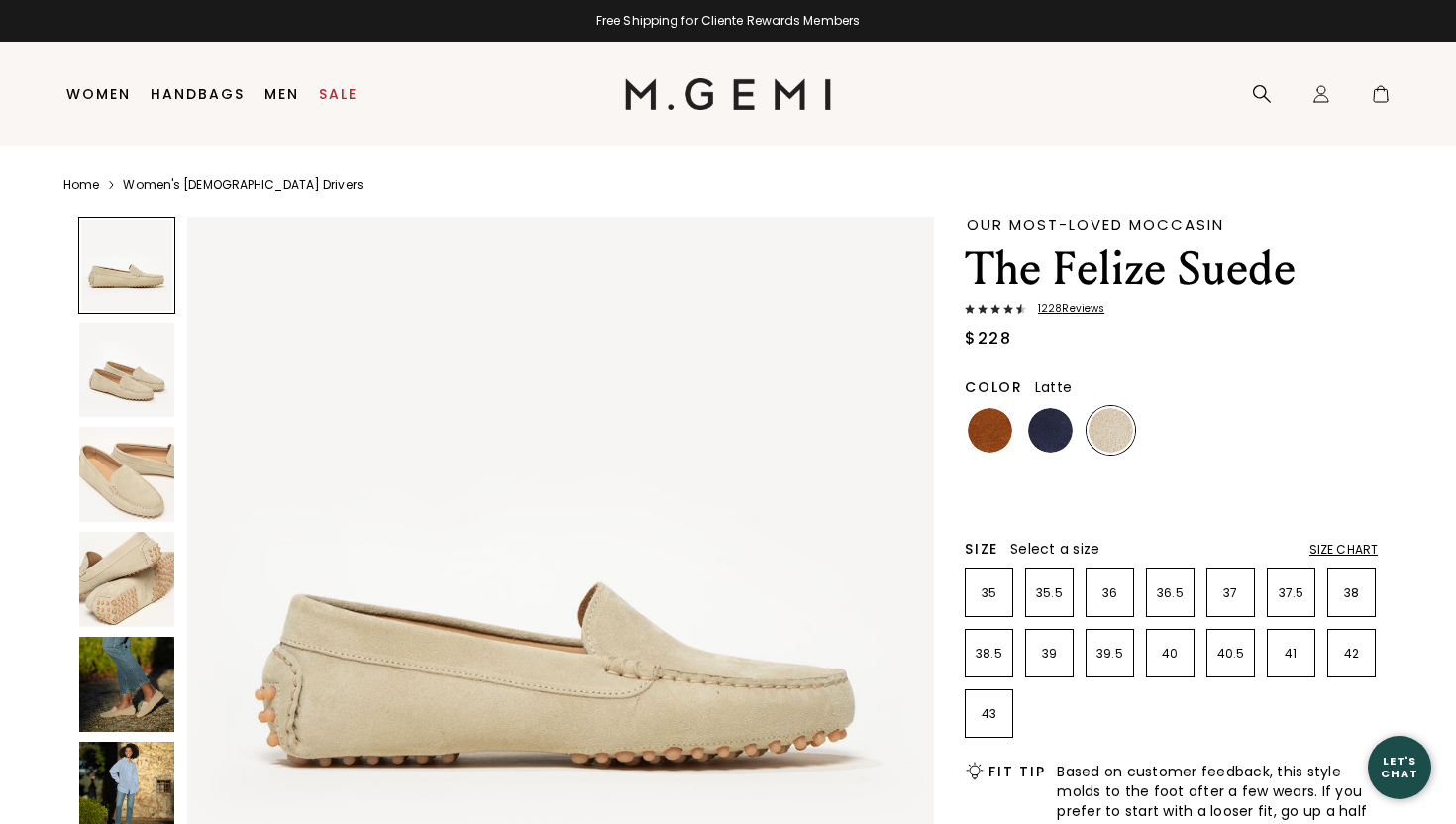 scroll, scrollTop: 0, scrollLeft: 0, axis: both 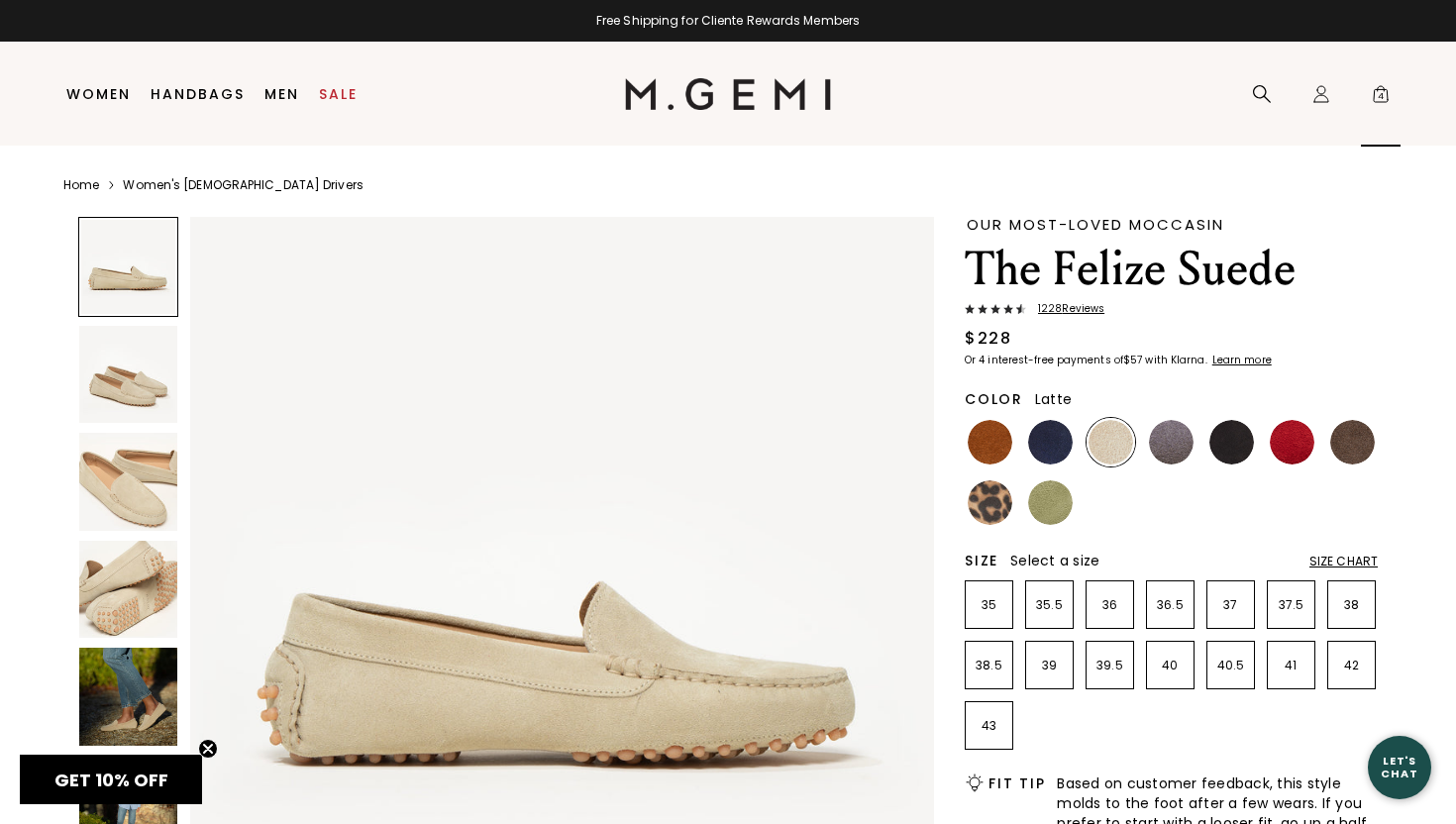 click on "4" at bounding box center (1381, 98) 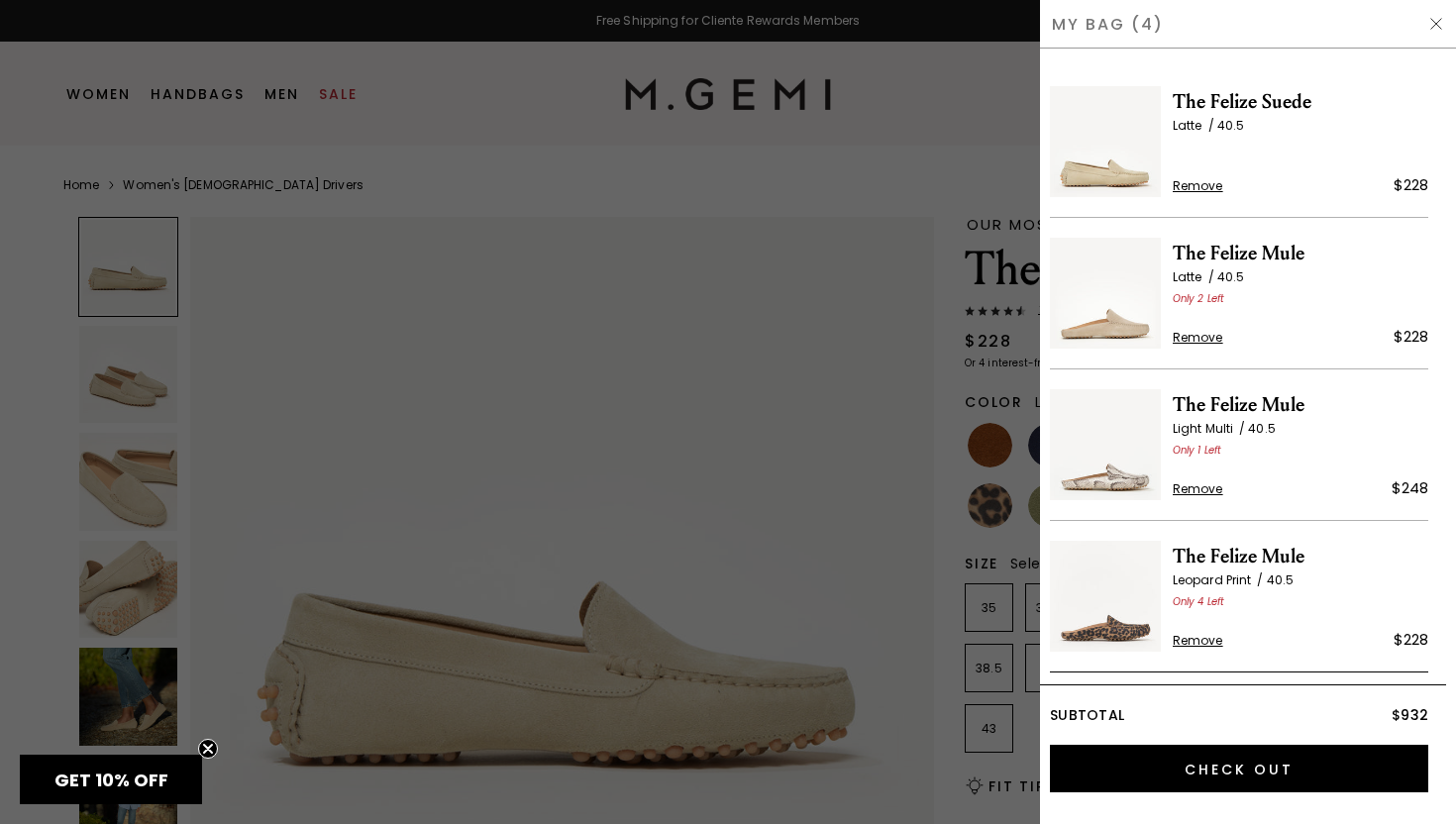 click on "Remove" at bounding box center (1197, 186) 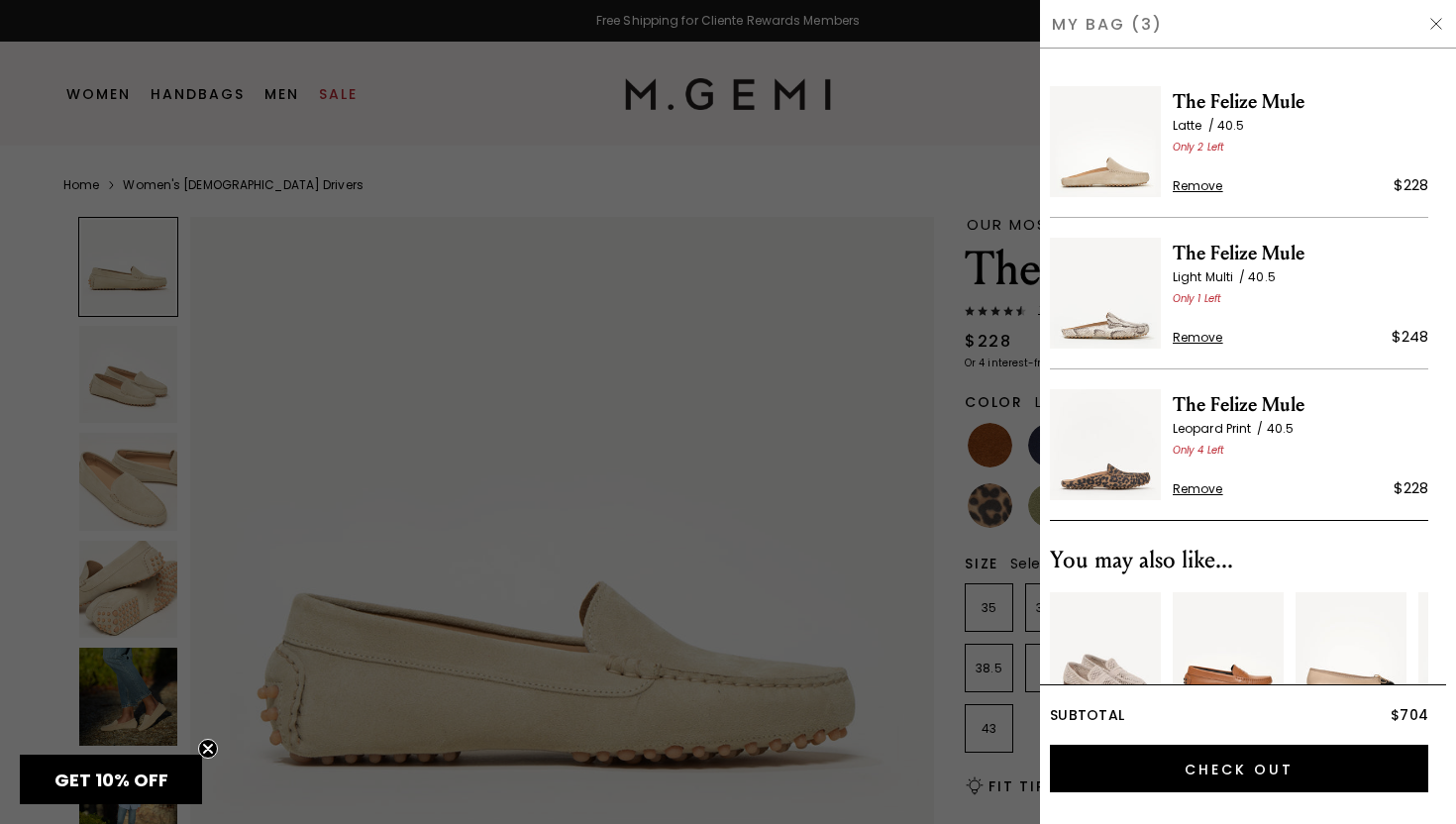 click on "Remove" at bounding box center (1197, 186) 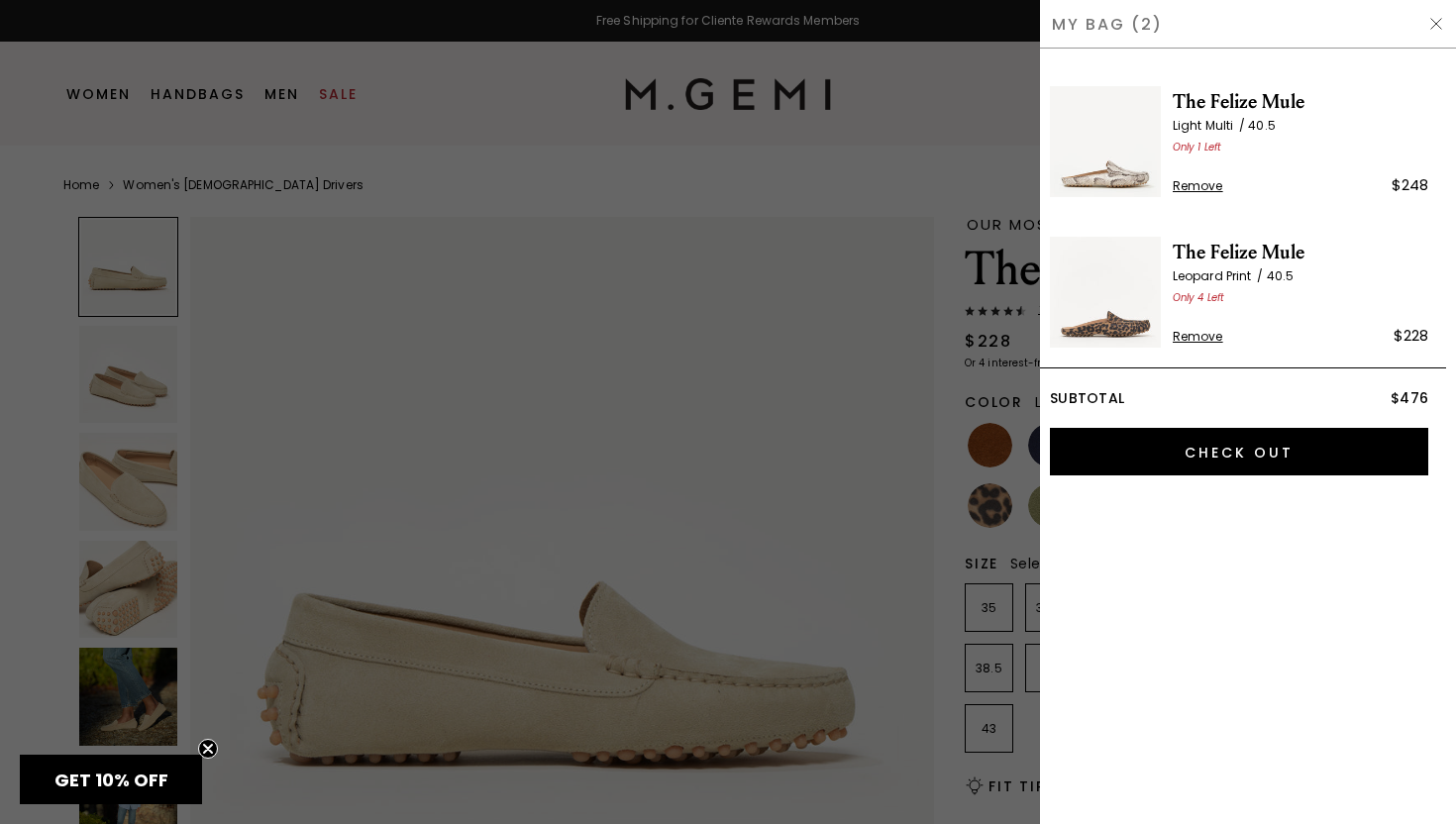 click on "The Felize Mule" at bounding box center (1300, 102) 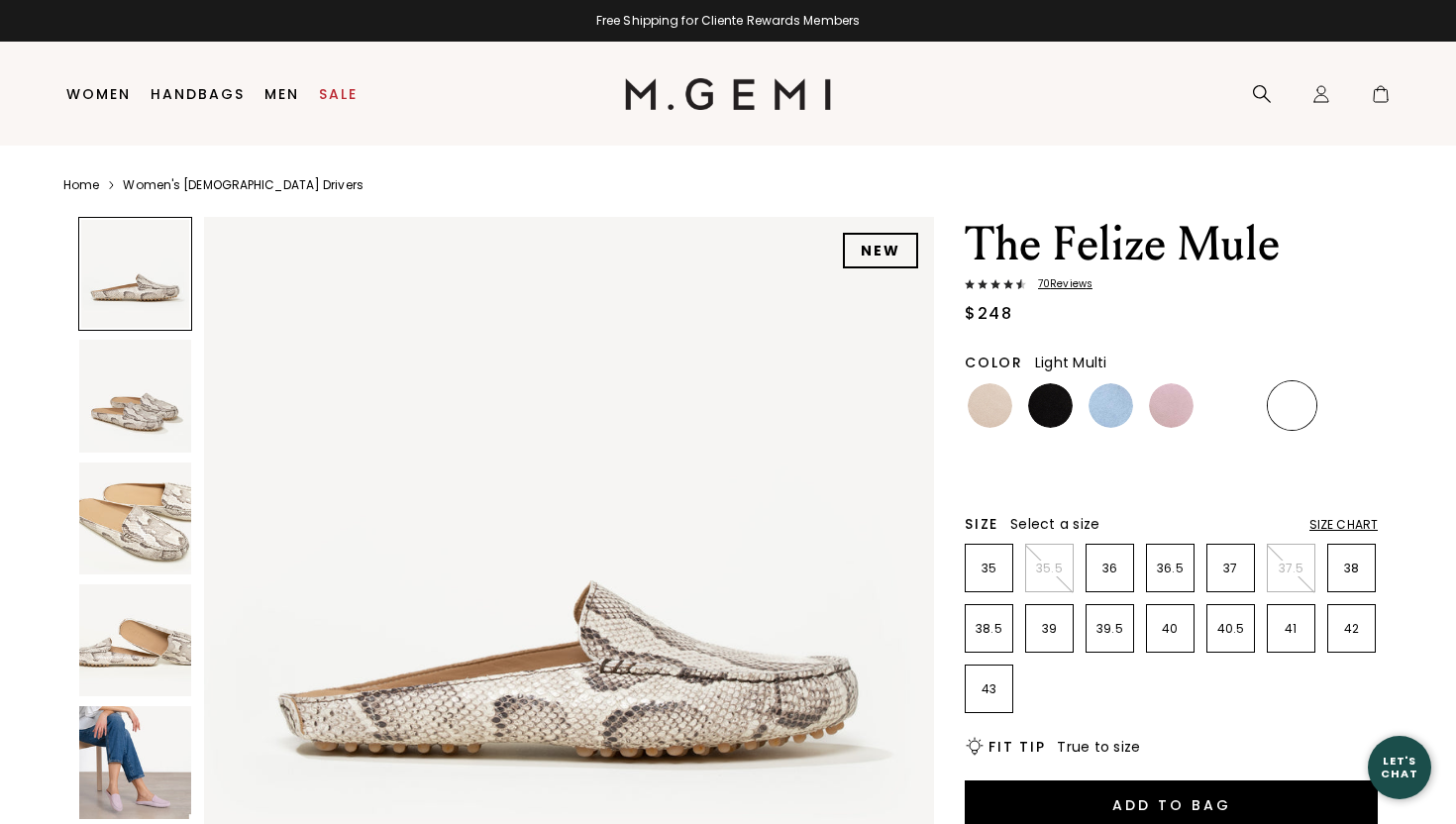 scroll, scrollTop: 0, scrollLeft: 0, axis: both 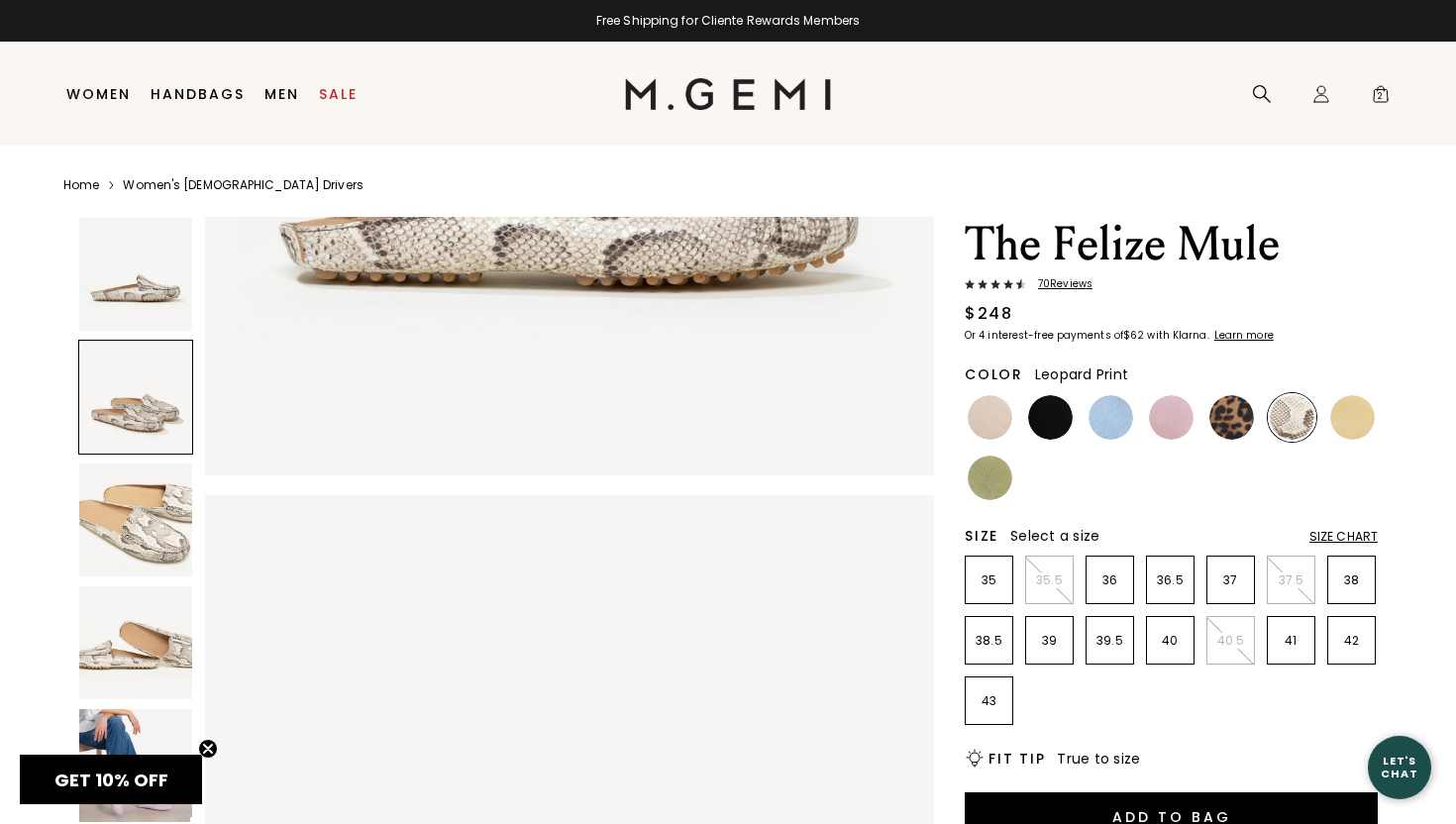 click at bounding box center (1231, 417) 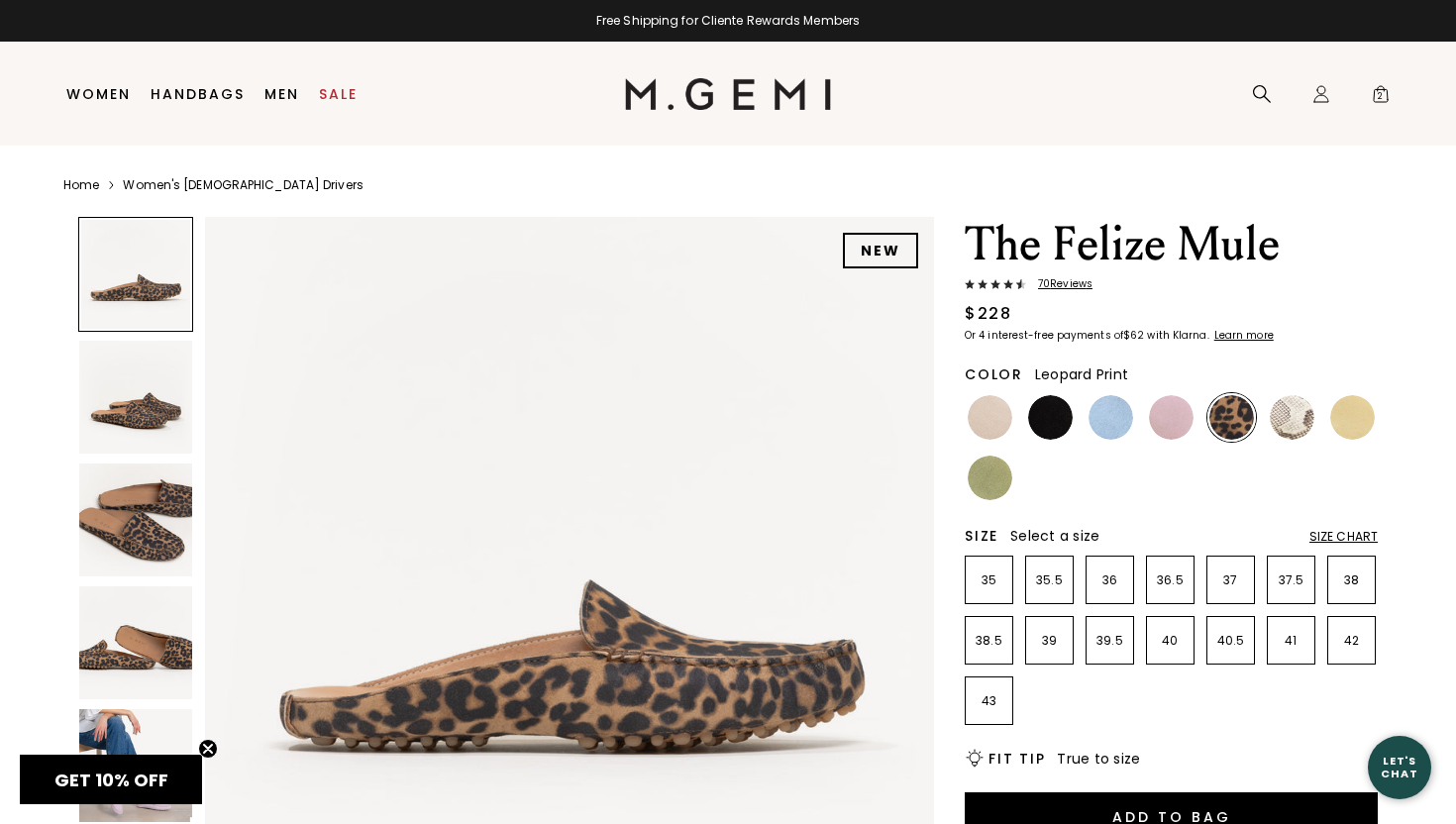click at bounding box center (136, 520) 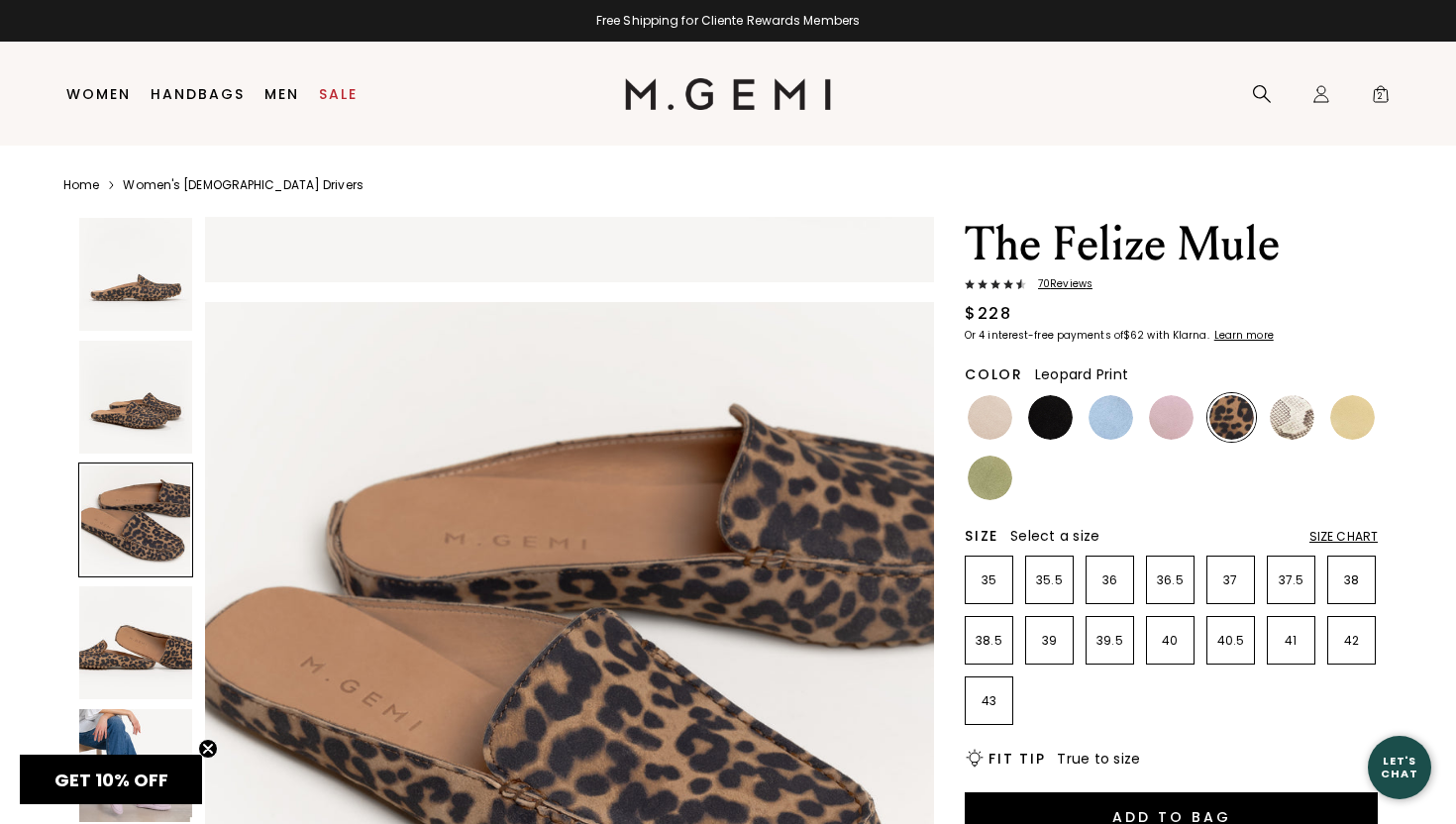 scroll, scrollTop: 1497, scrollLeft: 0, axis: vertical 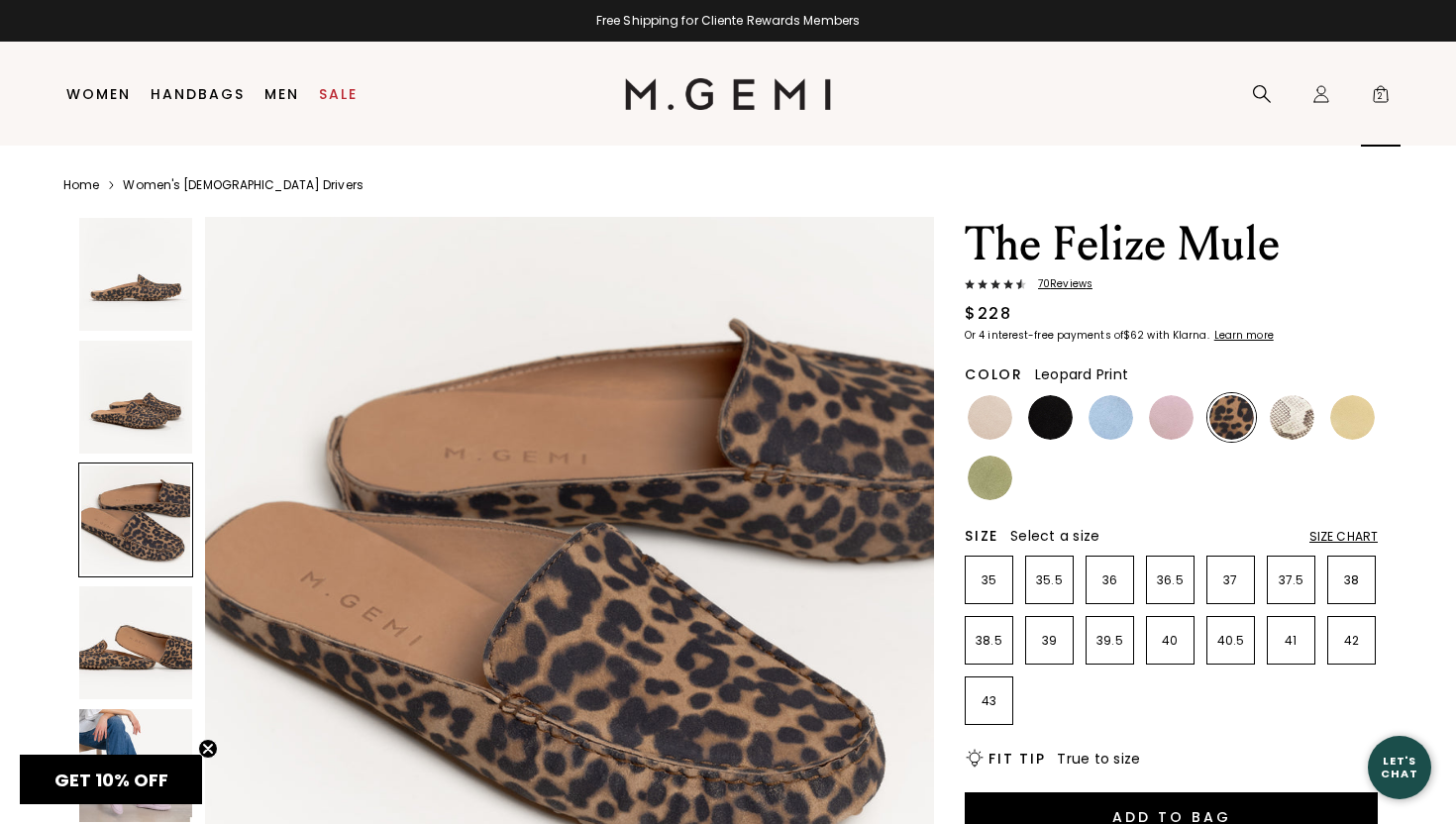 click on "2" at bounding box center (1381, 98) 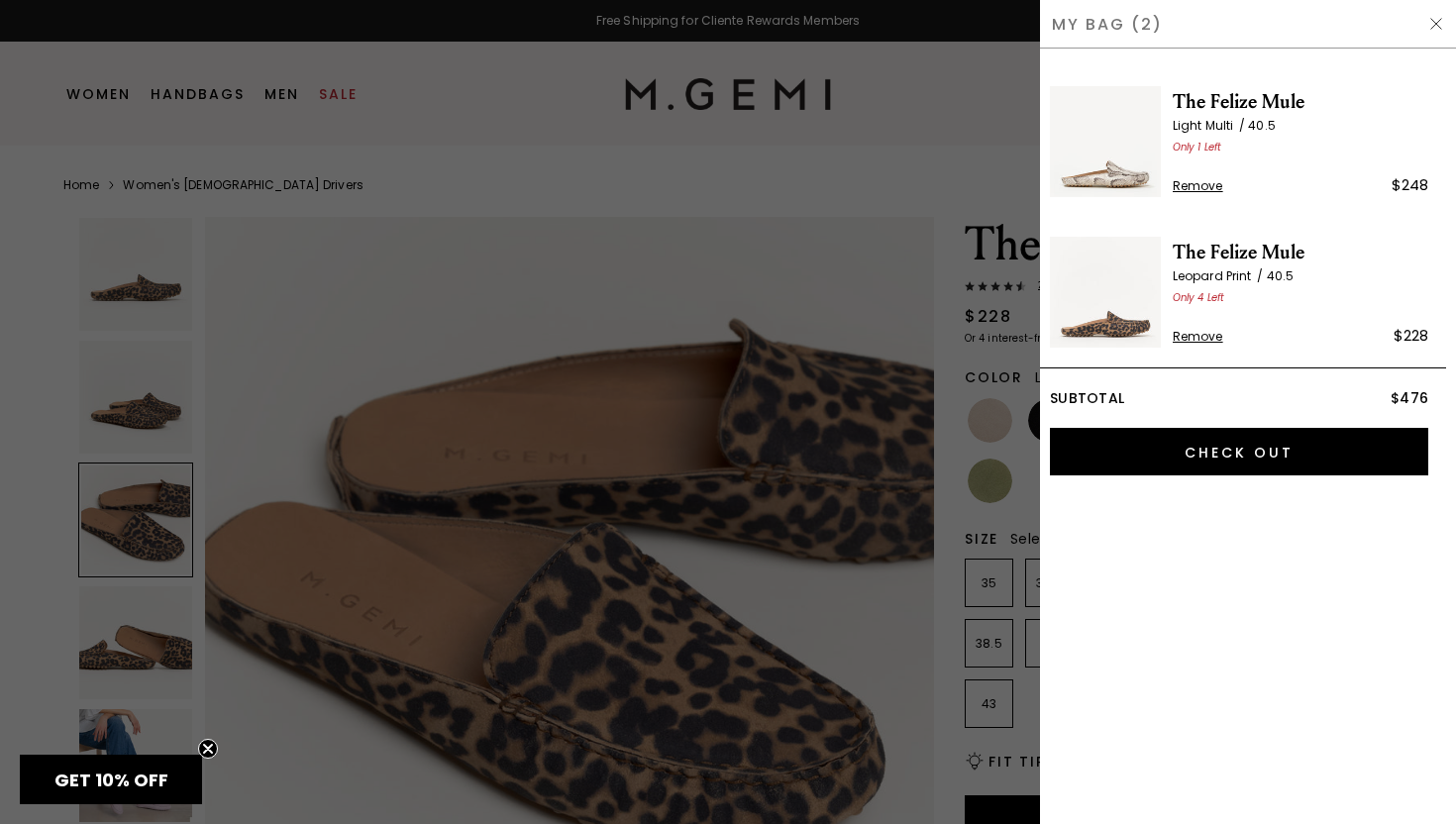 click at bounding box center [728, 412] 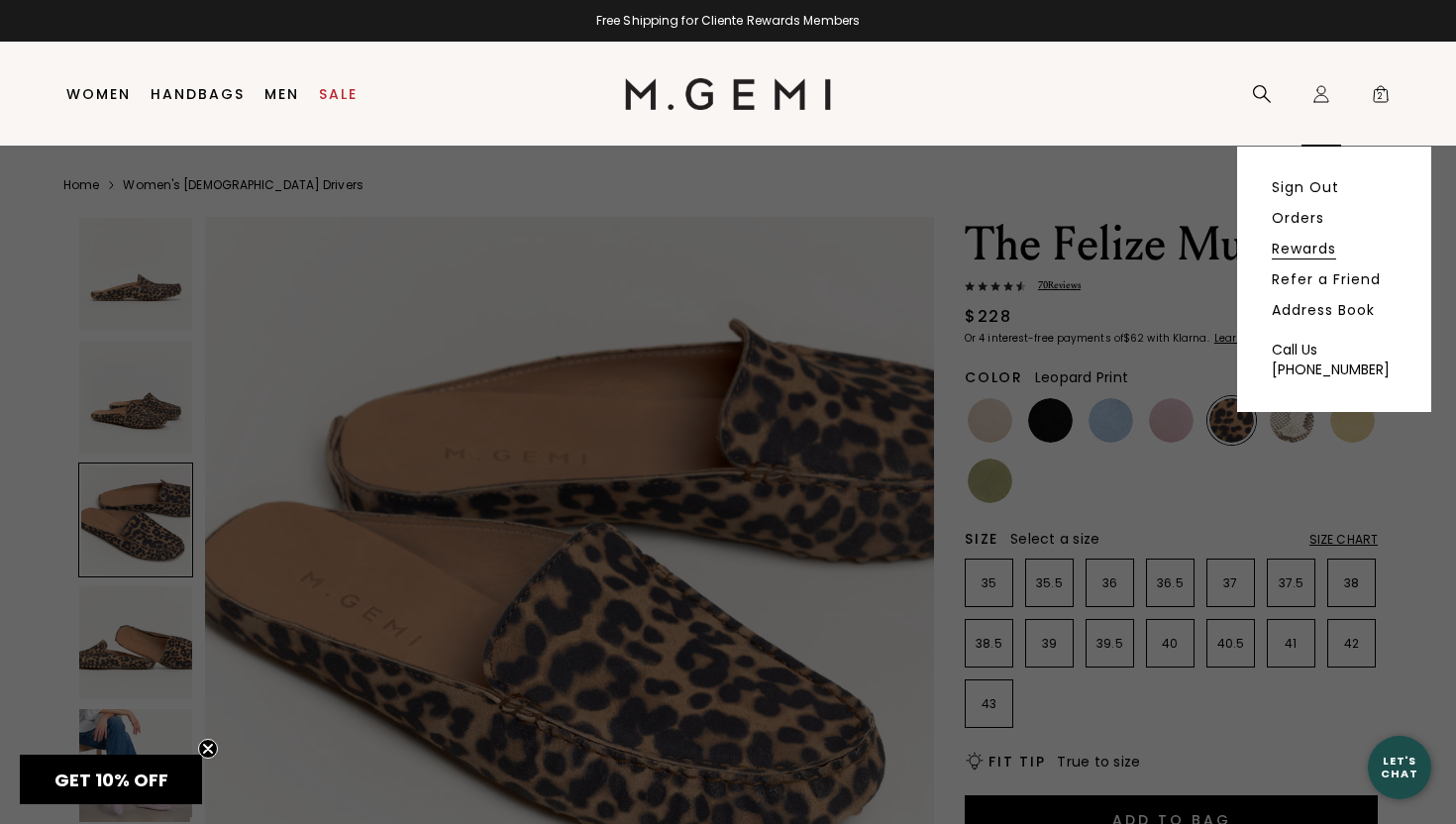 click on "Rewards" at bounding box center (1303, 249) 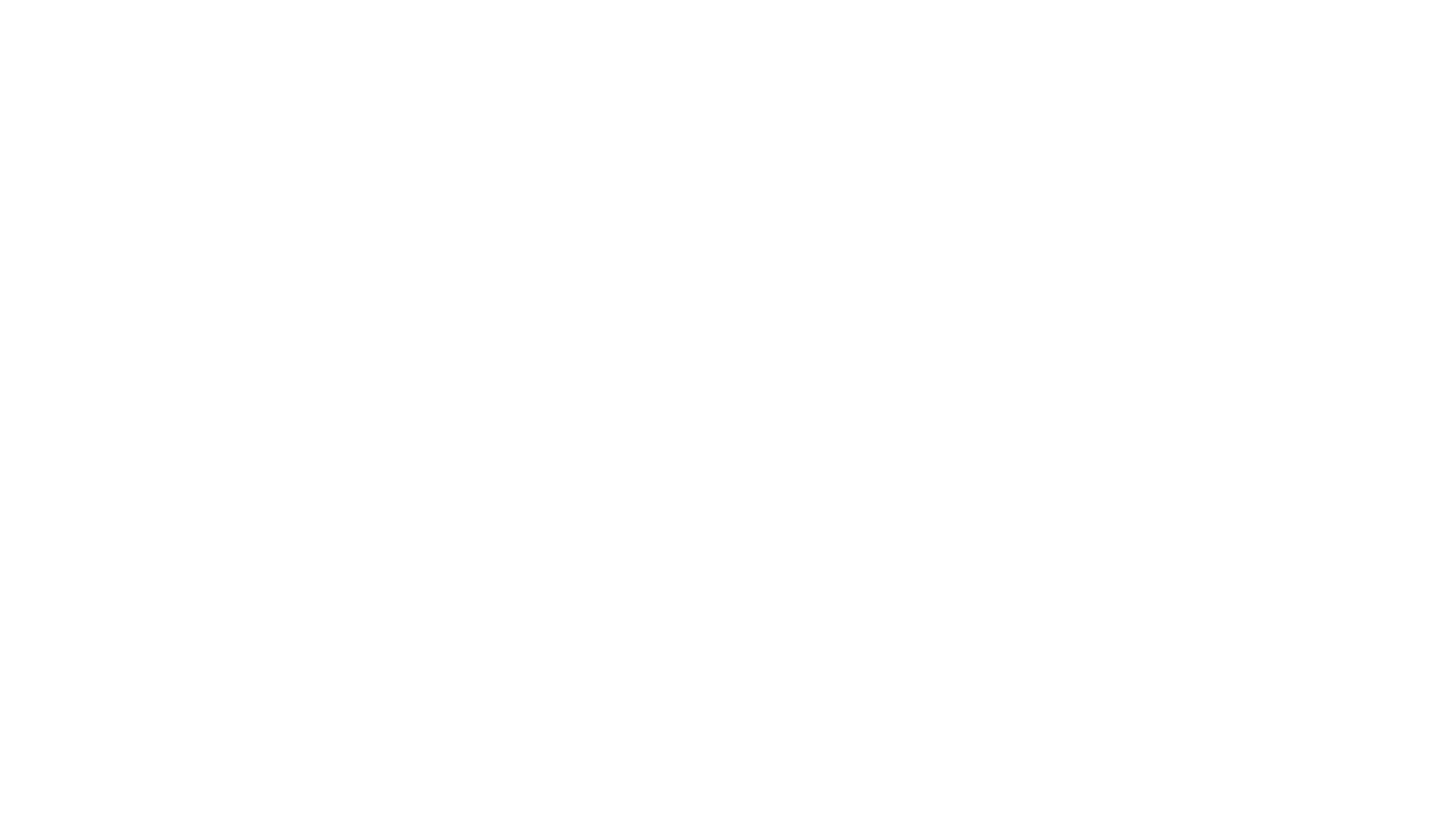 scroll, scrollTop: 0, scrollLeft: 0, axis: both 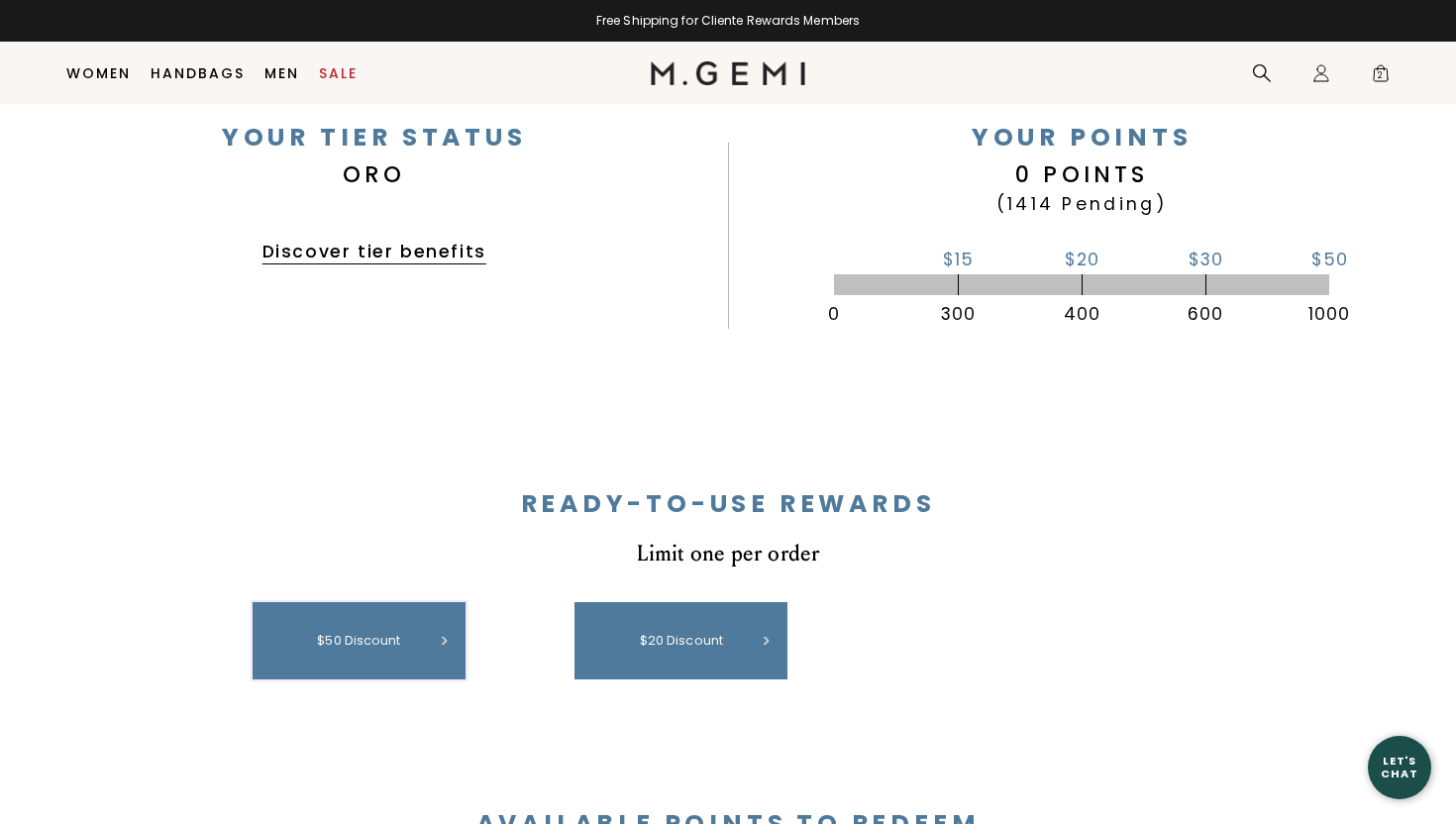 click on "$50 discount" at bounding box center [359, 641] 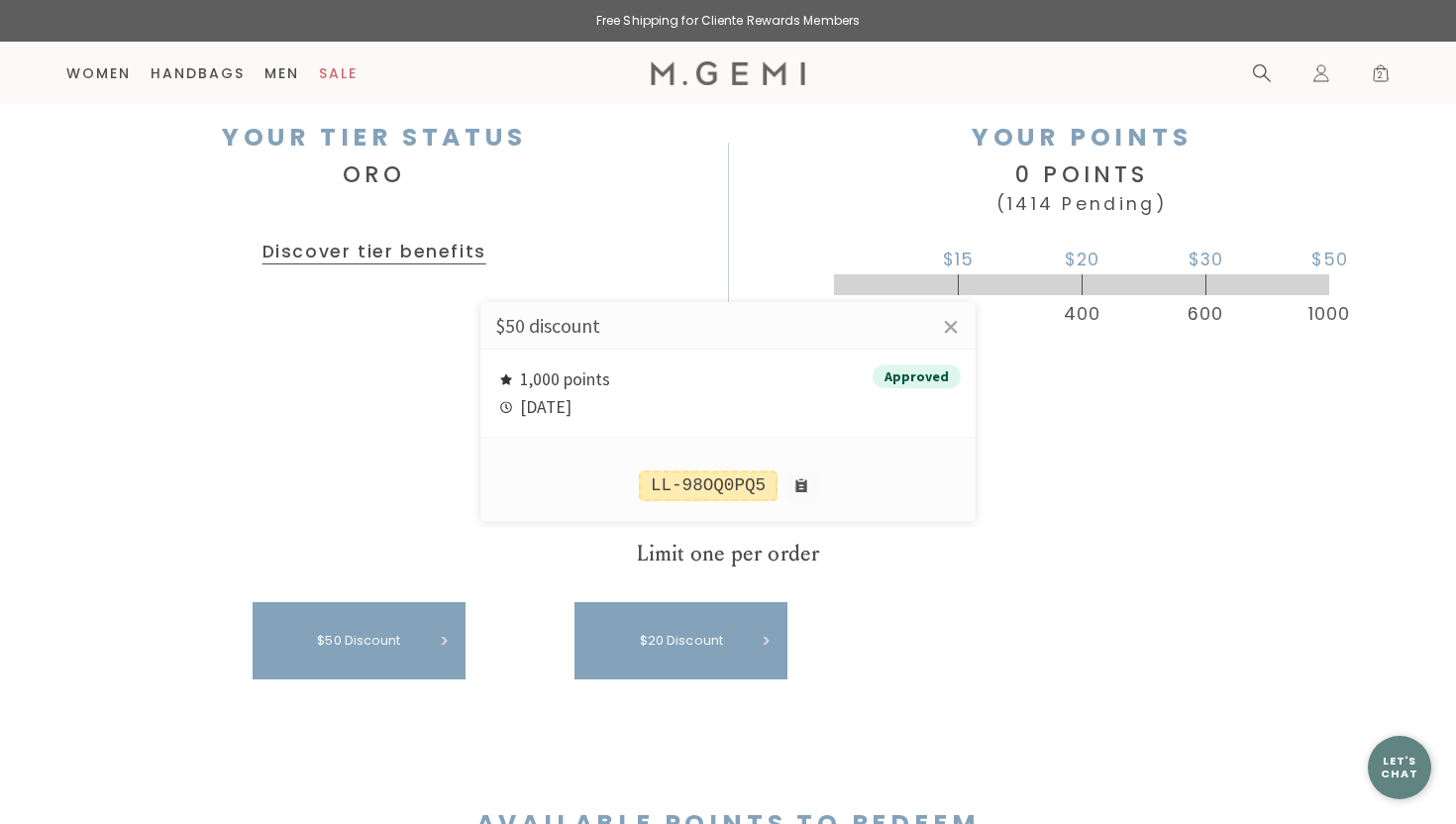 click at bounding box center [728, 412] 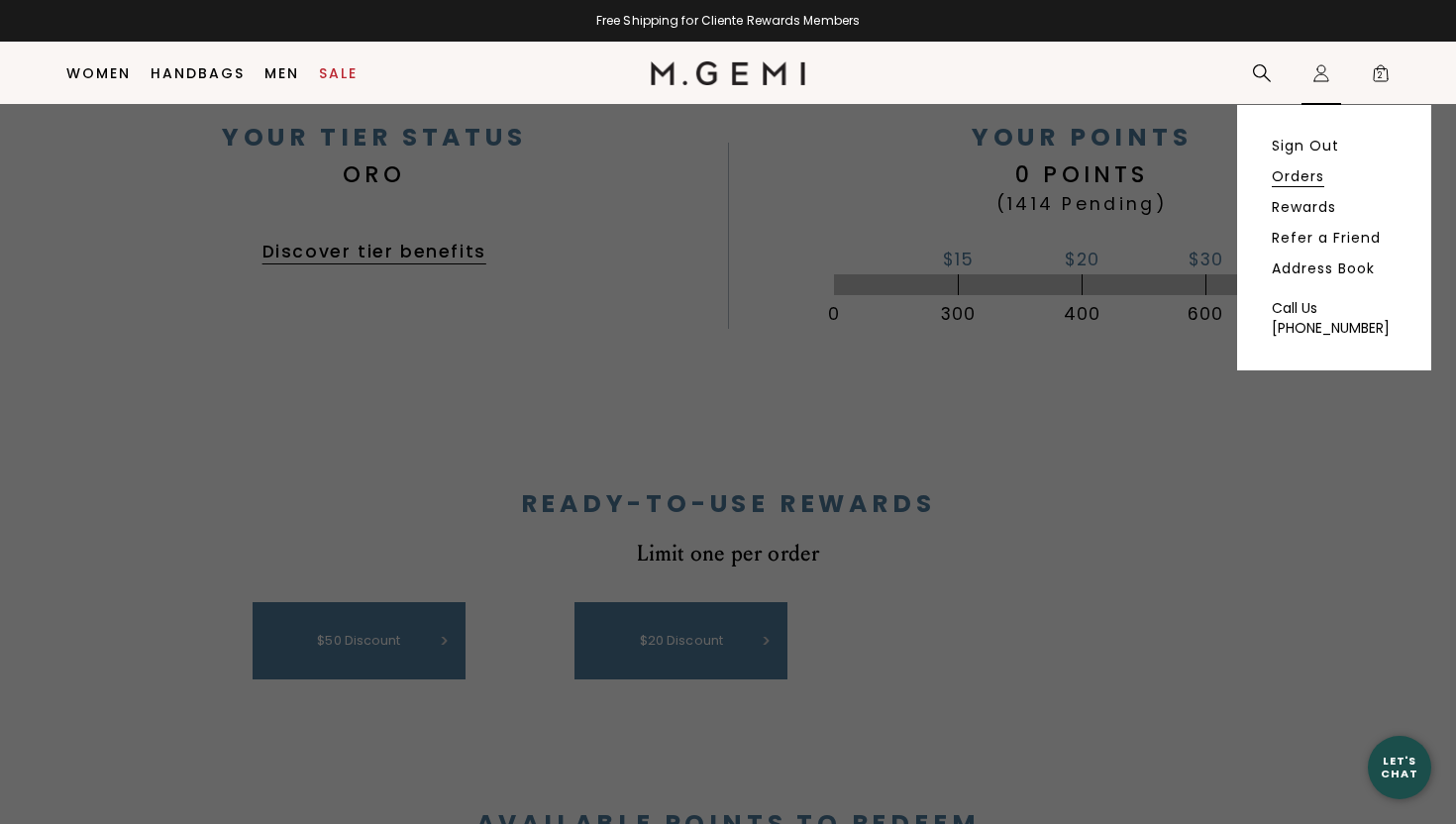 click on "Orders" at bounding box center (1298, 176) 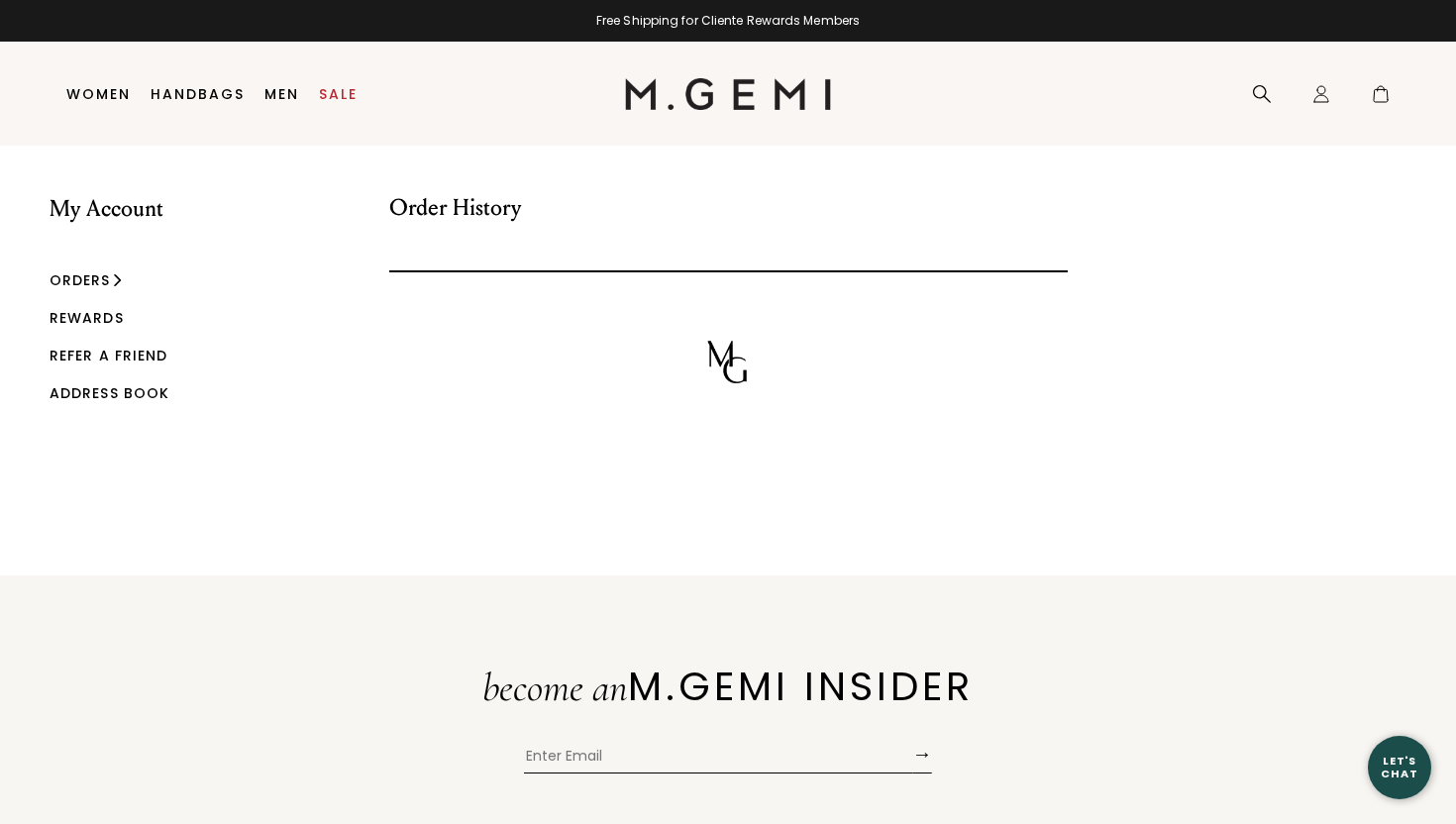 scroll, scrollTop: 0, scrollLeft: 0, axis: both 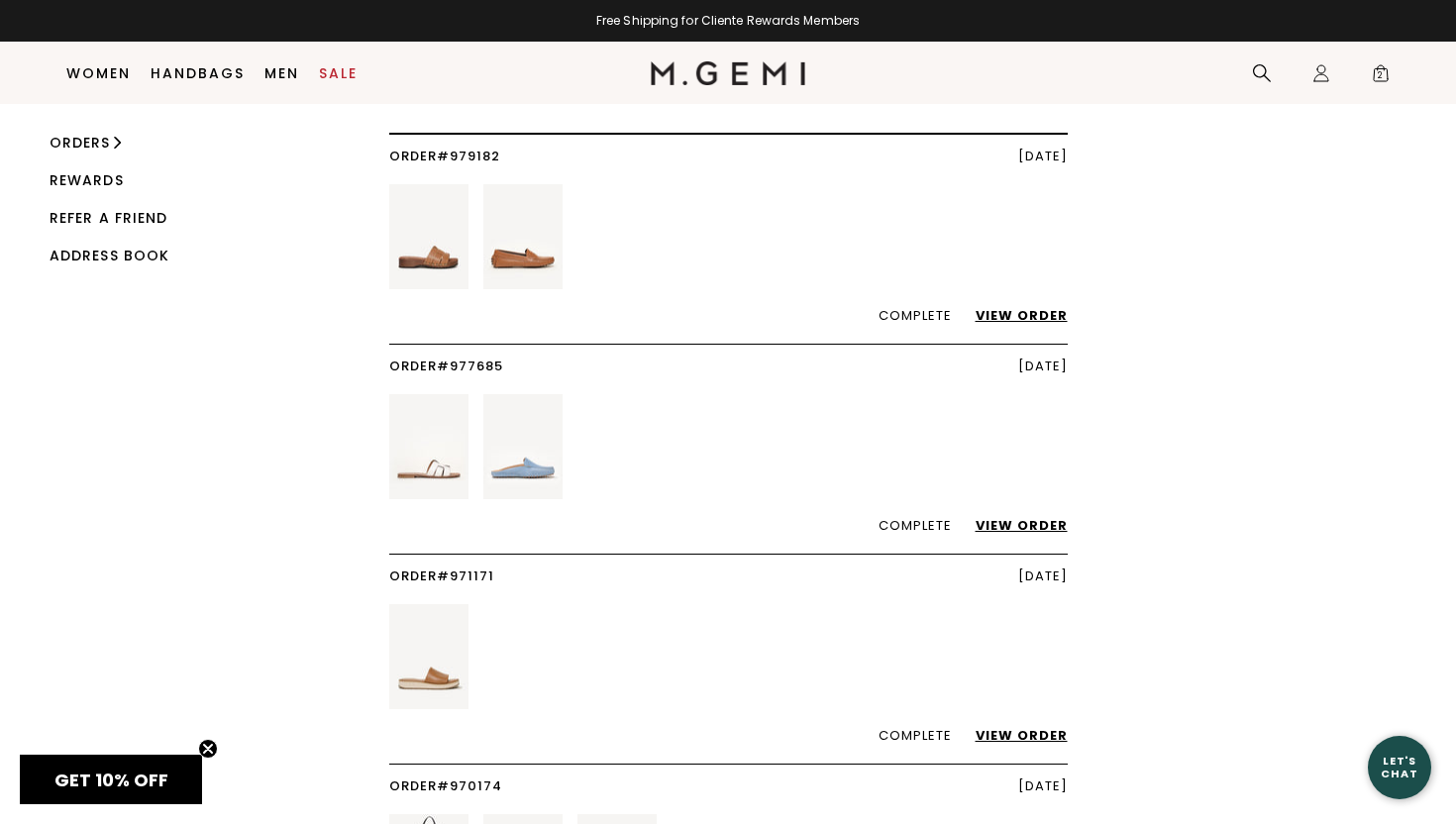 click on "View Order" at bounding box center (1011, 525) 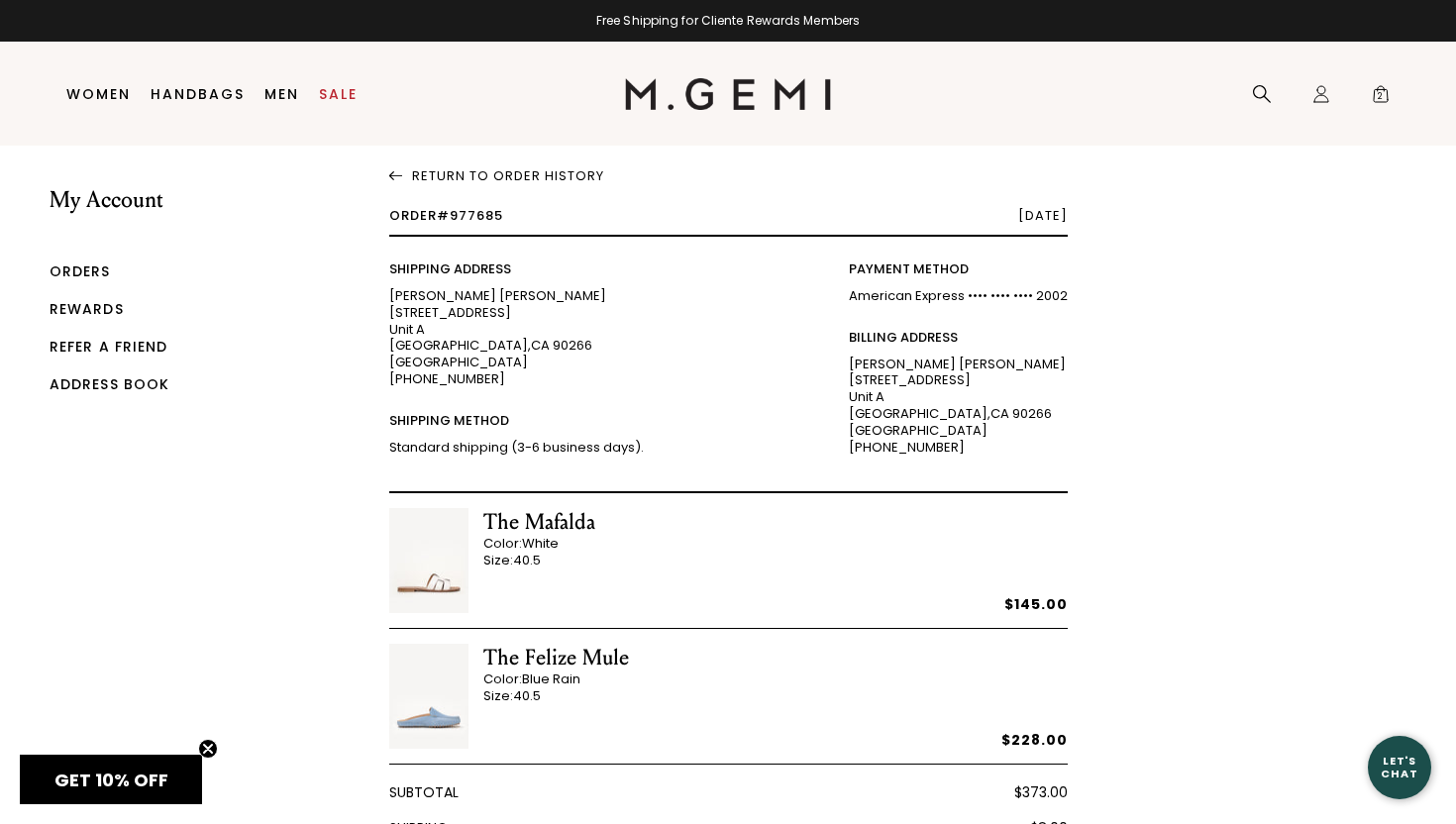 scroll, scrollTop: 0, scrollLeft: 0, axis: both 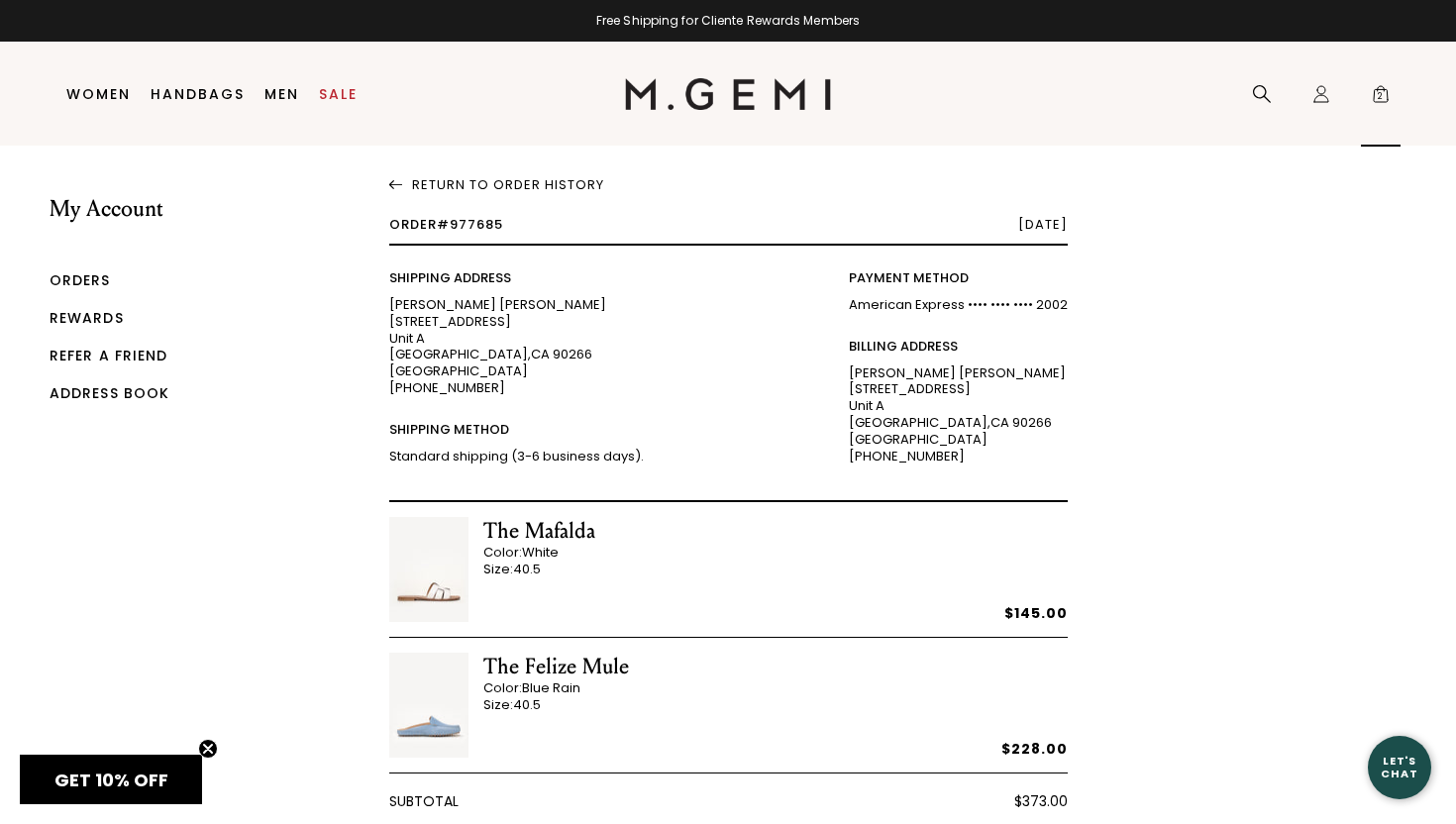 click on "2" at bounding box center [1381, 98] 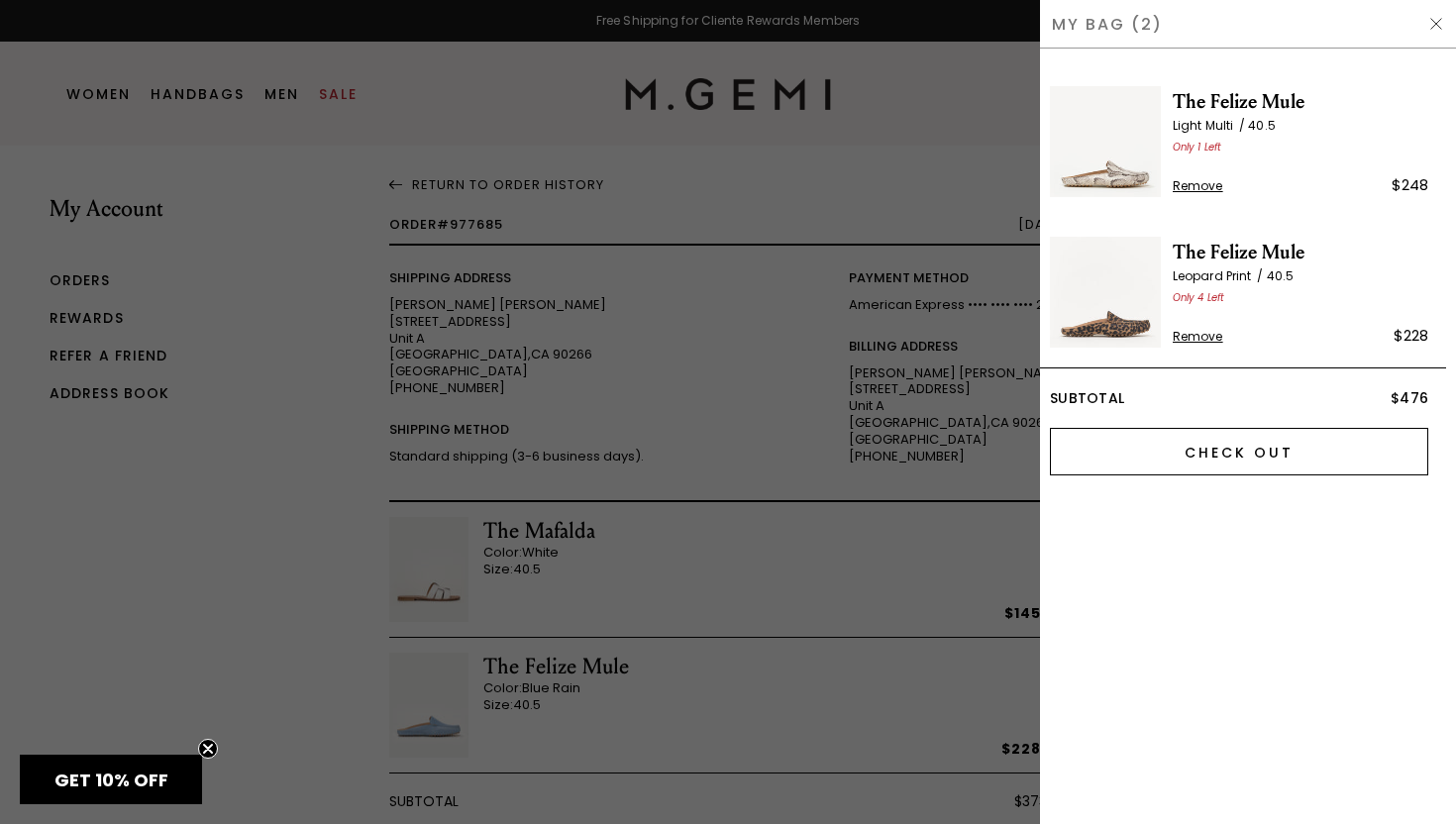 click on "Check Out" at bounding box center (1239, 452) 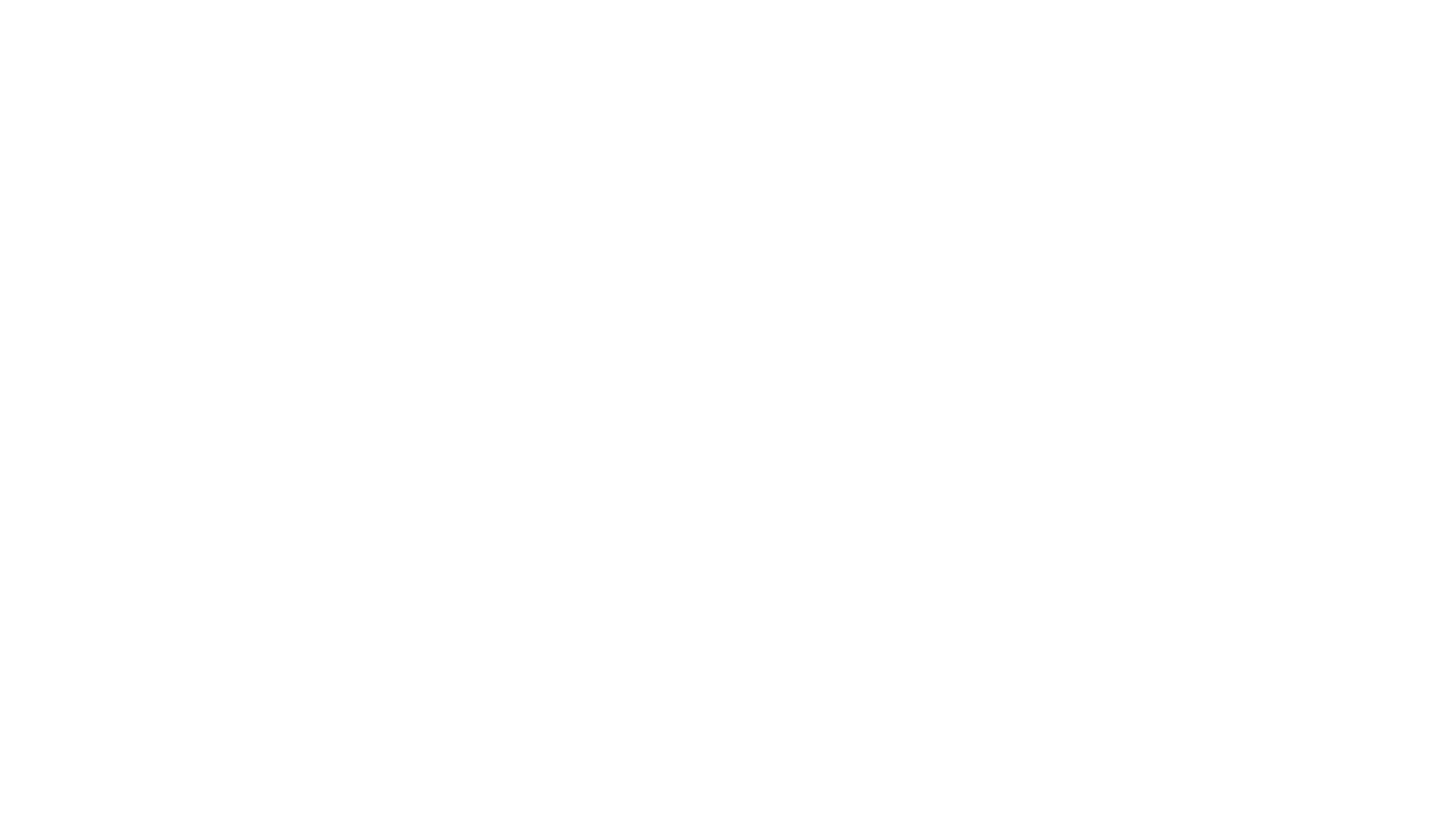 scroll, scrollTop: 0, scrollLeft: 0, axis: both 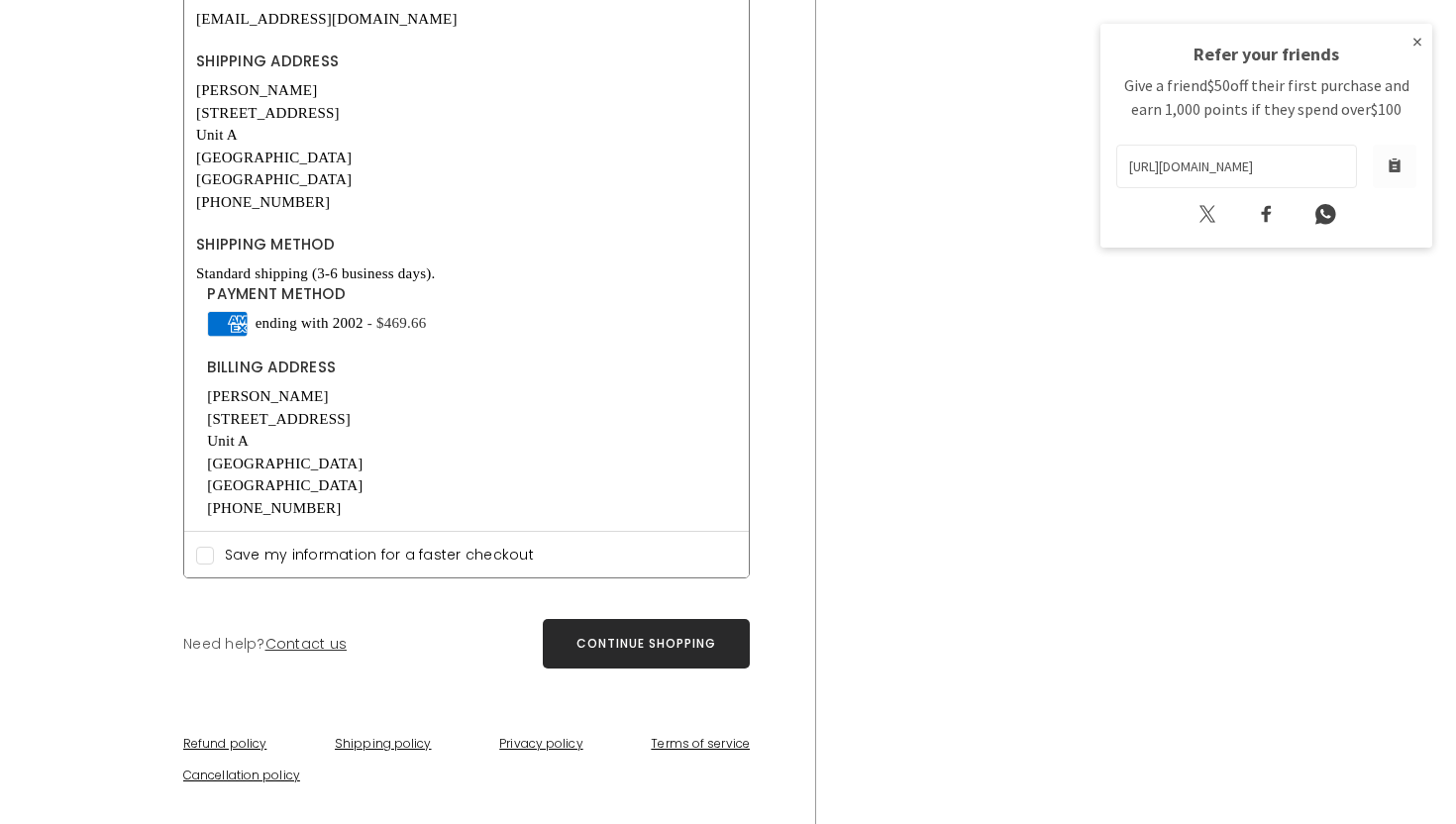 click on "Continue shopping" at bounding box center [646, 643] 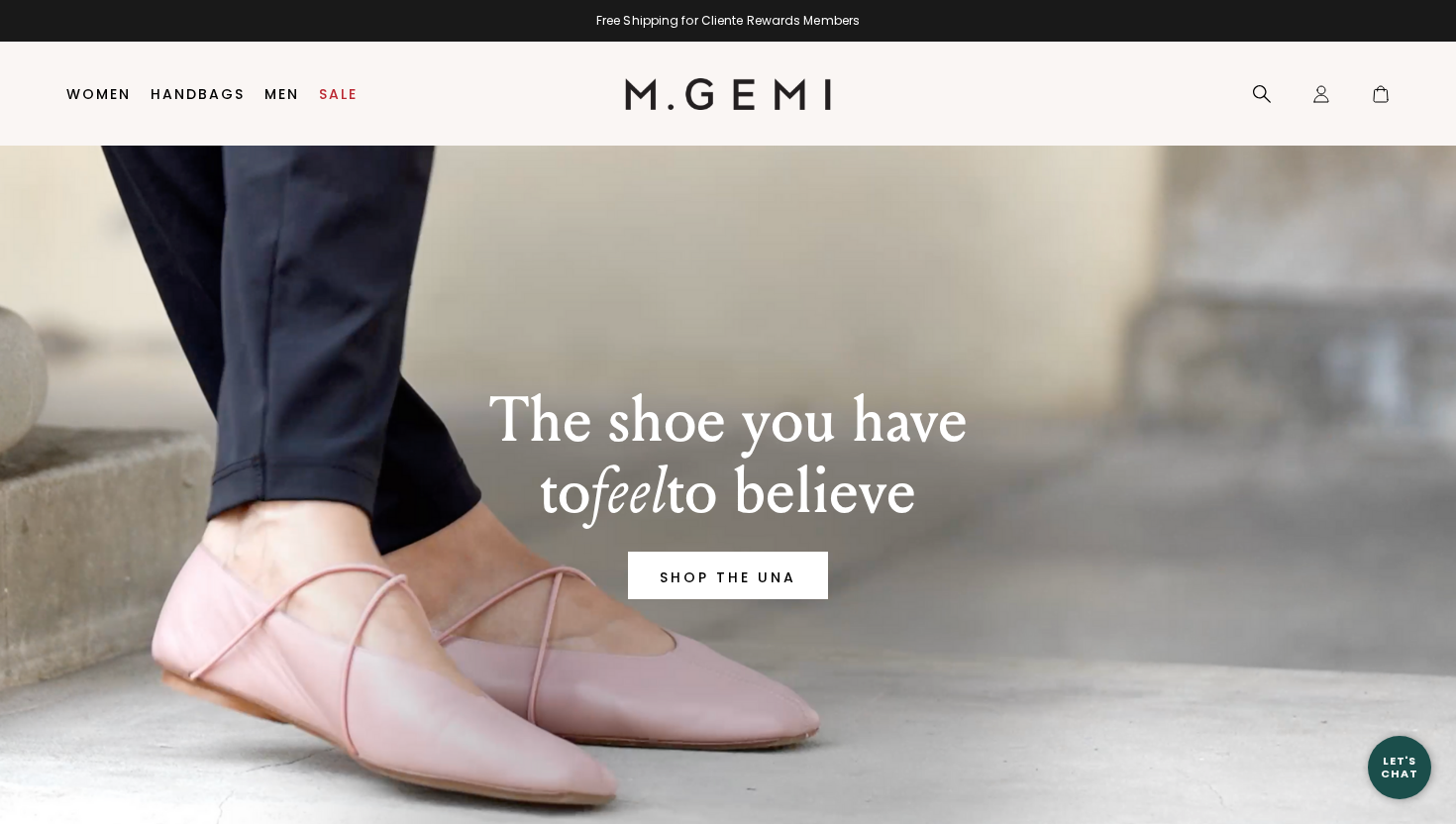 scroll, scrollTop: 0, scrollLeft: 0, axis: both 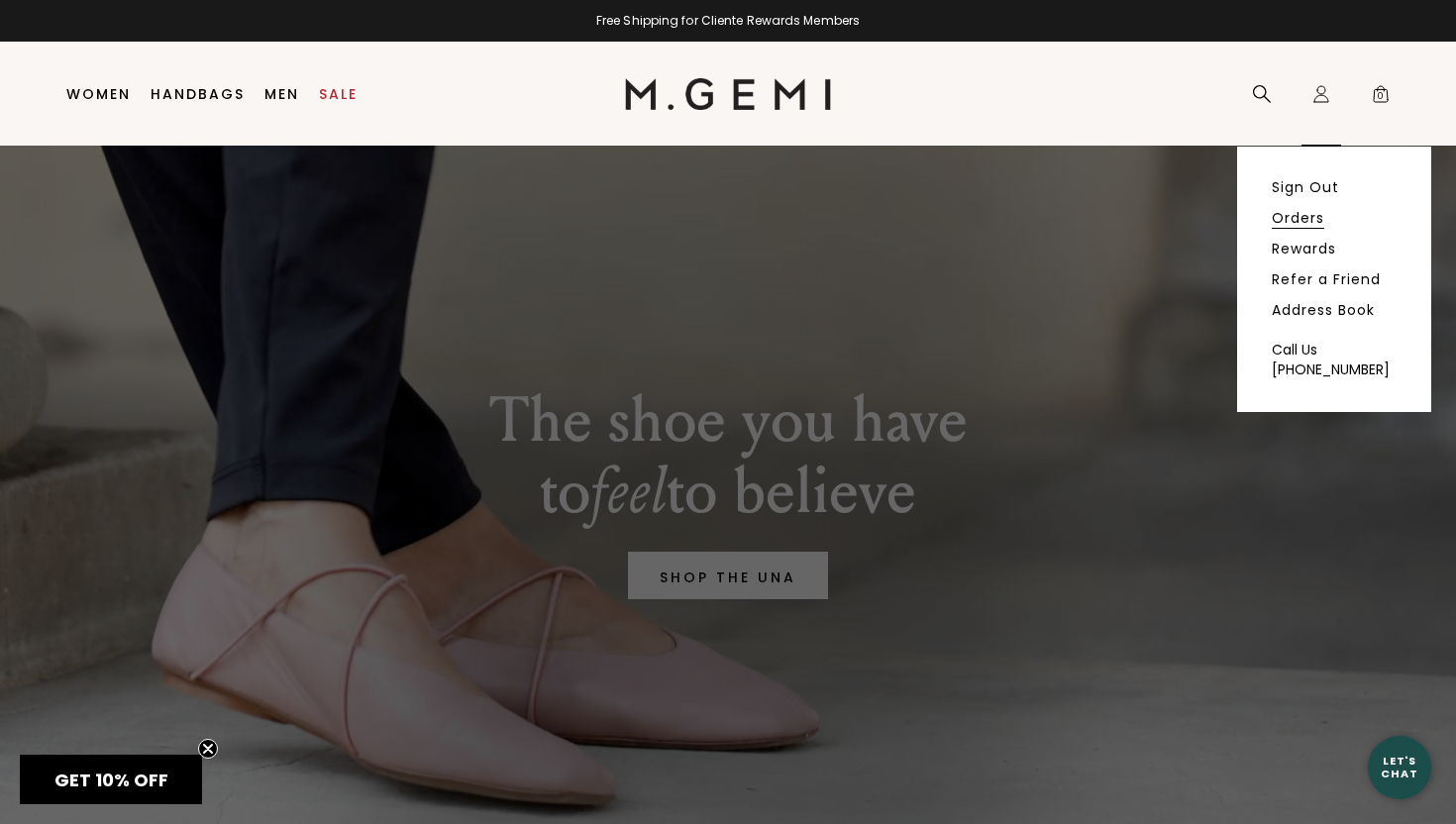 click on "Orders" at bounding box center [1298, 218] 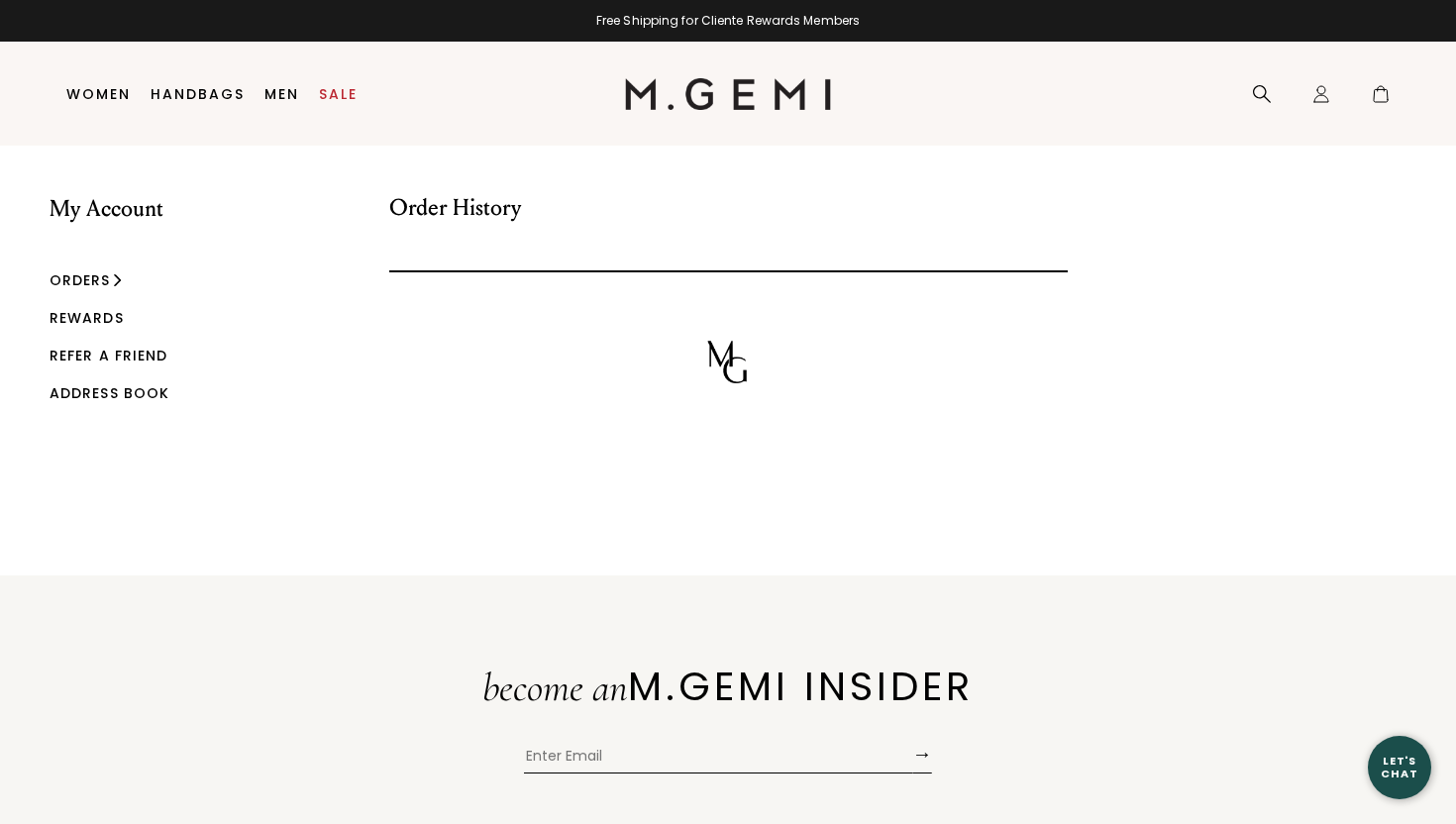 scroll, scrollTop: 0, scrollLeft: 0, axis: both 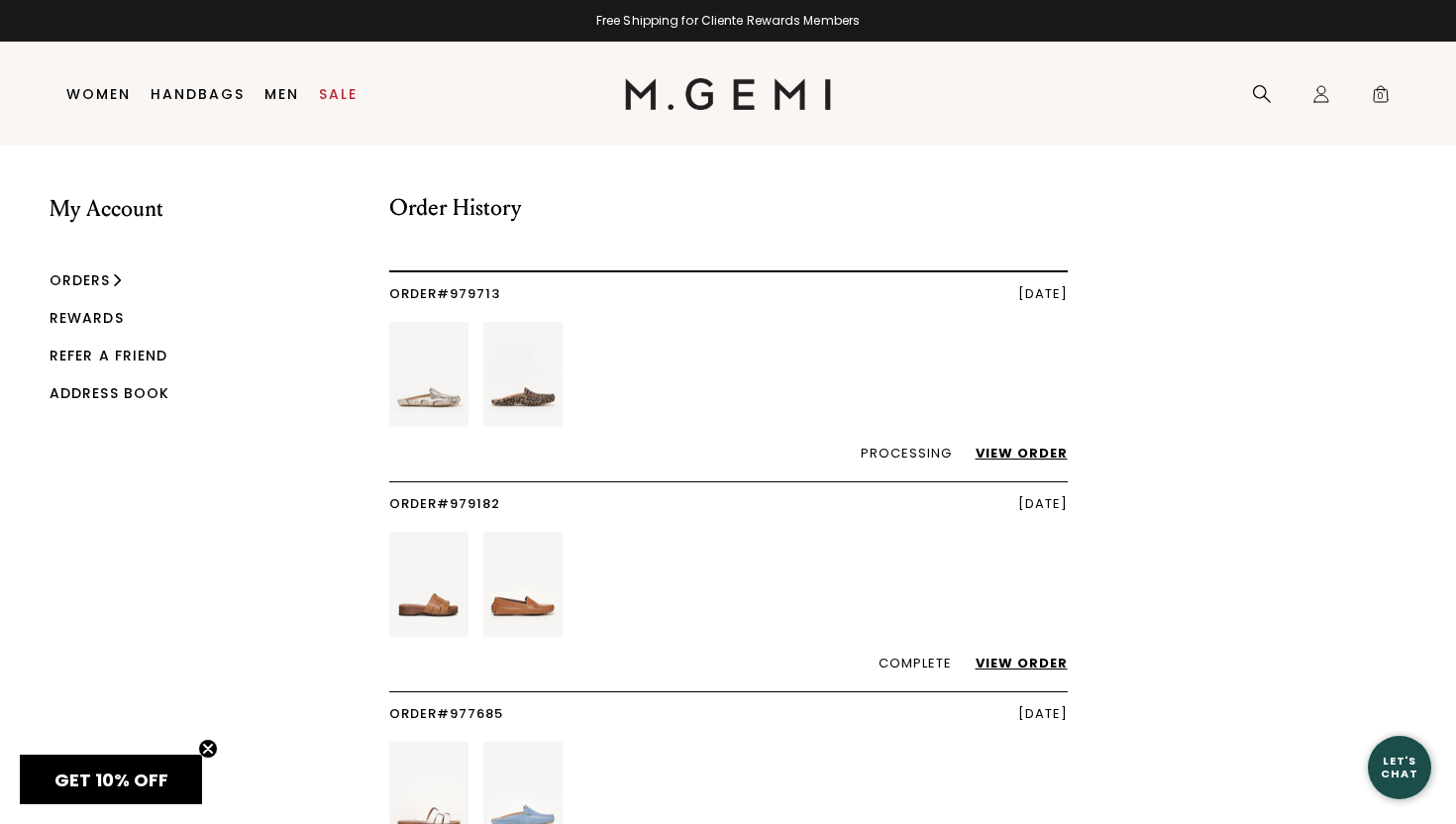 click on "View Order" at bounding box center (1011, 453) 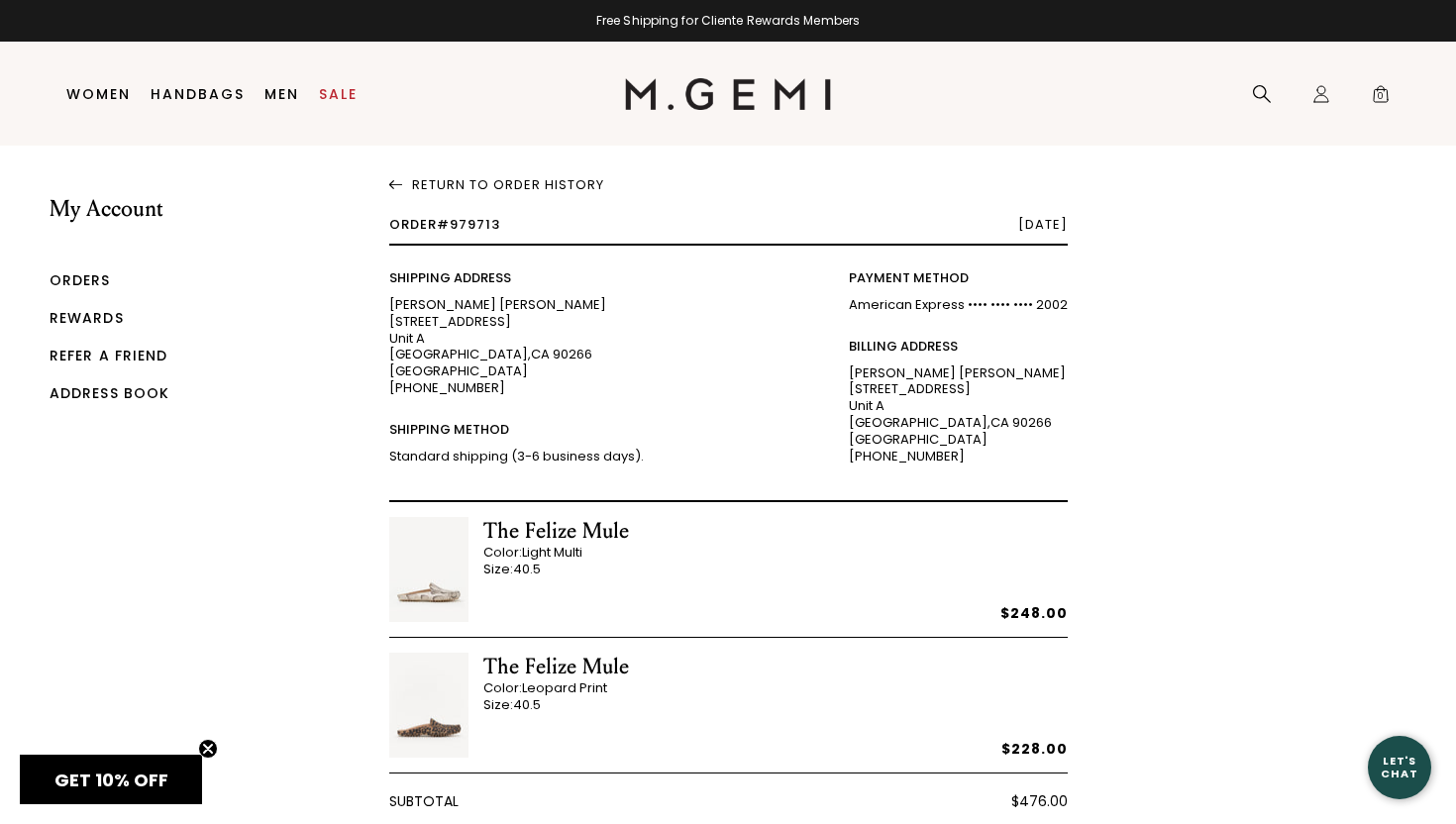 click on "Return To Order History" at bounding box center (728, 181) 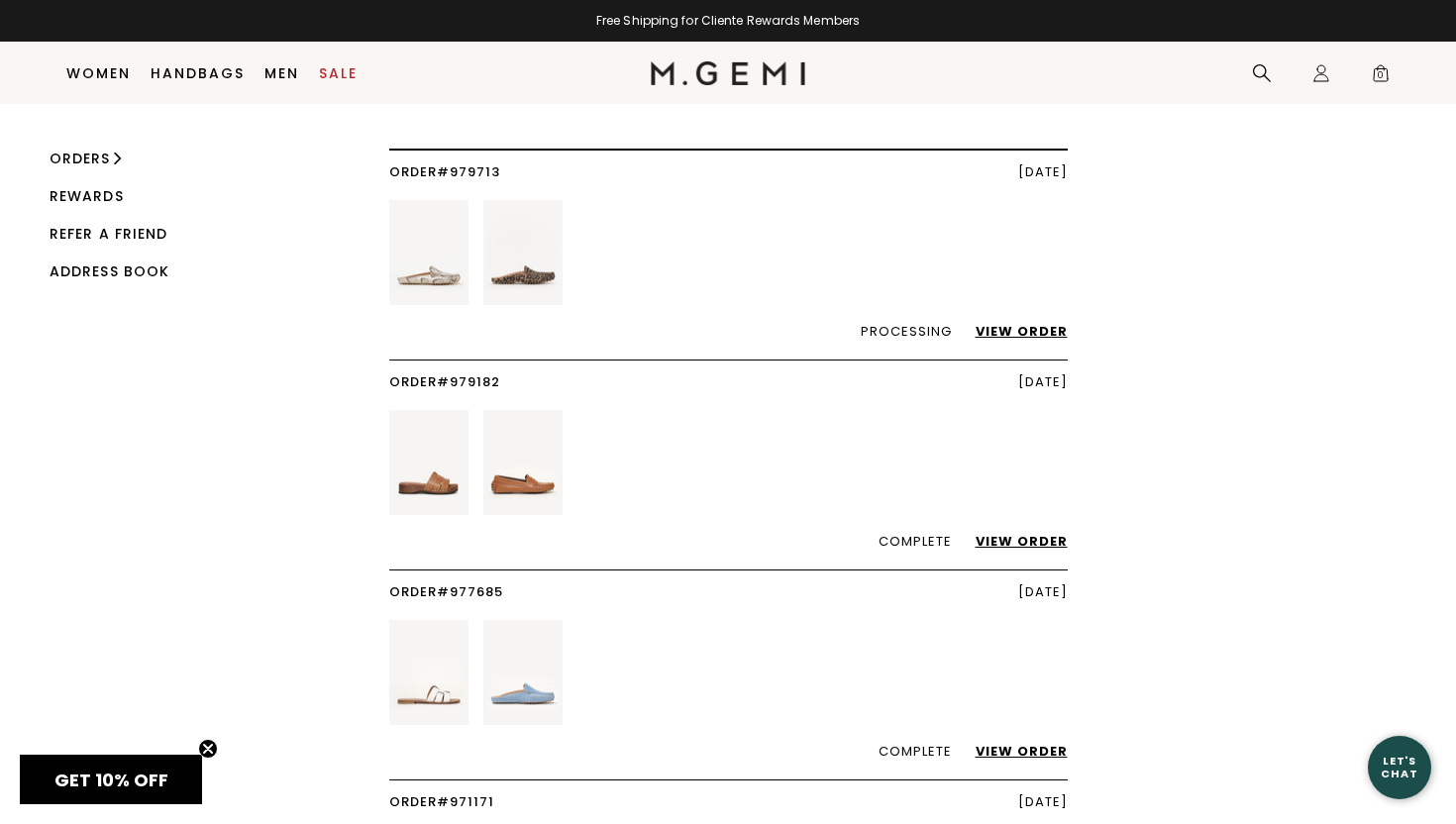 scroll, scrollTop: 88, scrollLeft: 0, axis: vertical 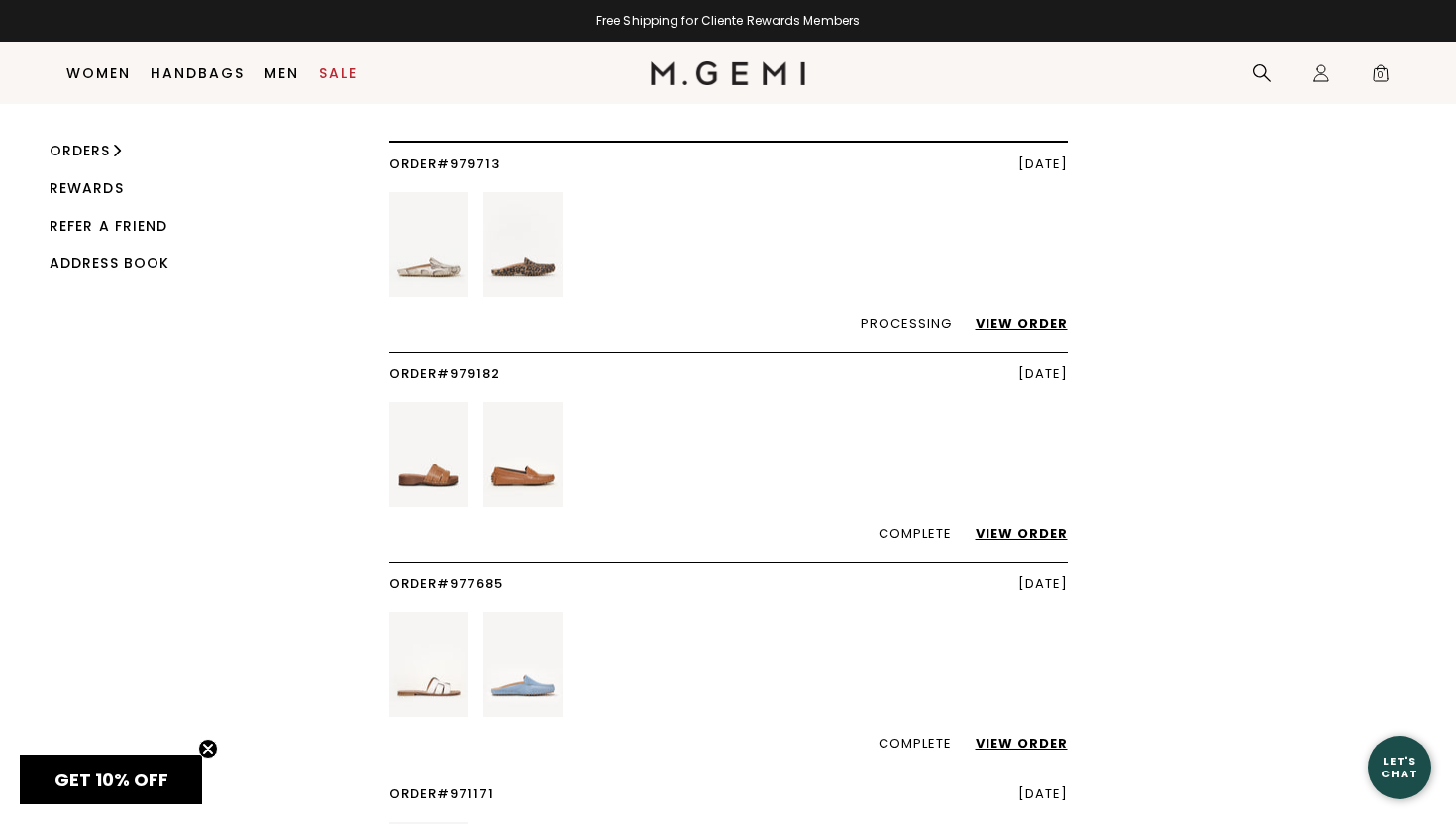 click on "View Order" at bounding box center [1011, 743] 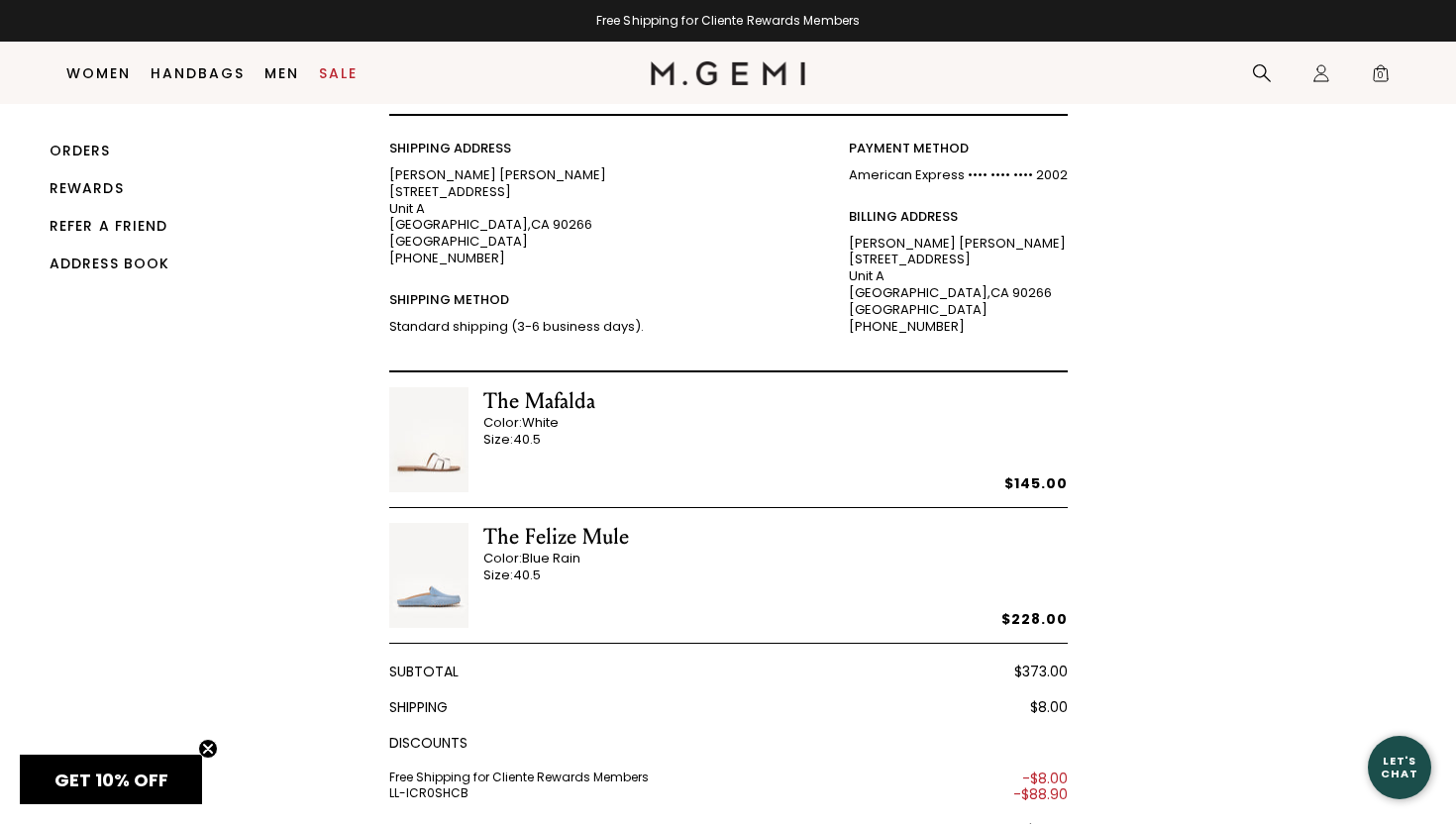 scroll, scrollTop: 0, scrollLeft: 0, axis: both 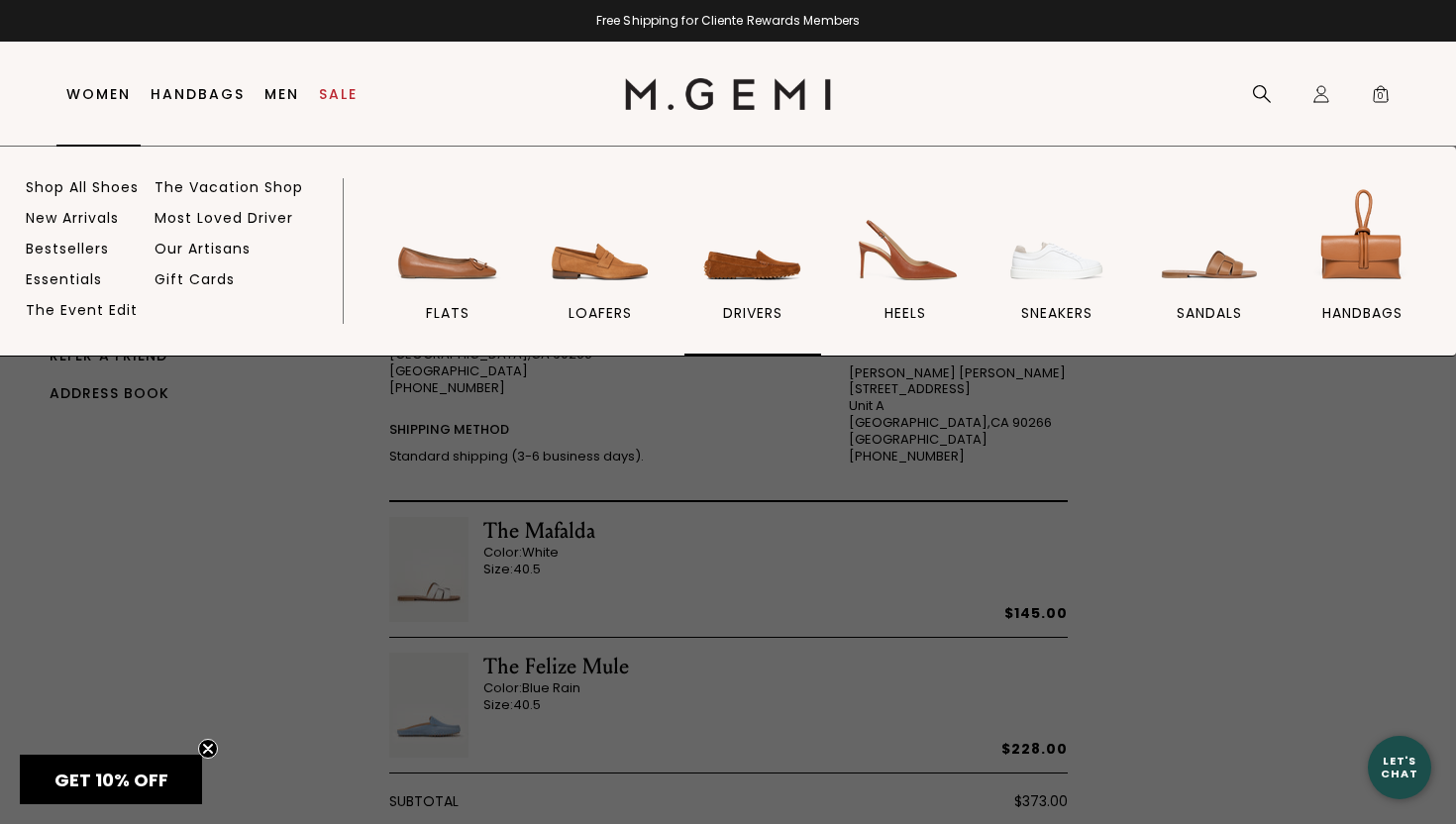 click at bounding box center (753, 239) 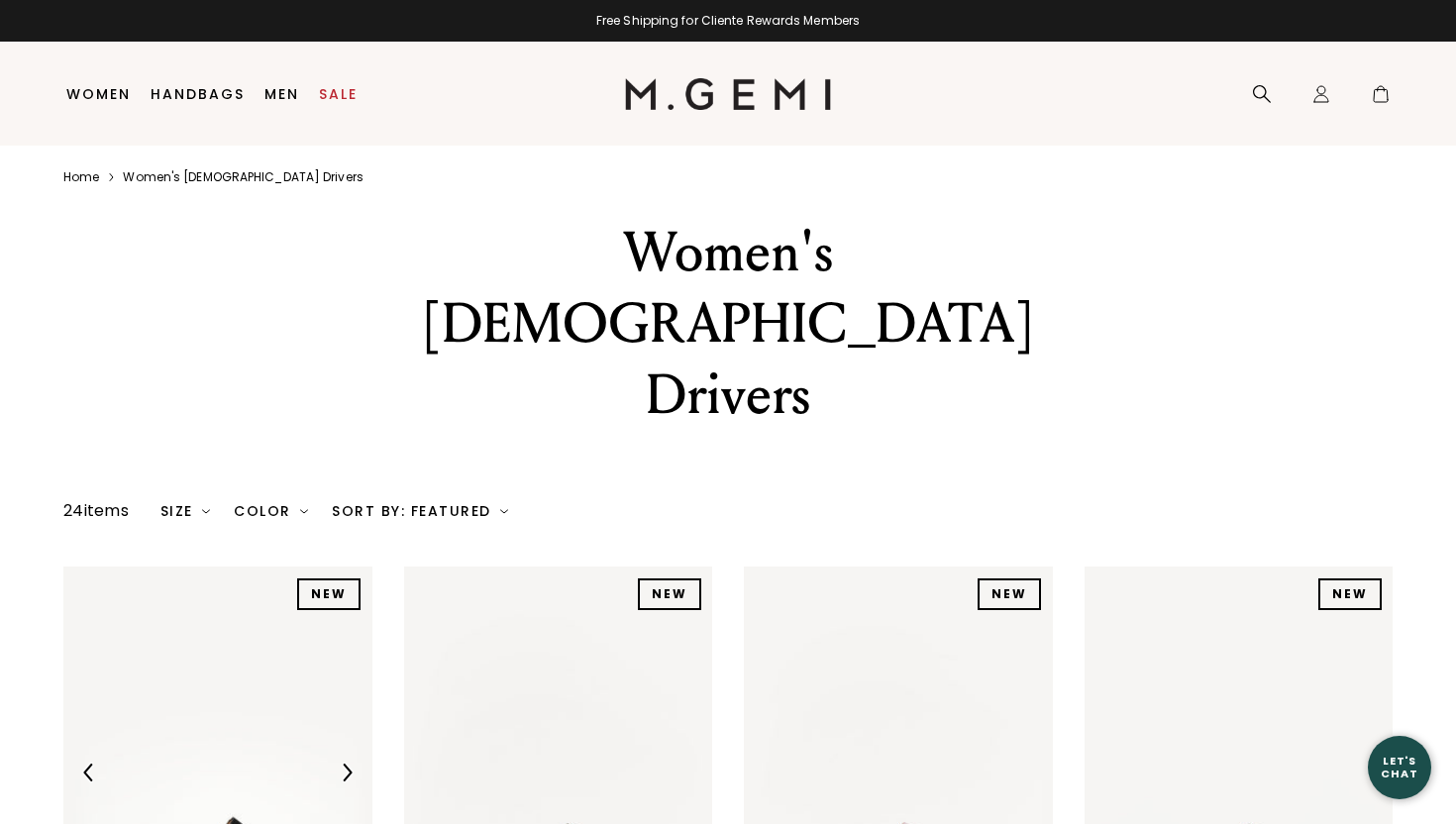 scroll, scrollTop: 0, scrollLeft: 0, axis: both 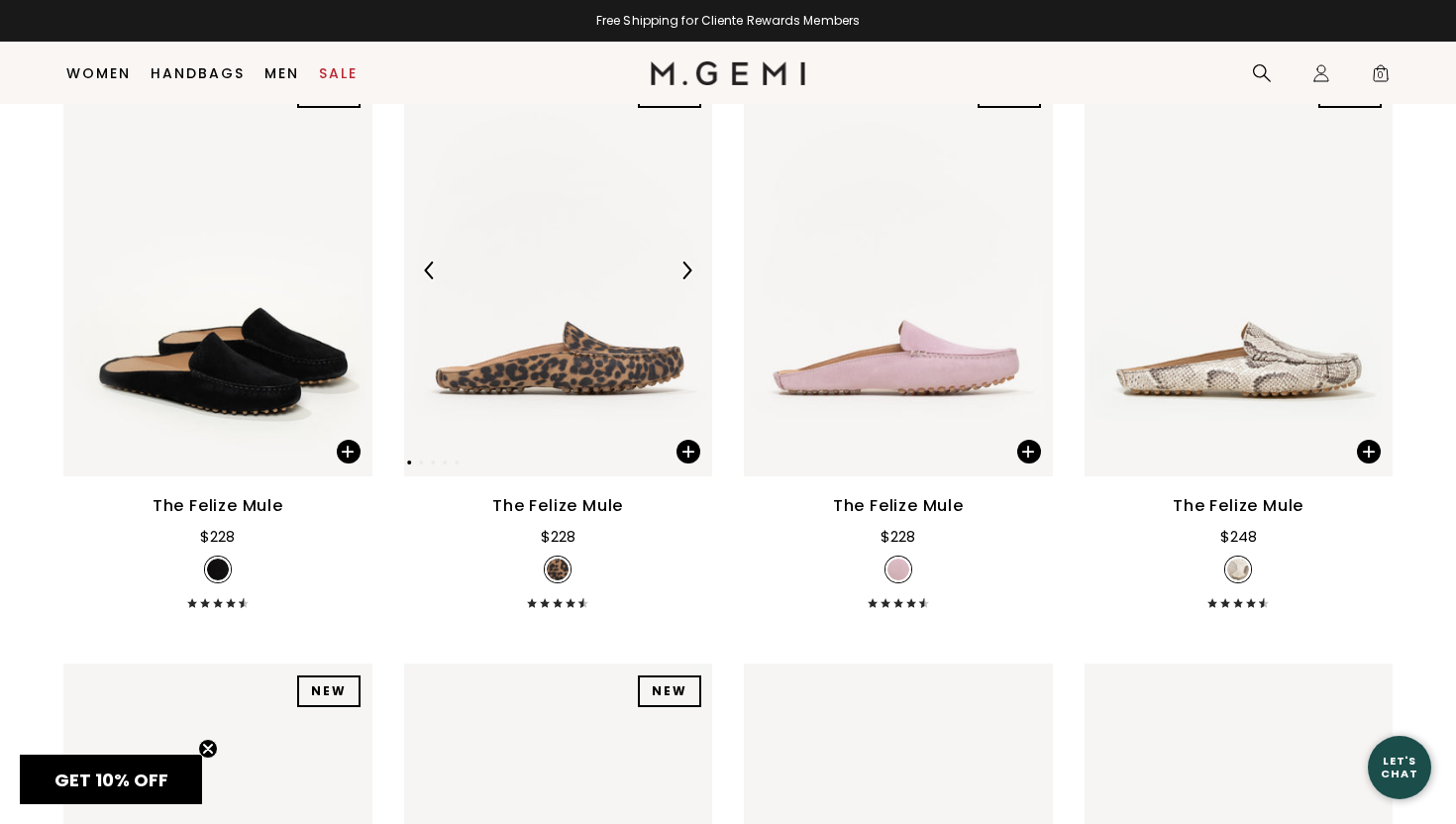 click at bounding box center (559, 270) 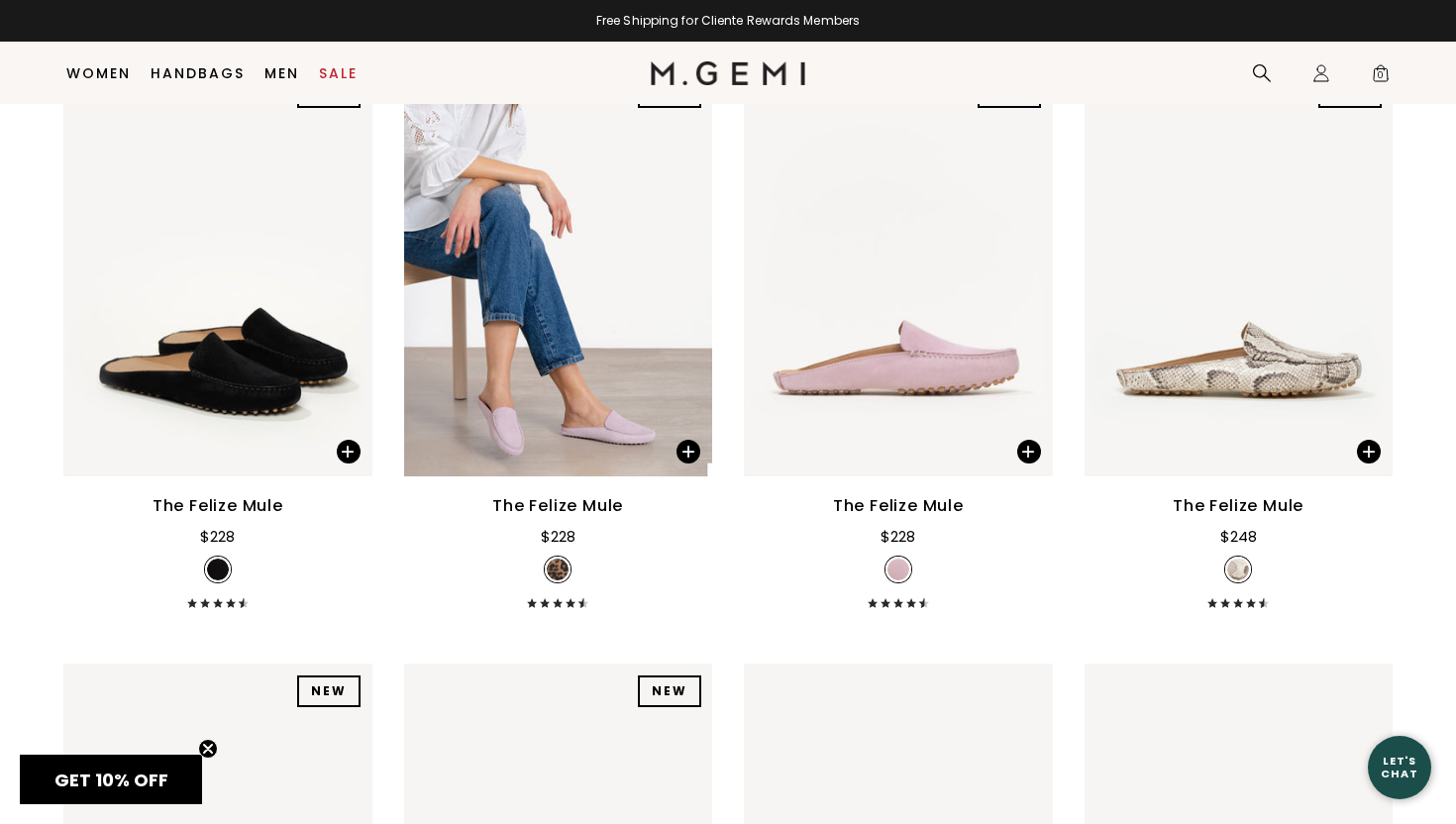 click on "The Felize Mule" at bounding box center (558, 506) 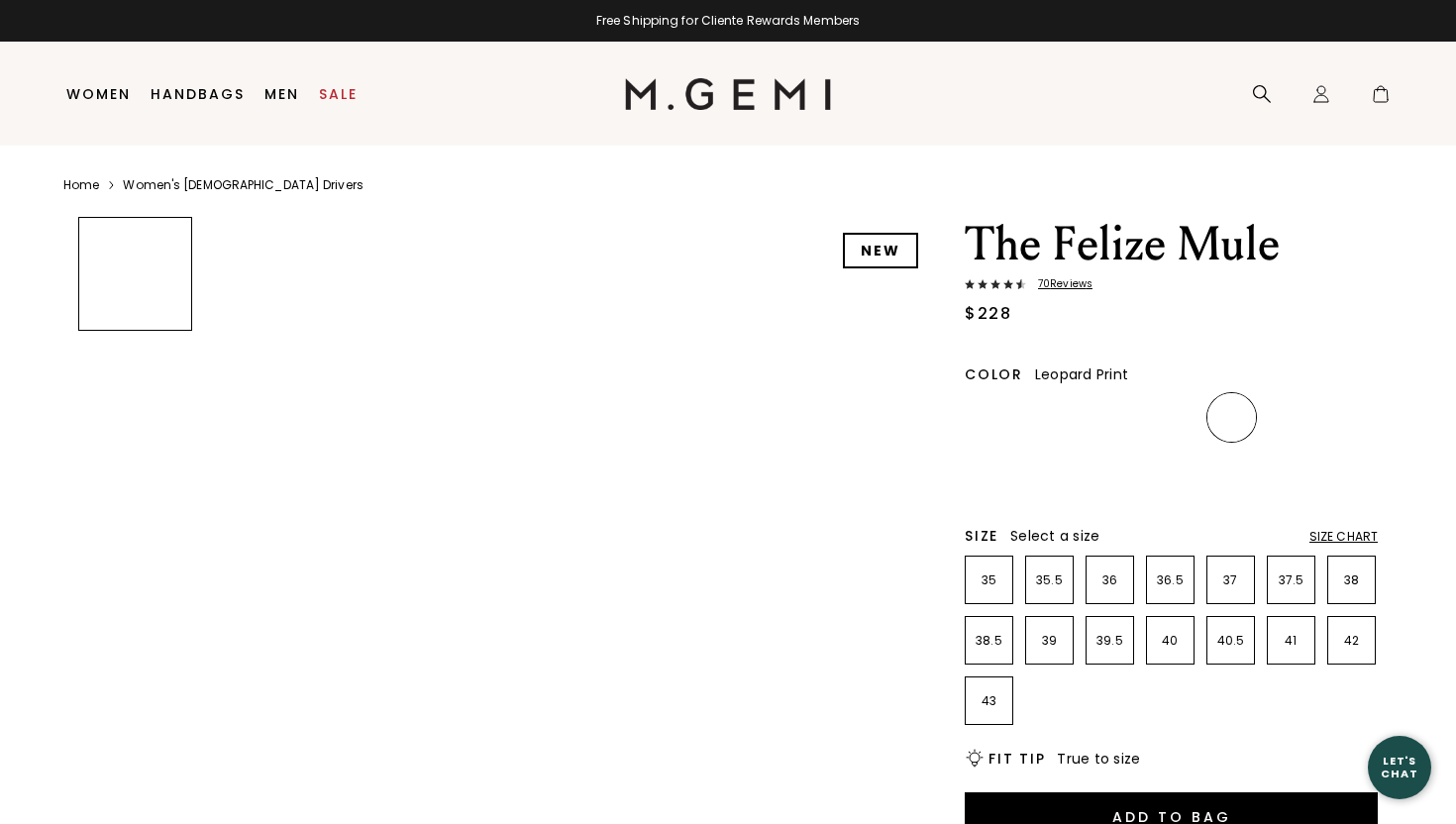 scroll, scrollTop: 0, scrollLeft: 0, axis: both 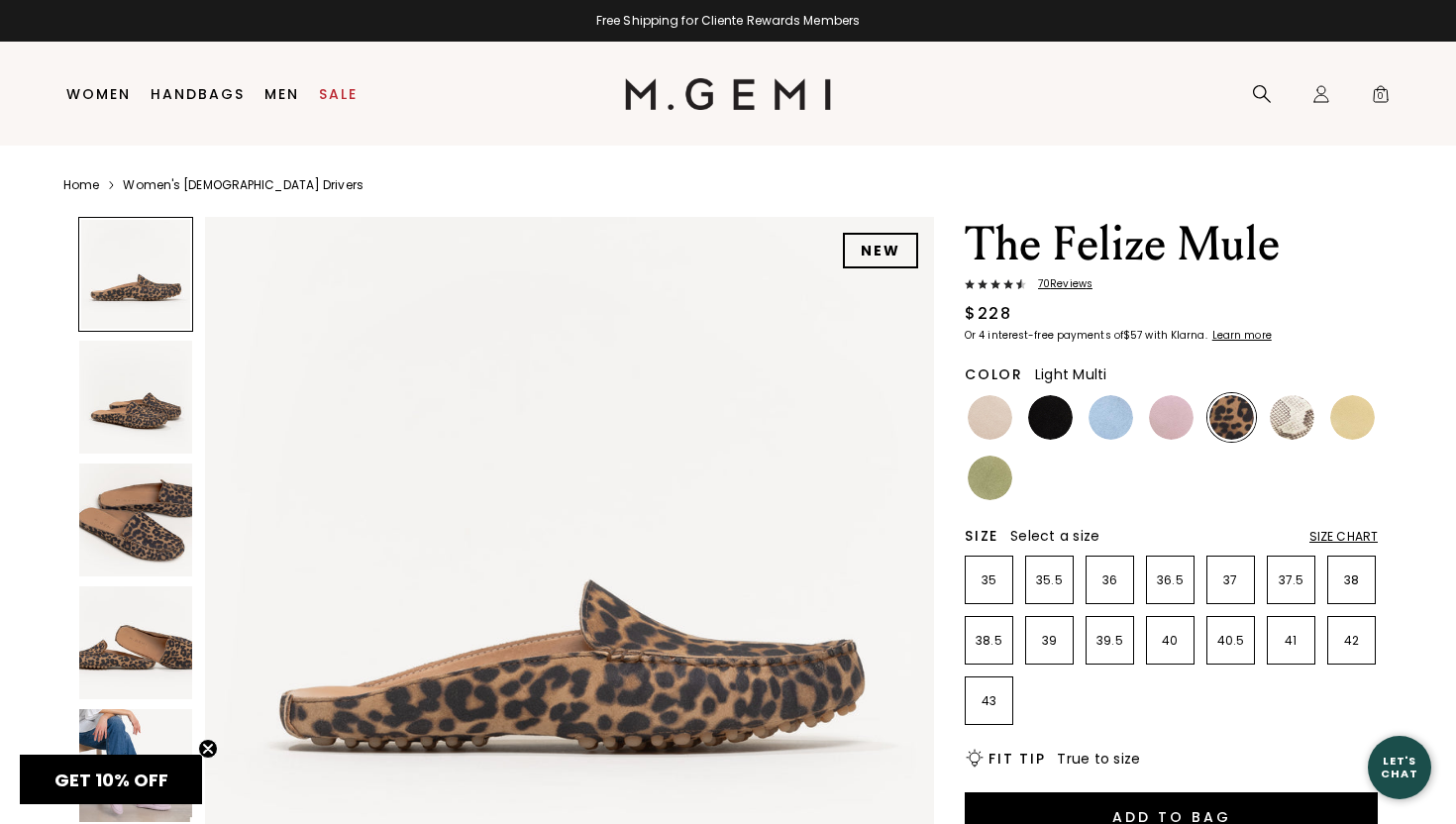 click at bounding box center [1292, 417] 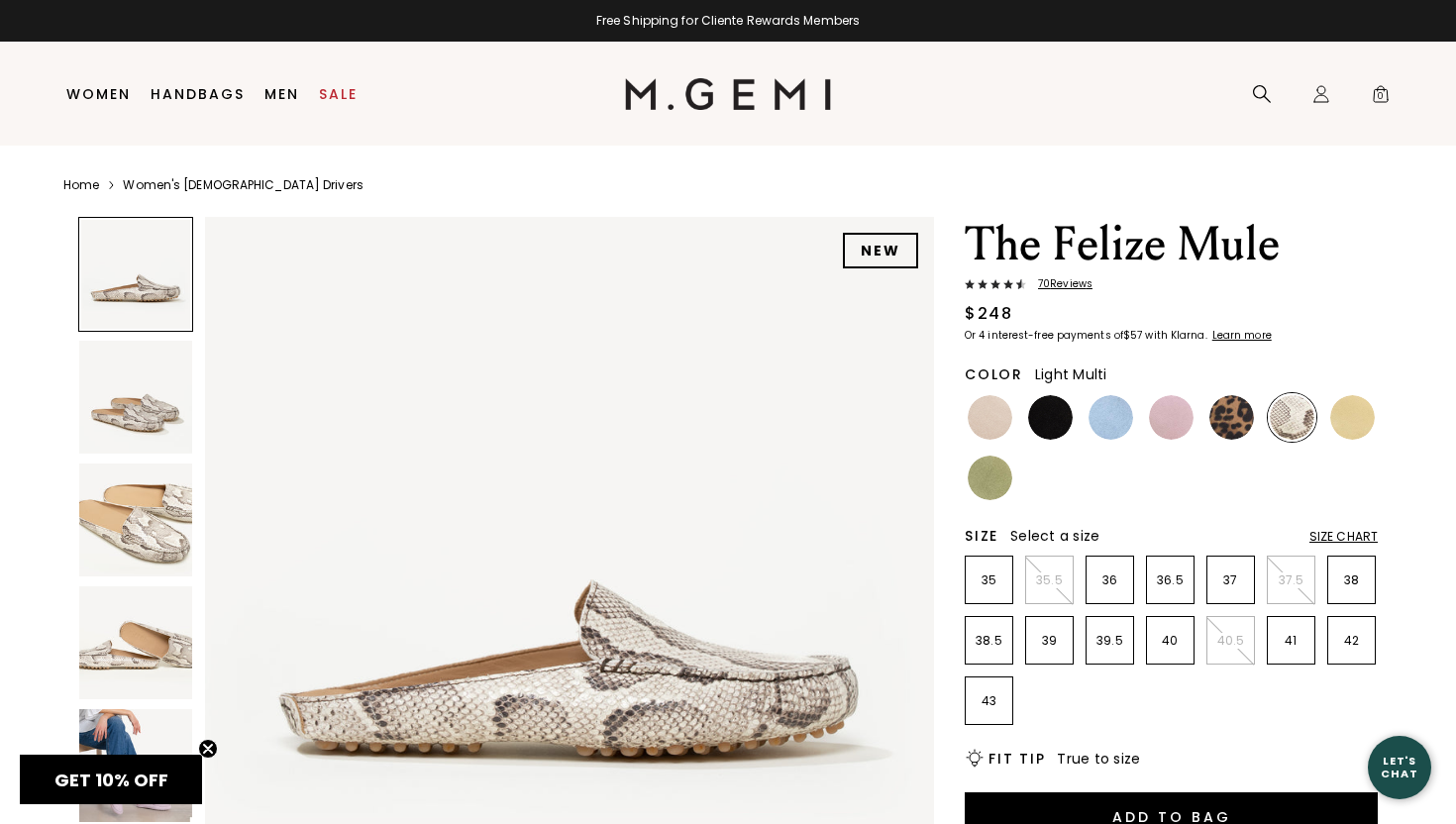 click at bounding box center [136, 397] 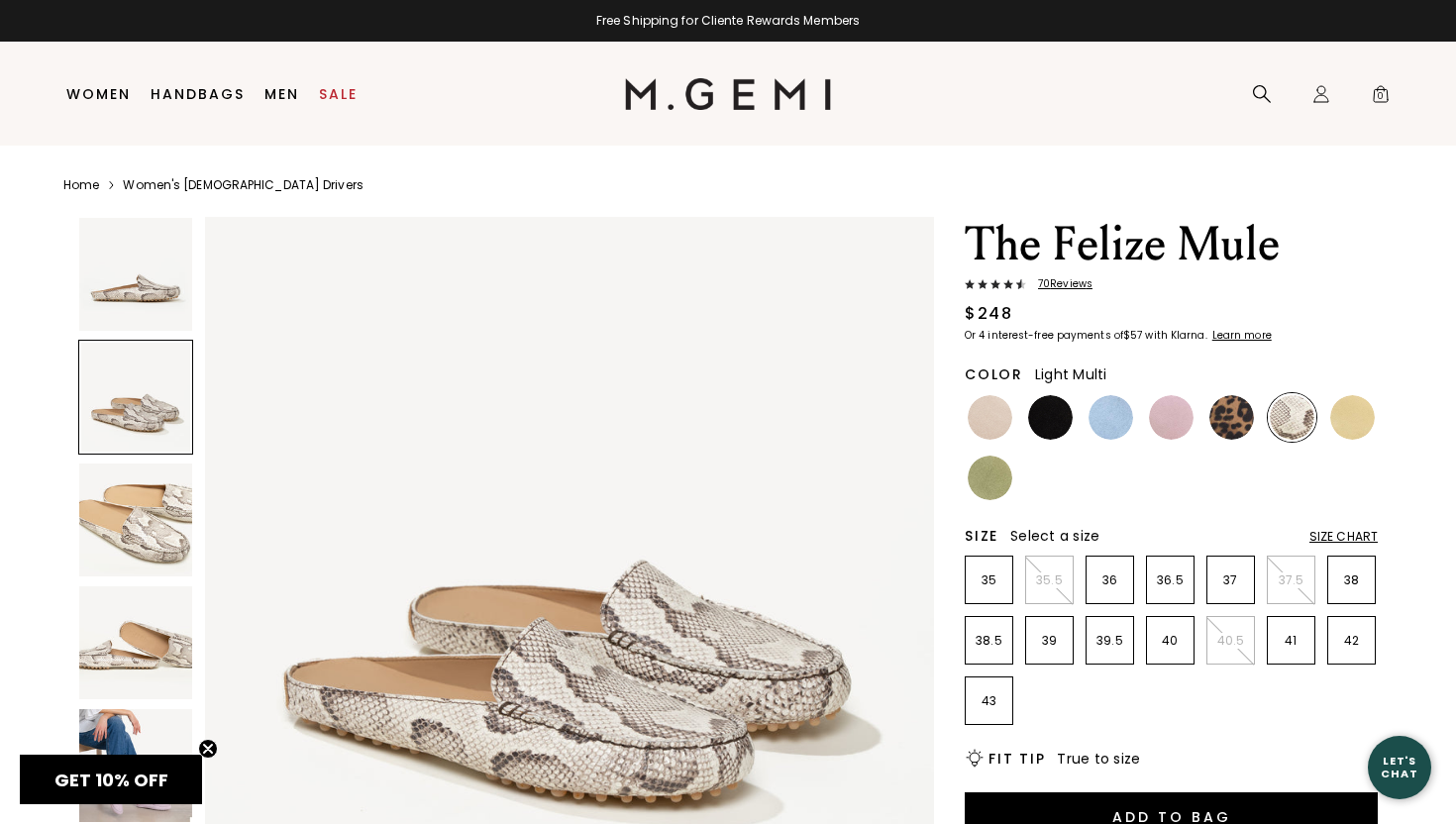 click at bounding box center [136, 520] 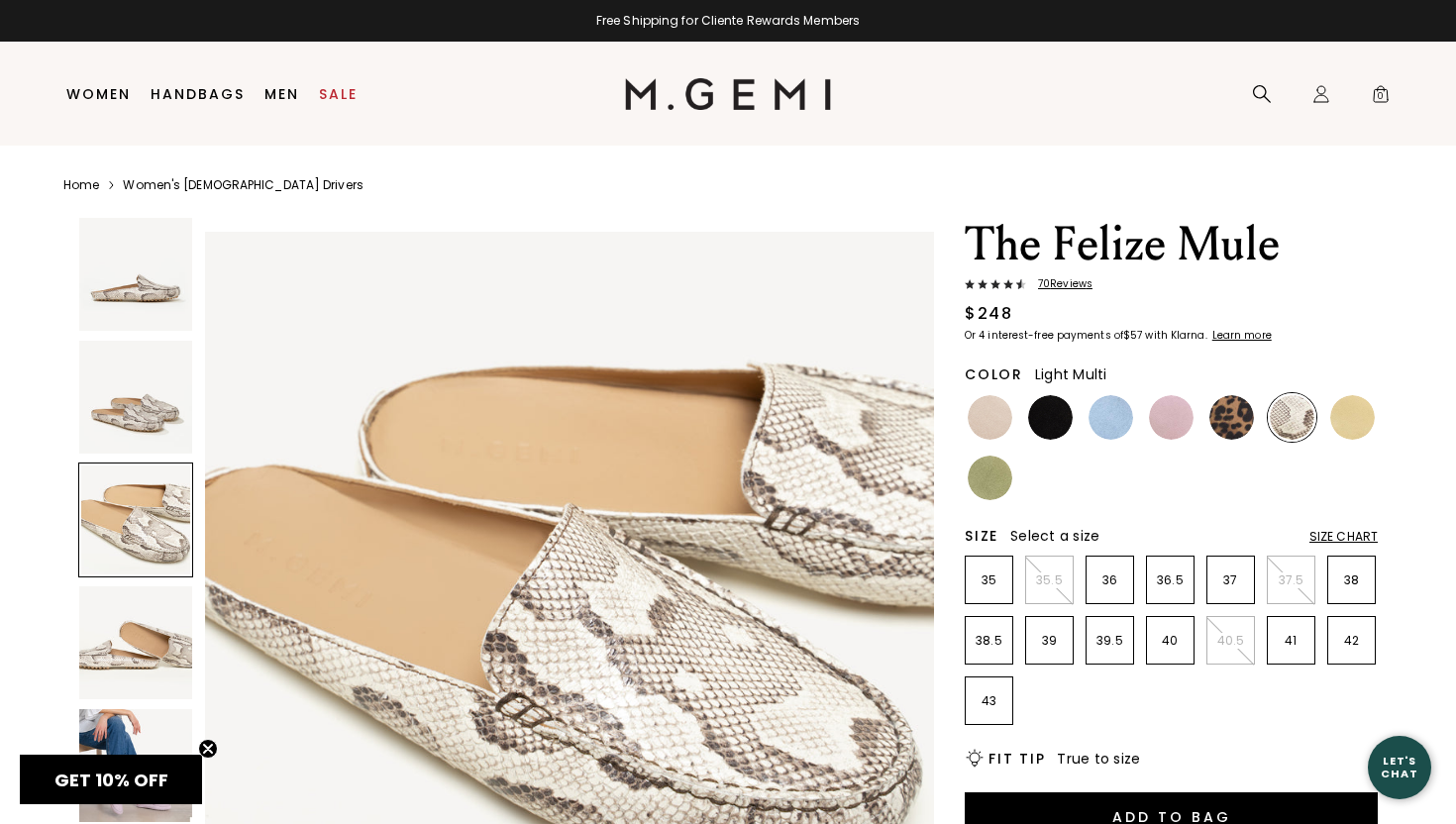 scroll, scrollTop: 1497, scrollLeft: 0, axis: vertical 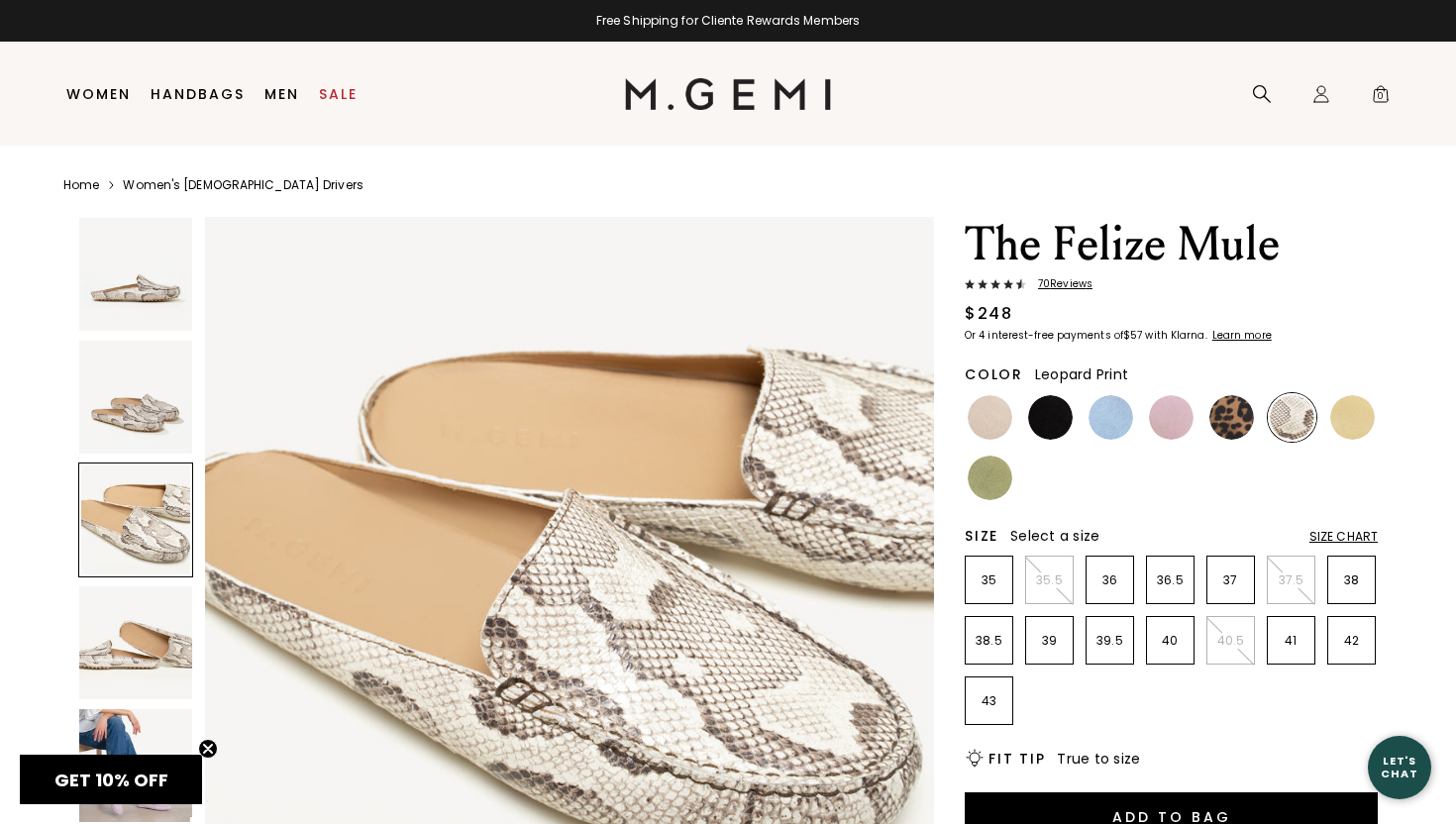 click at bounding box center (1231, 417) 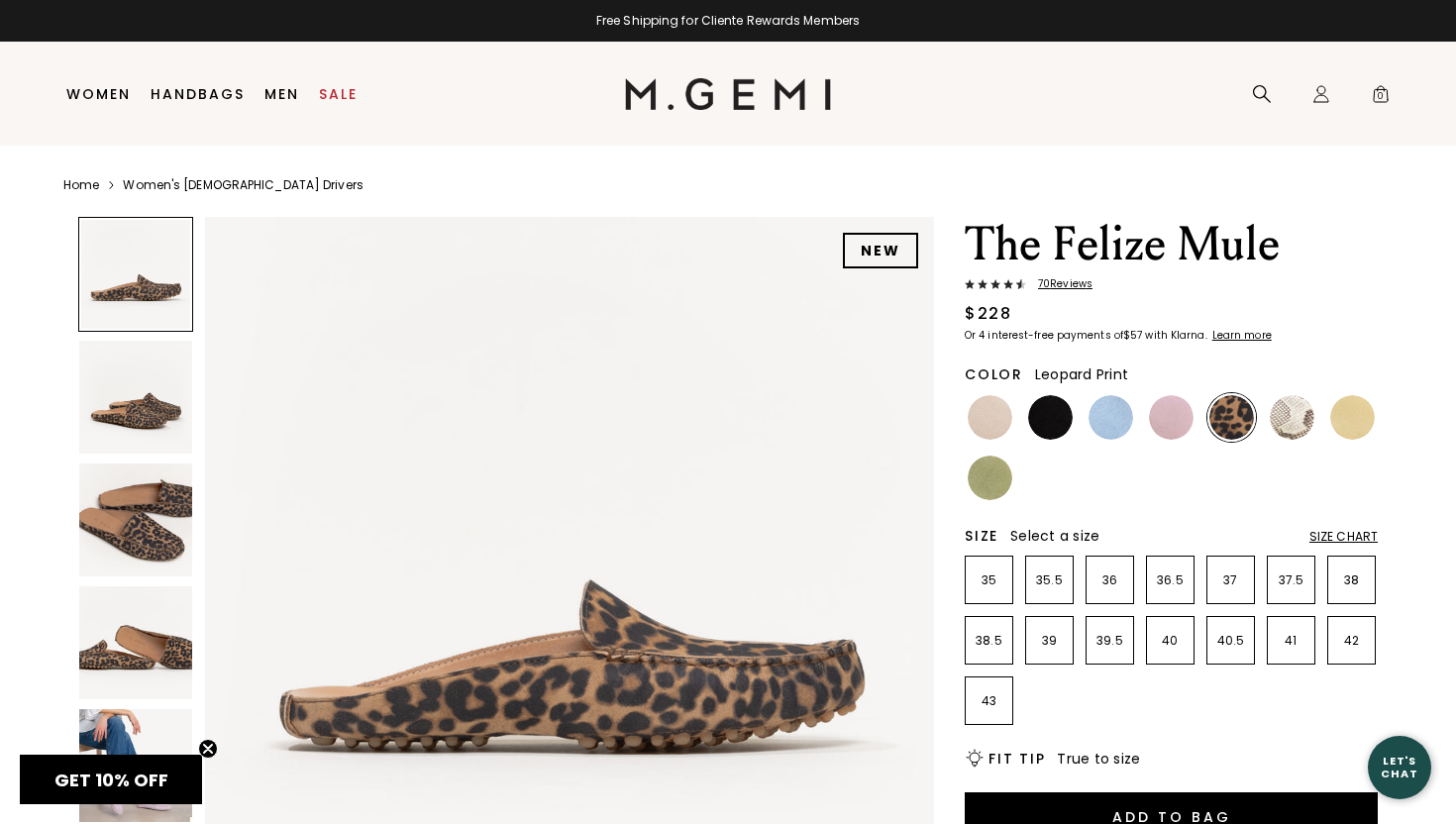 click at bounding box center (136, 397) 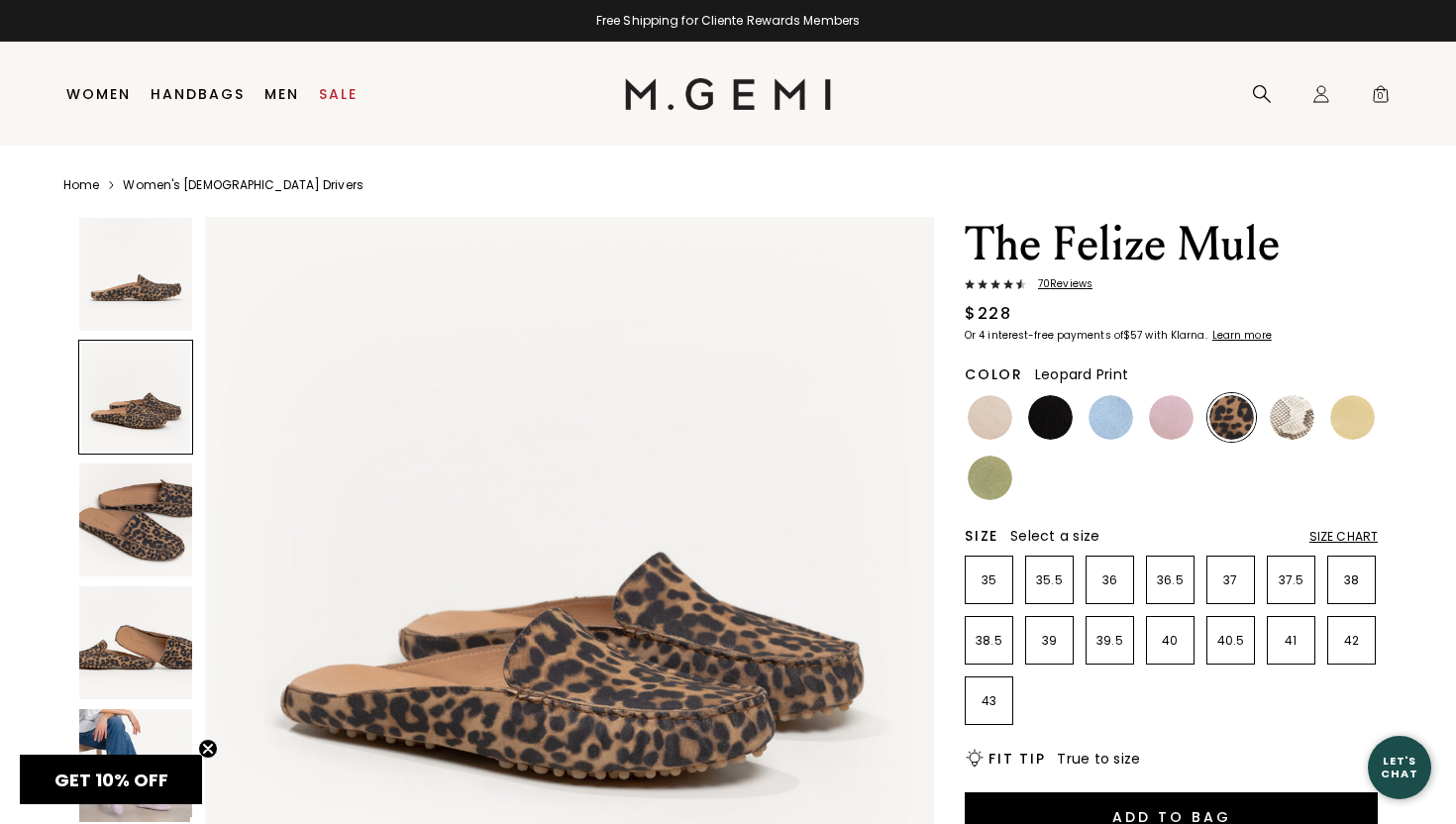 click at bounding box center (136, 520) 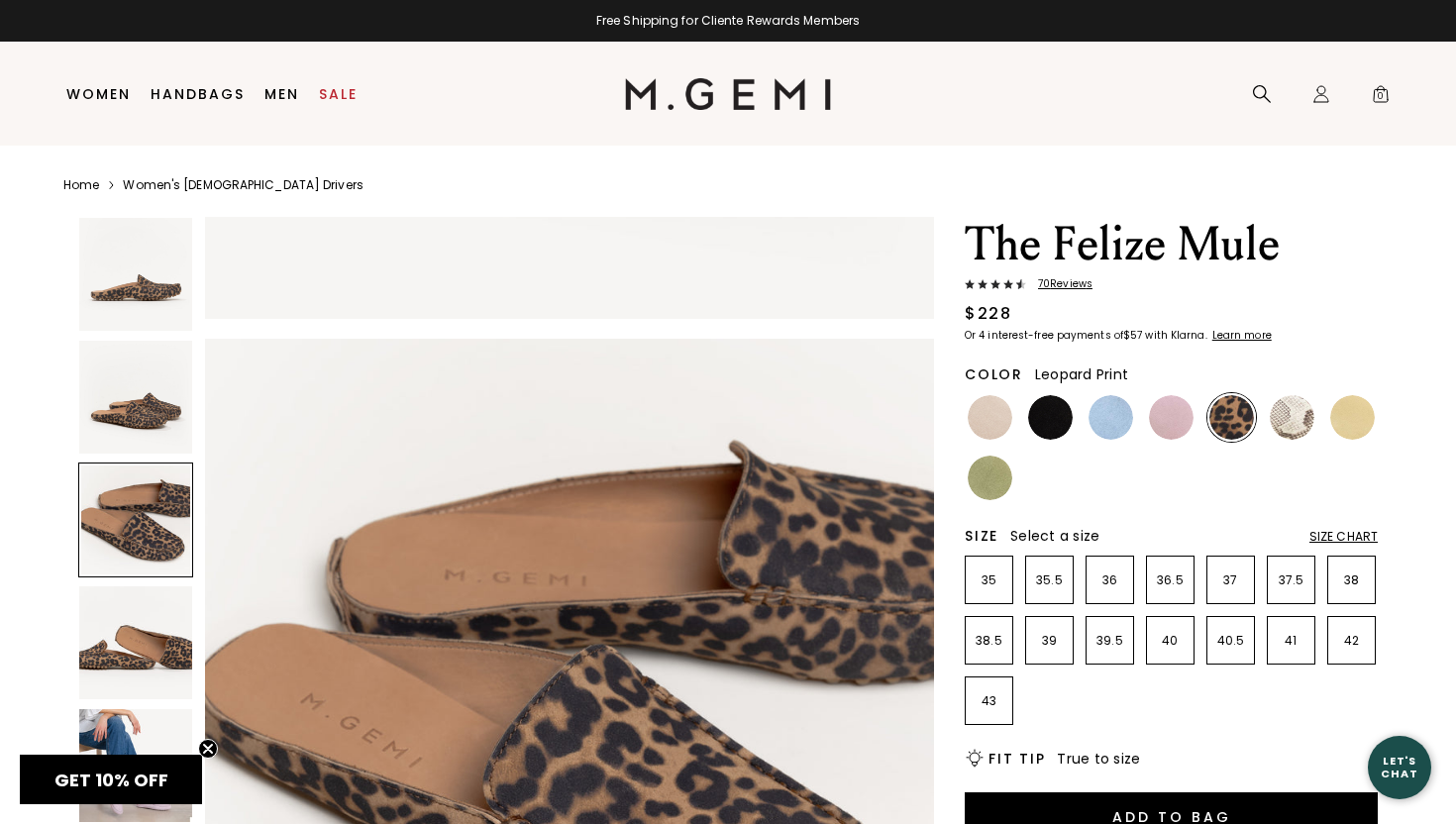scroll, scrollTop: 1497, scrollLeft: 0, axis: vertical 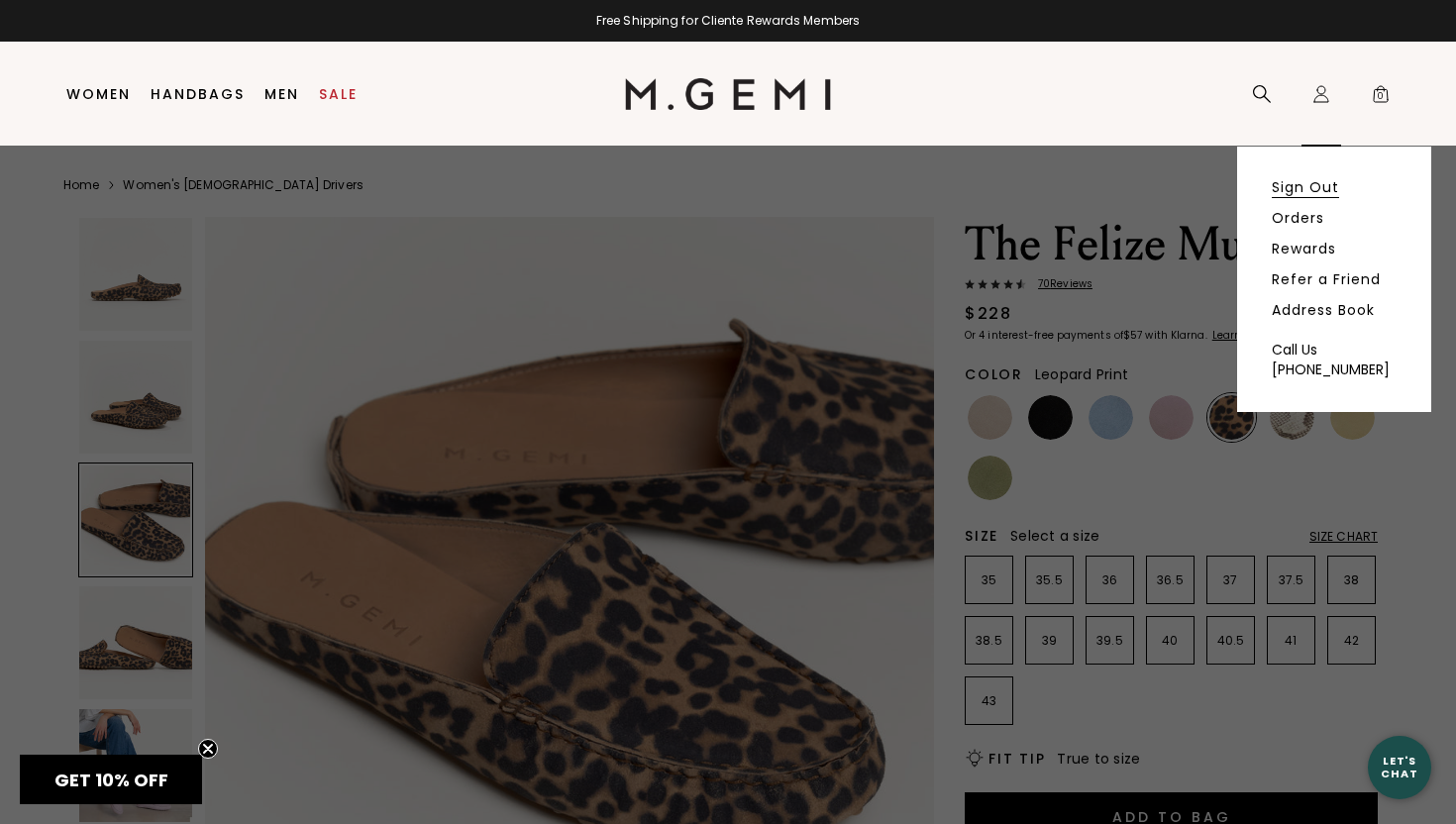 click on "Sign Out" at bounding box center [1305, 187] 